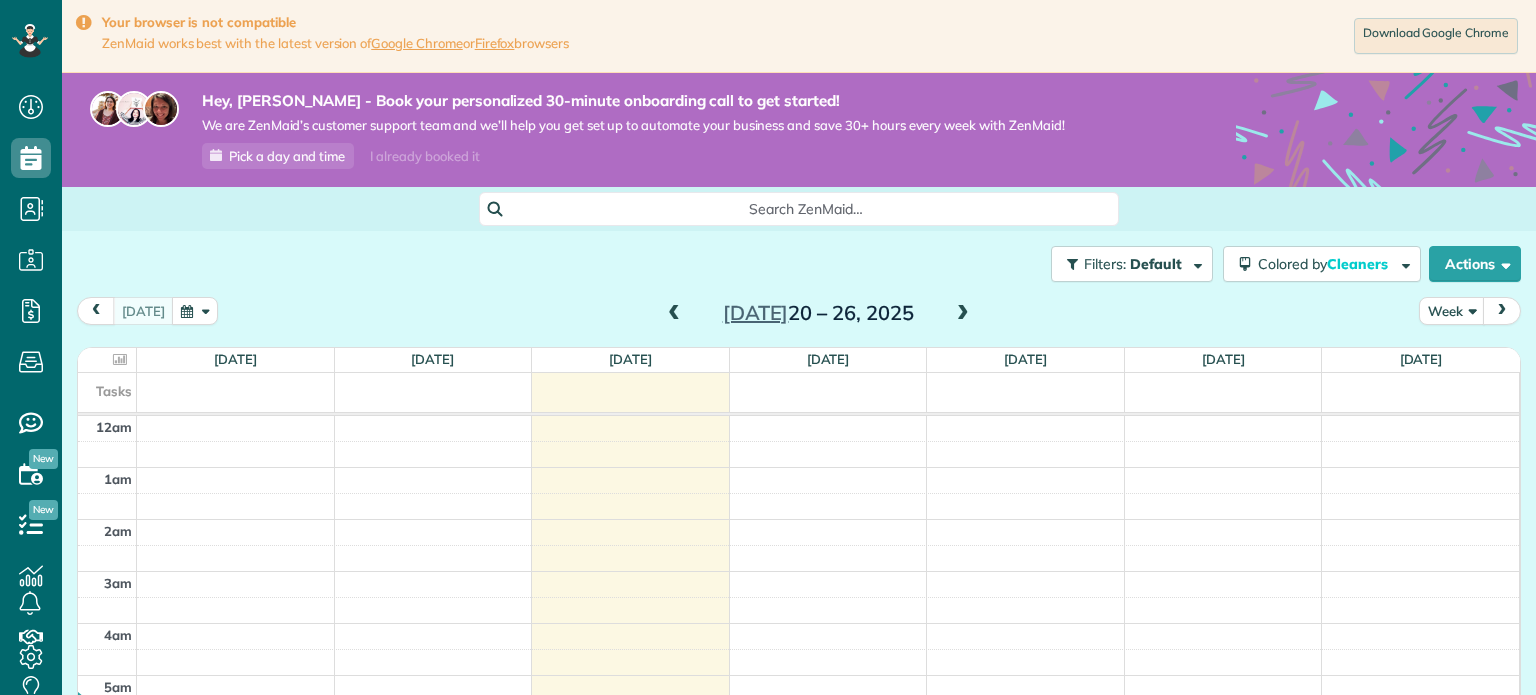 scroll, scrollTop: 0, scrollLeft: 0, axis: both 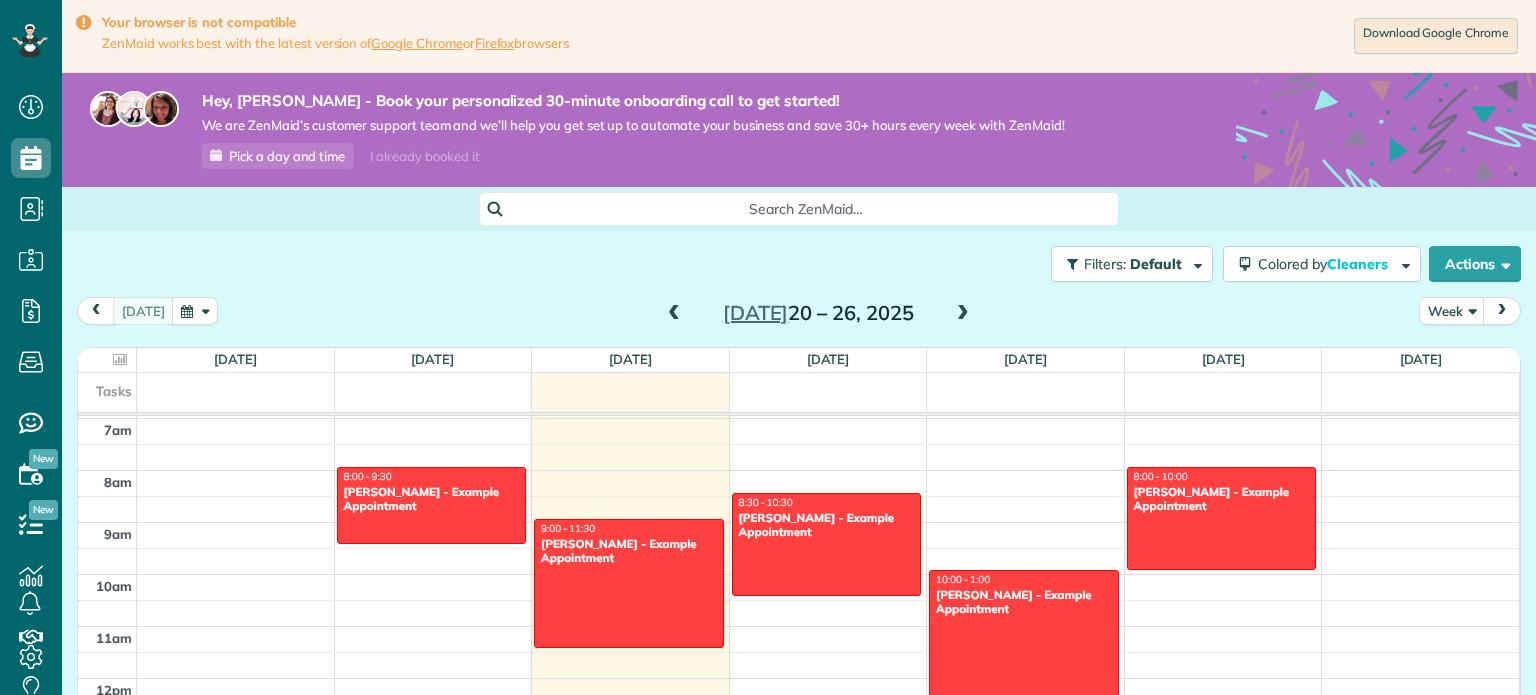 click on "Filters:   Default
Colored by  Cleaners
Color by Cleaner
Color by Team
Color by Status
Color by Recurrence
Color by Paid/Unpaid
Filters  Default
Schedule Changes
Actions
Create Appointment
Create Task
Clock In/Out
Send Work Orders
Print Route Sheets
Today's Emails/Texts
View Metrics" at bounding box center [799, 264] 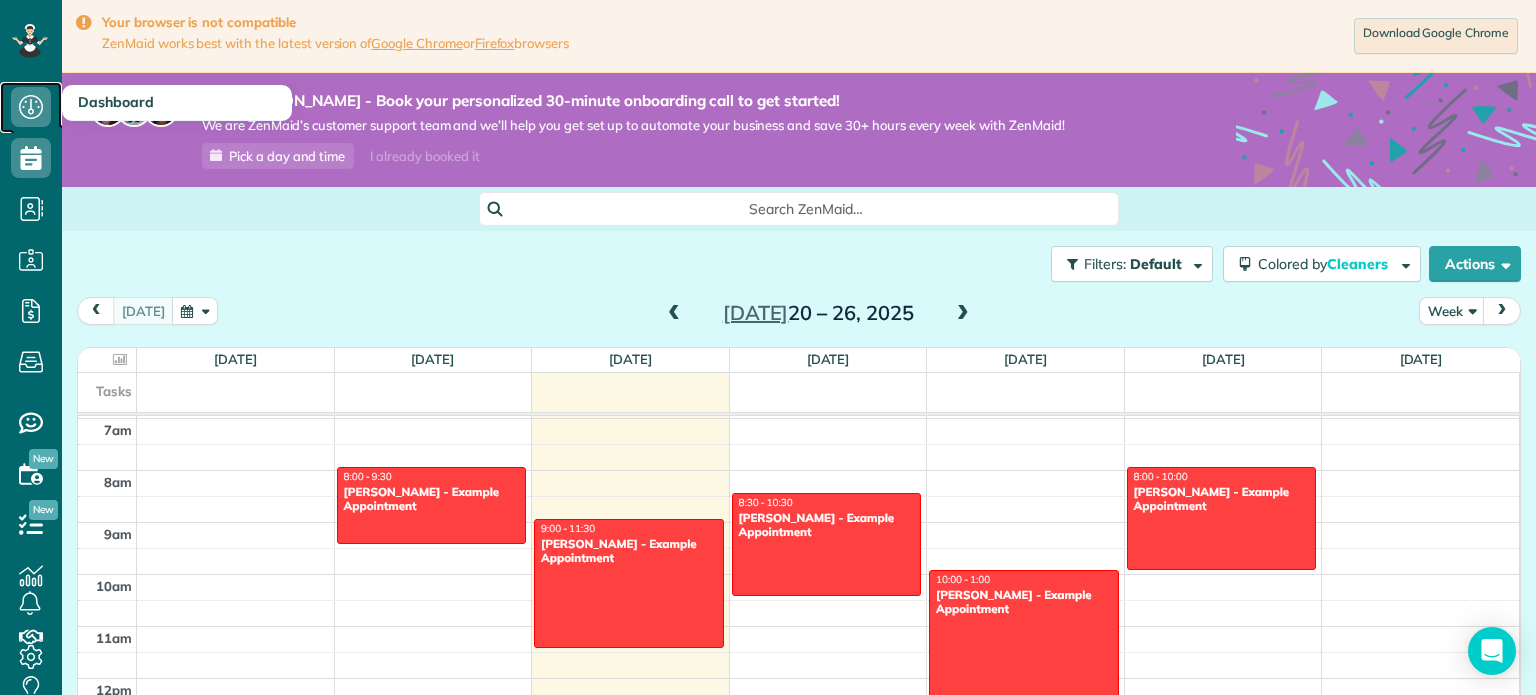 click 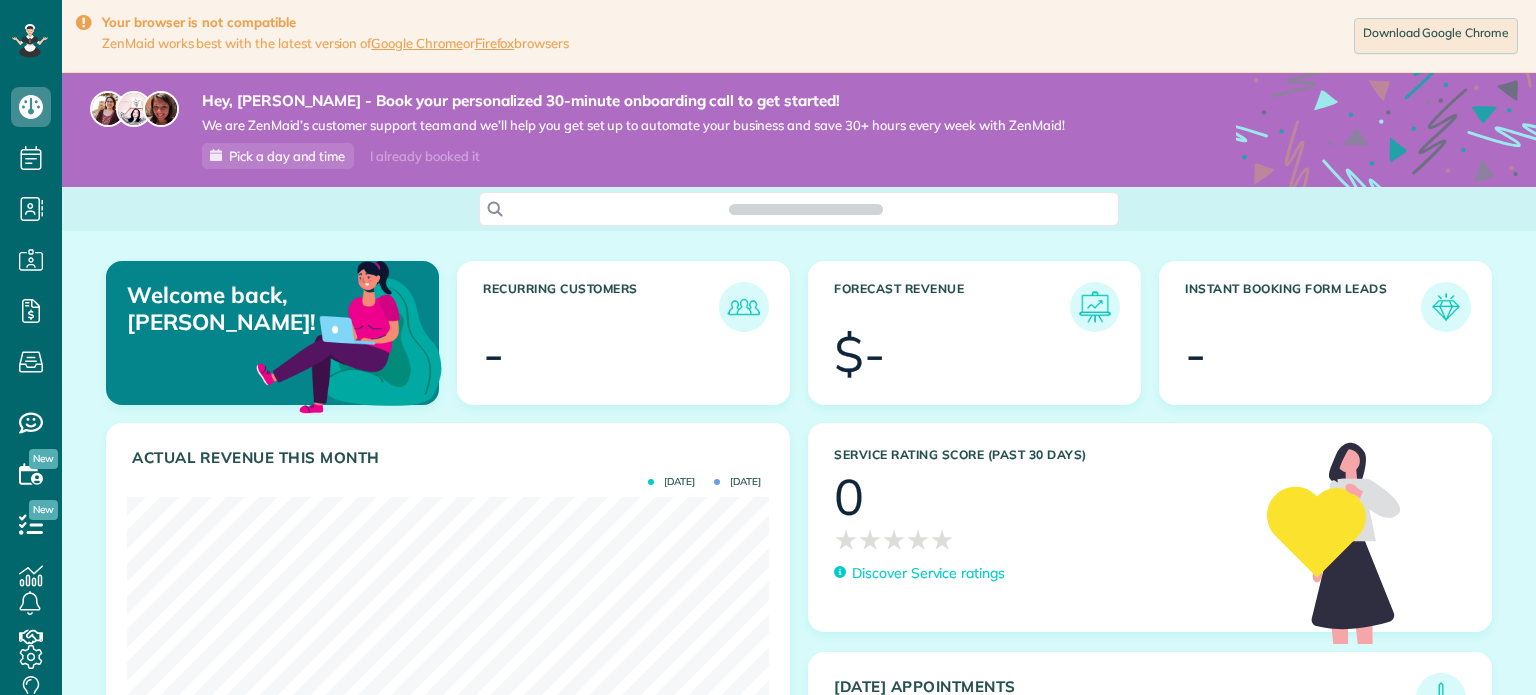 scroll, scrollTop: 0, scrollLeft: 0, axis: both 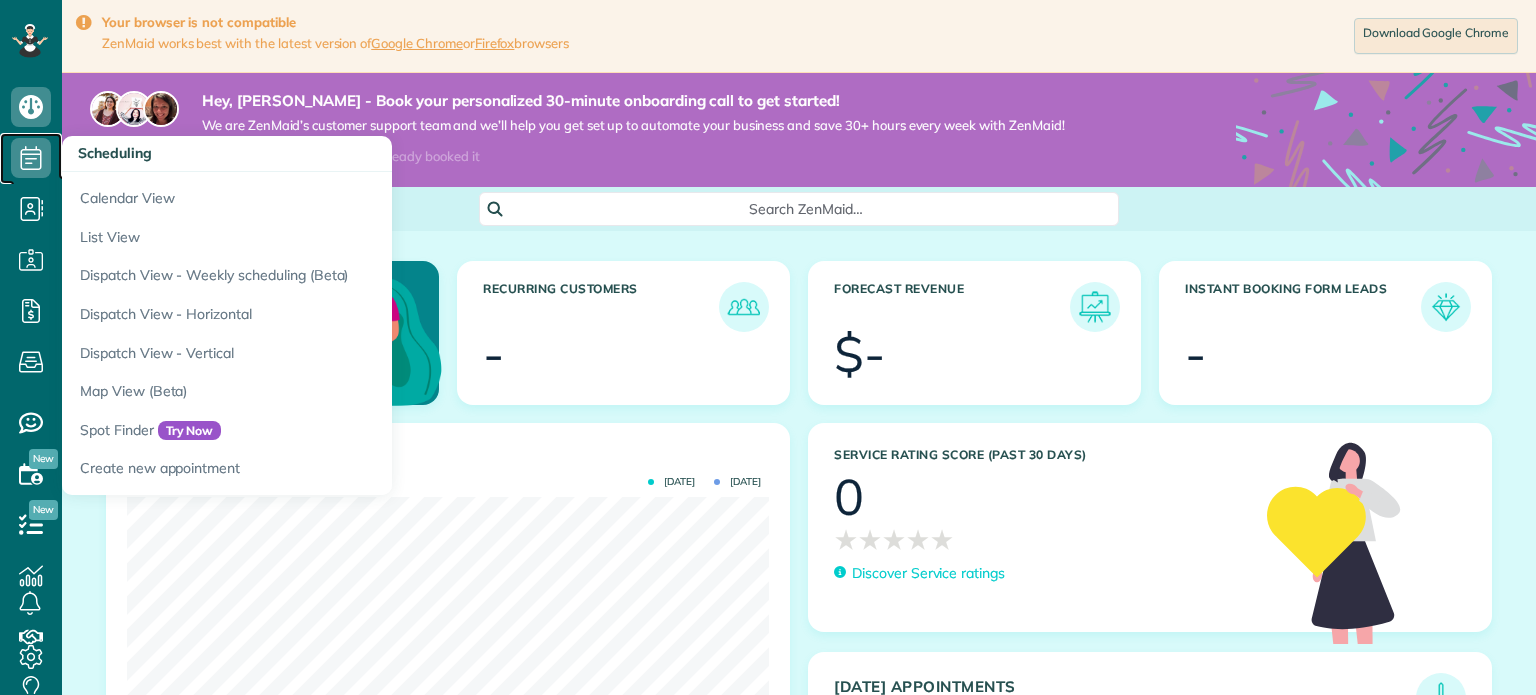 click 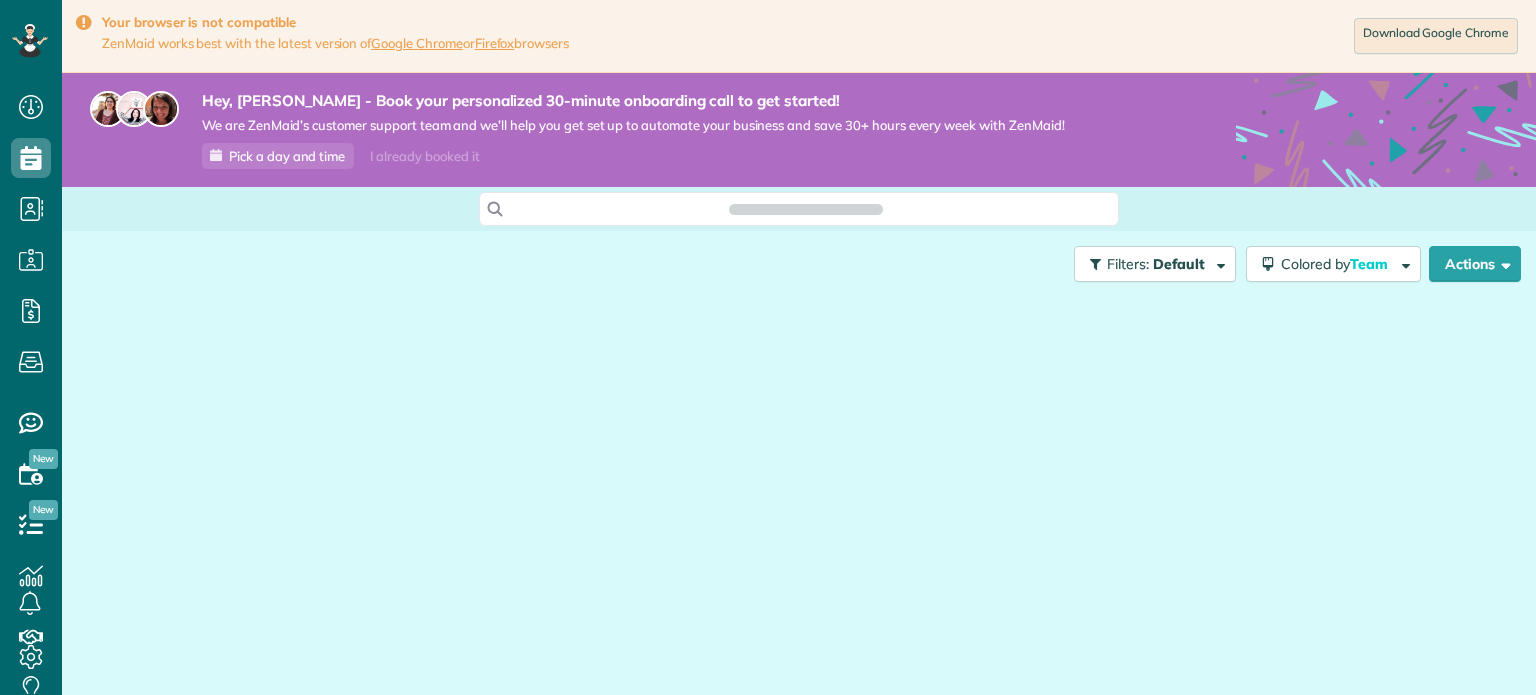 scroll, scrollTop: 0, scrollLeft: 0, axis: both 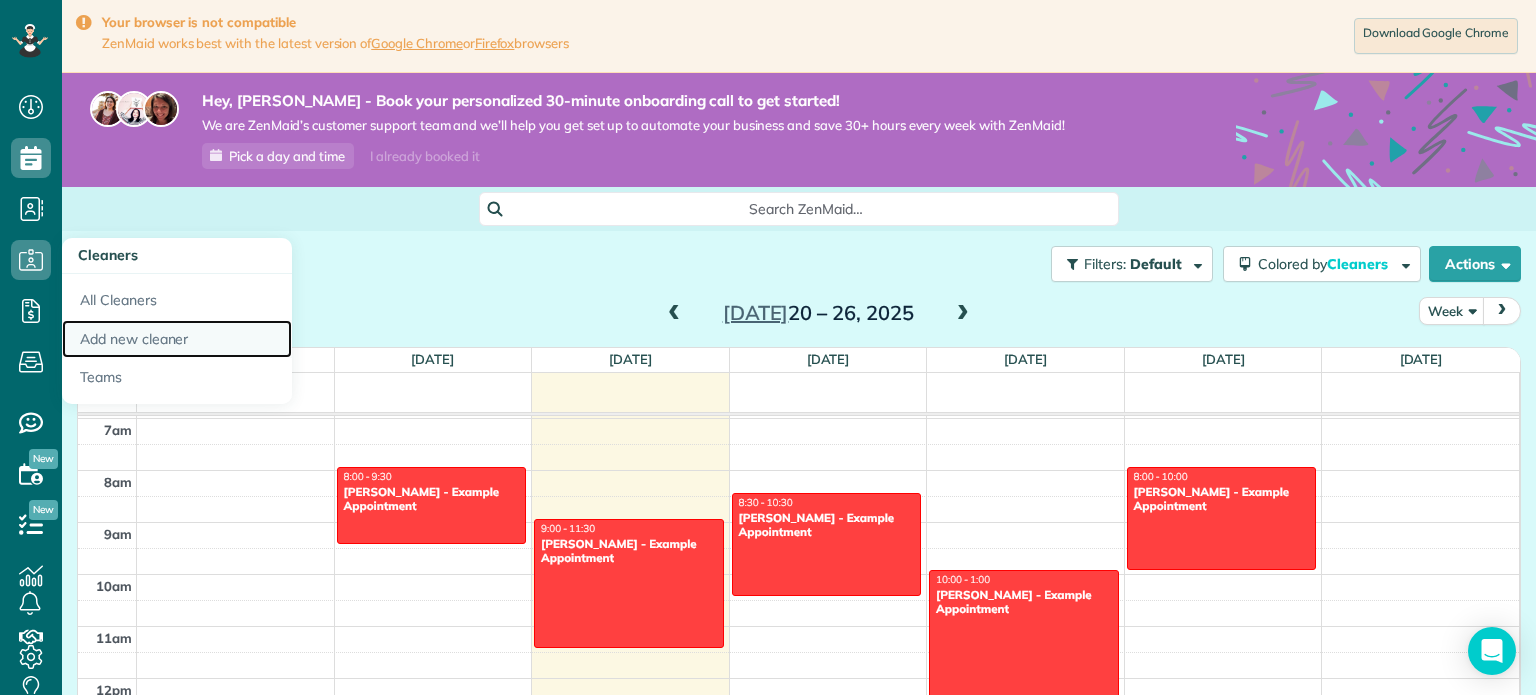 click on "Add new cleaner" at bounding box center (177, 339) 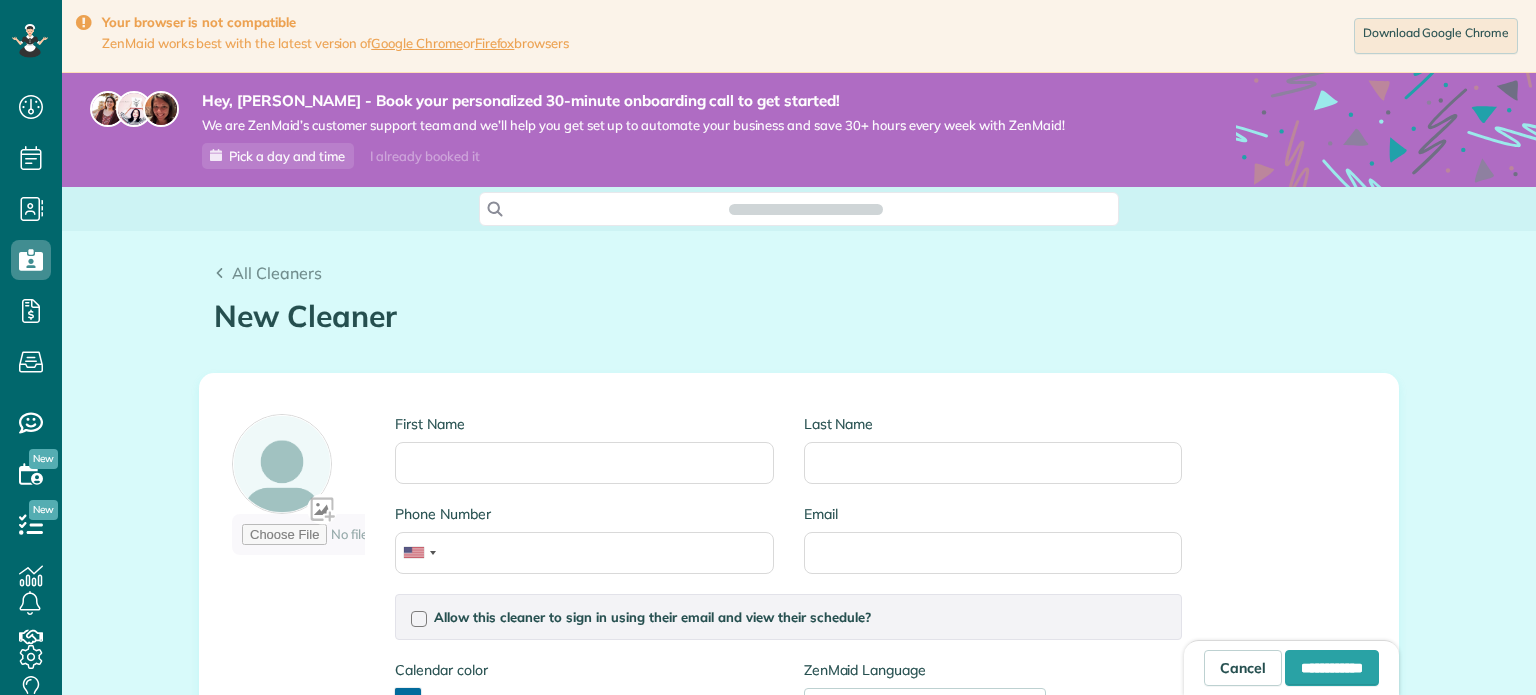 scroll, scrollTop: 0, scrollLeft: 0, axis: both 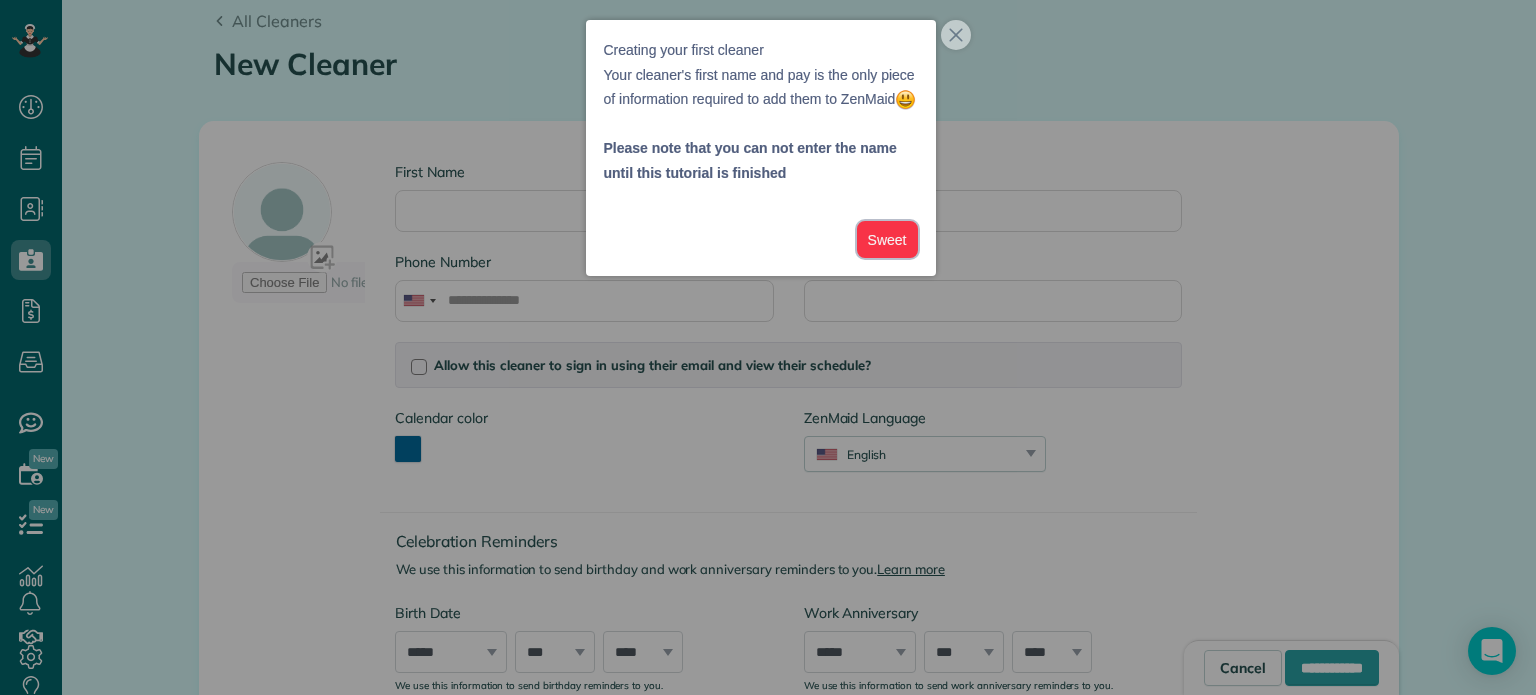 click on "Sweet" at bounding box center (887, 239) 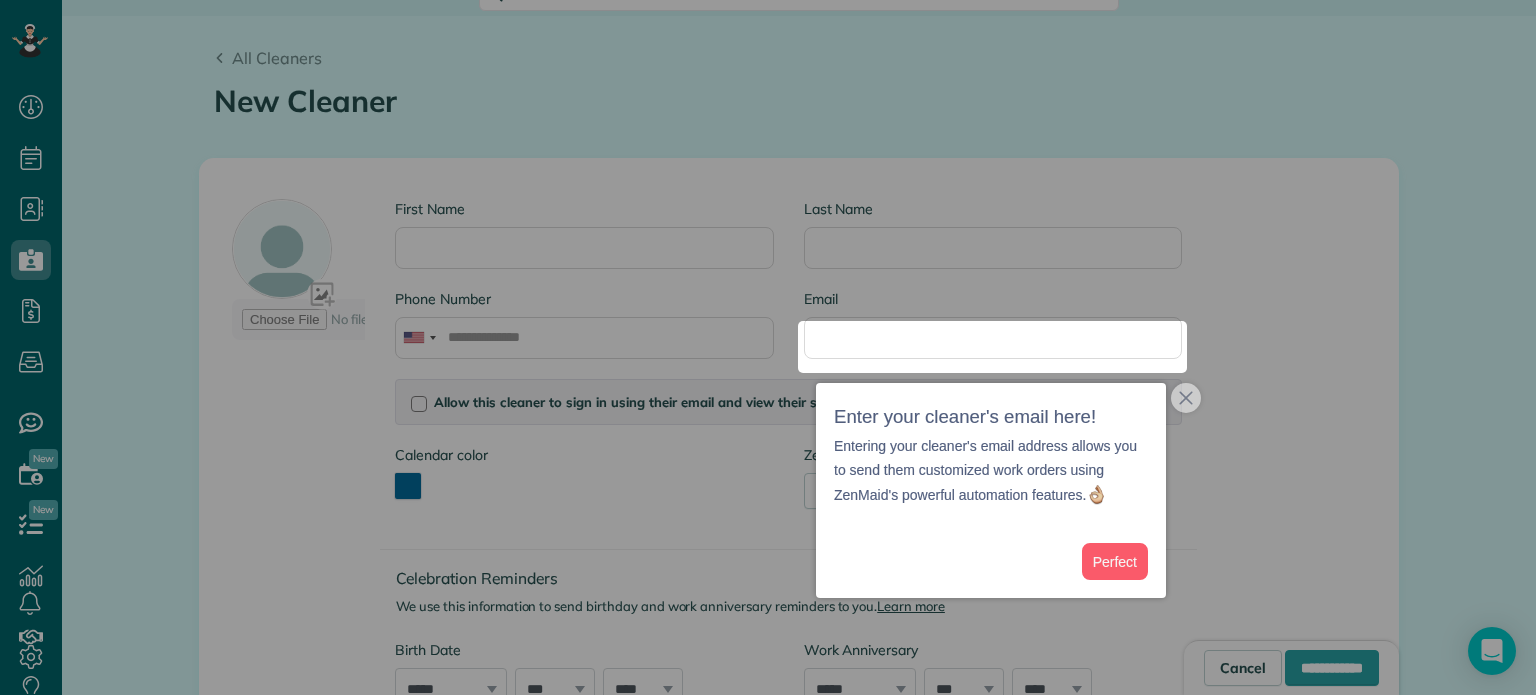 scroll, scrollTop: 204, scrollLeft: 0, axis: vertical 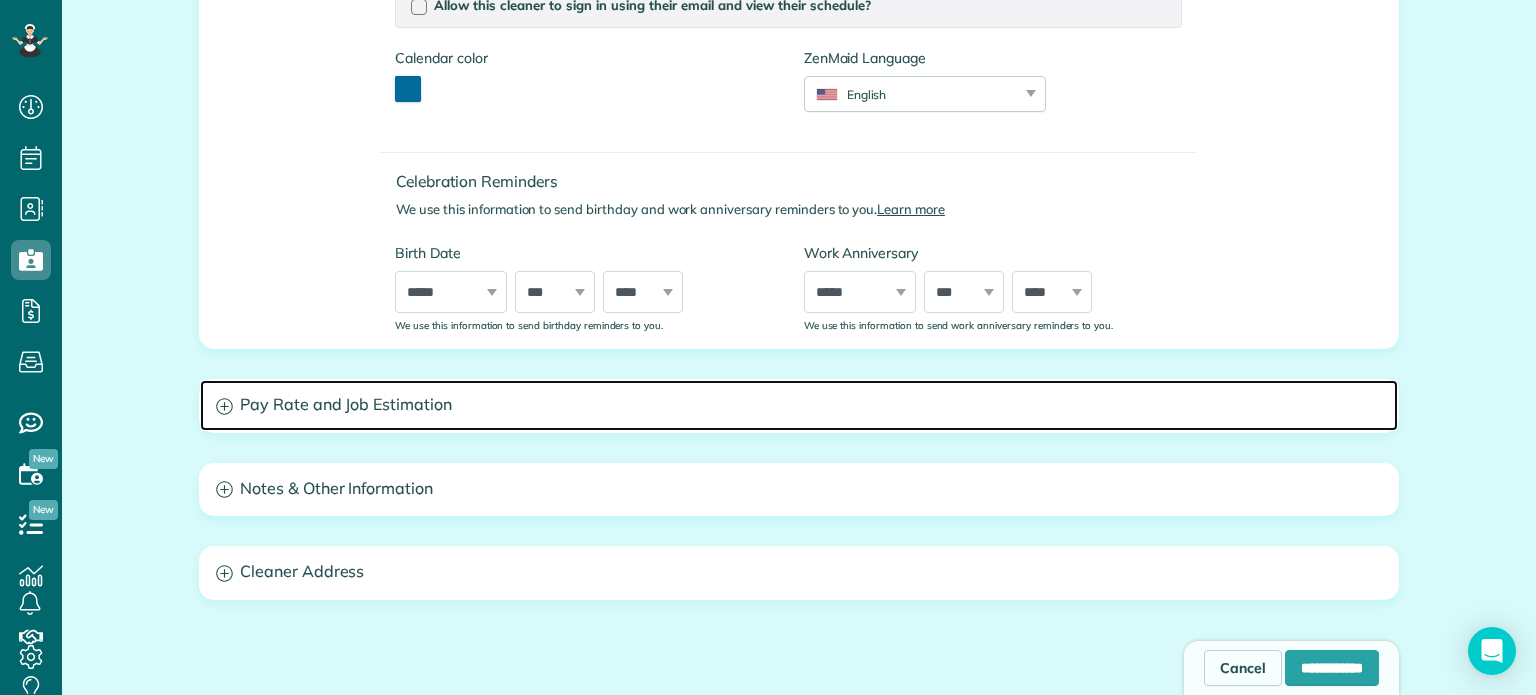 click on "Pay Rate and Job Estimation" at bounding box center (799, 405) 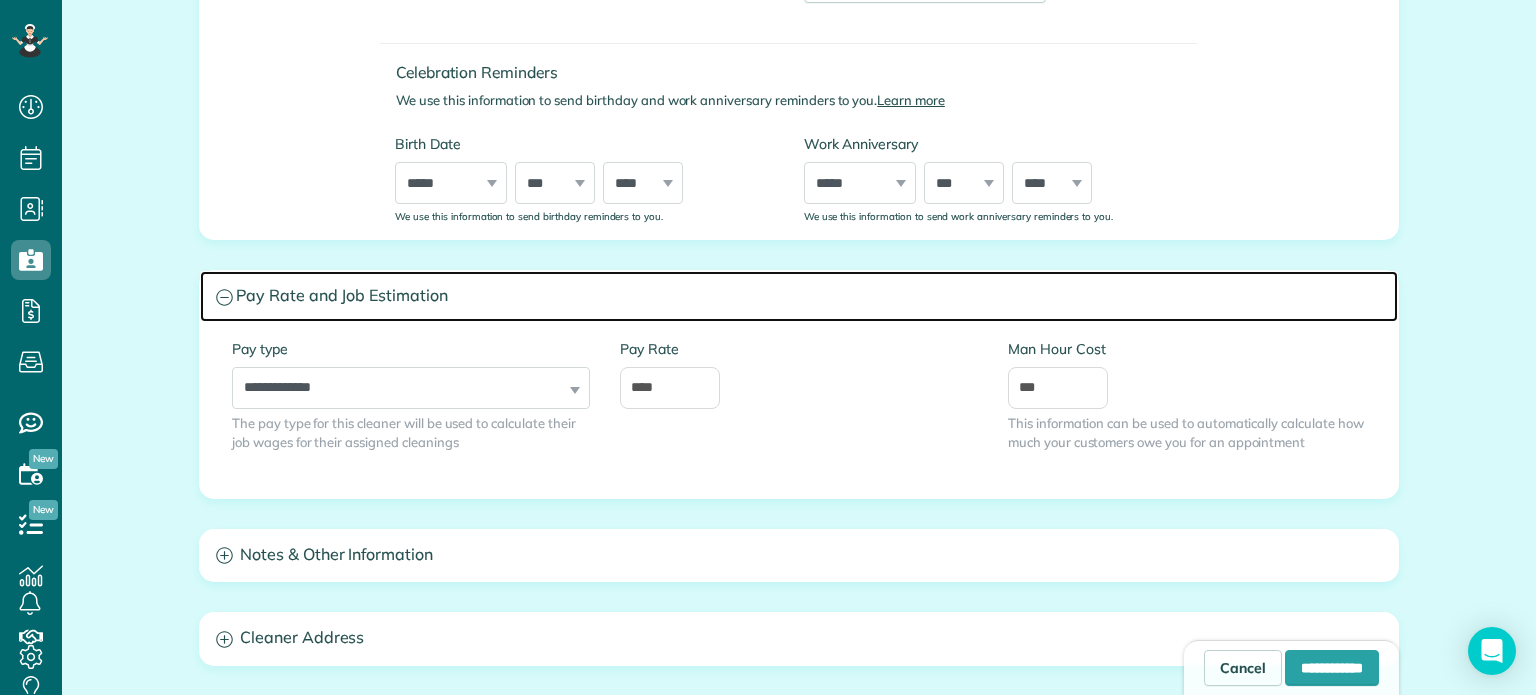 scroll, scrollTop: 724, scrollLeft: 0, axis: vertical 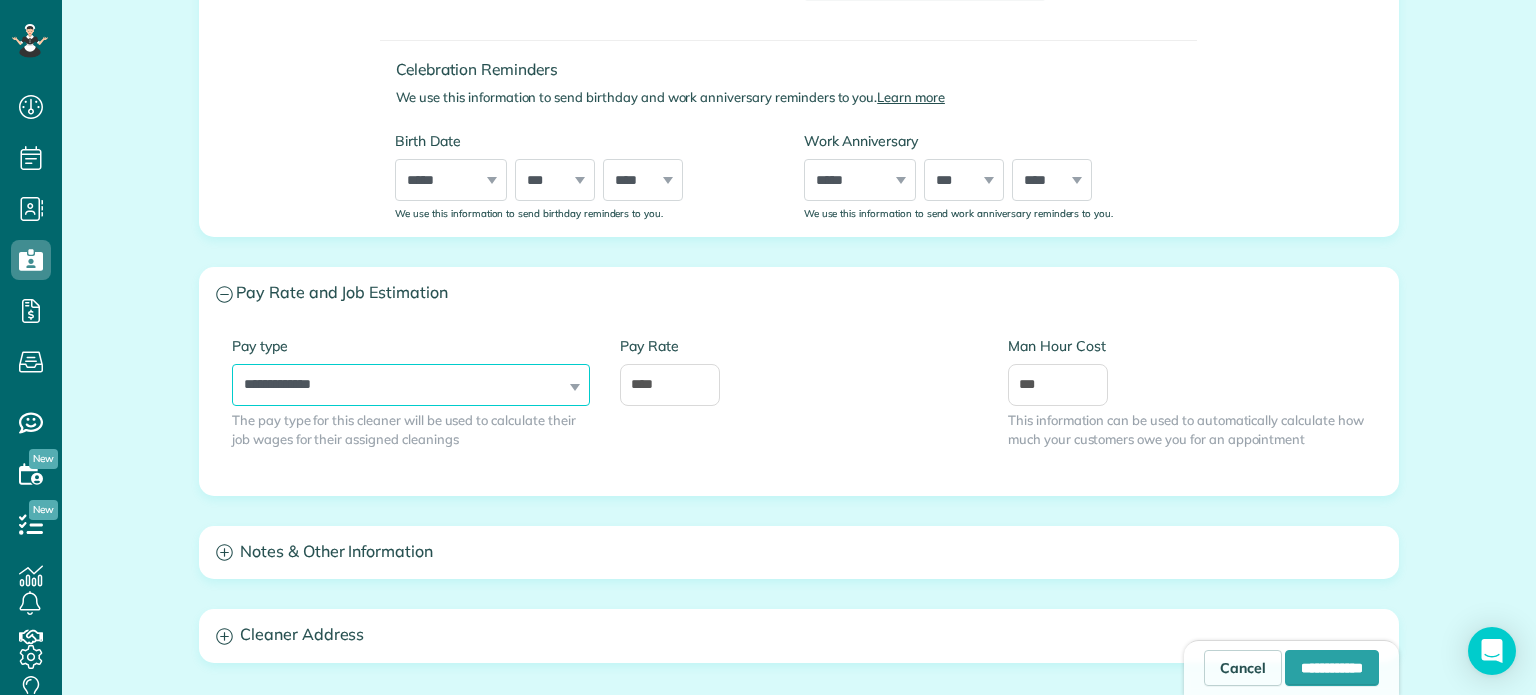 click on "**********" at bounding box center [411, 385] 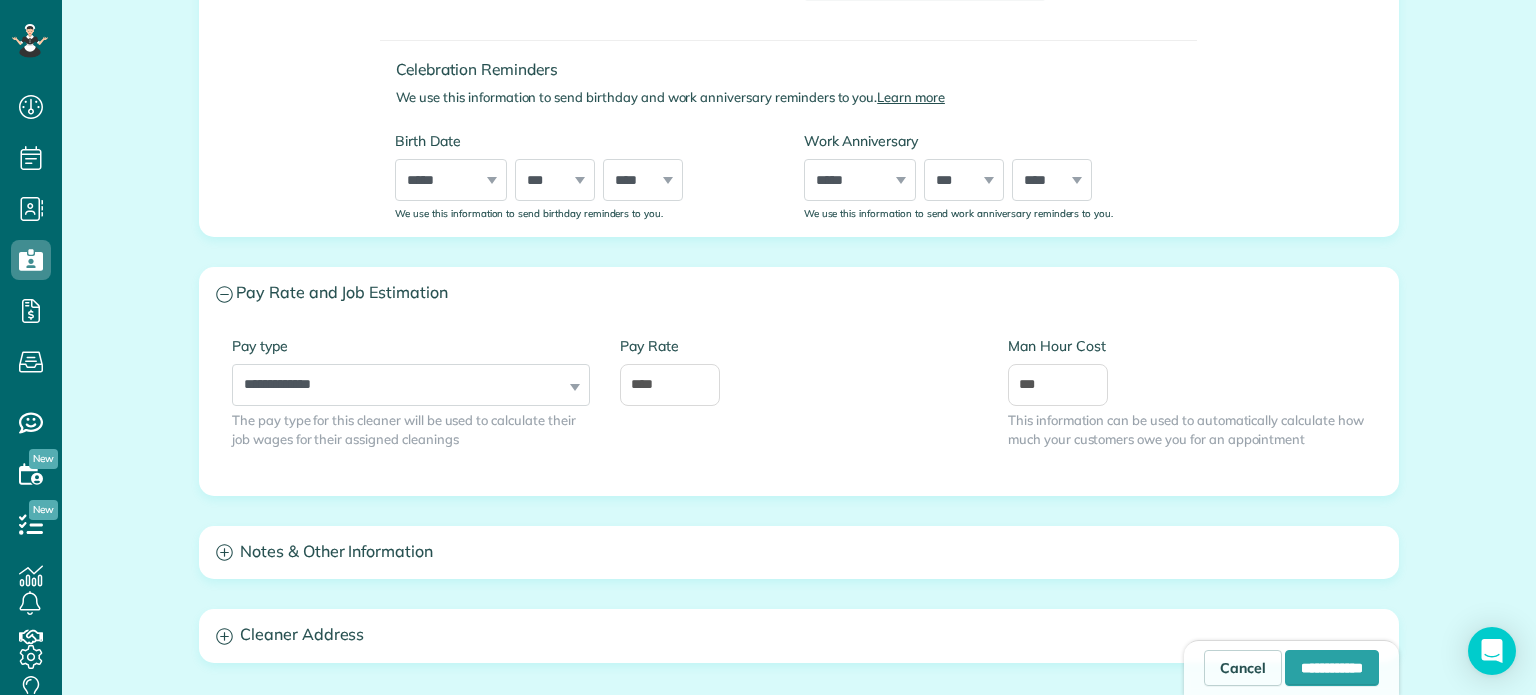 click on "**********" at bounding box center [799, 407] 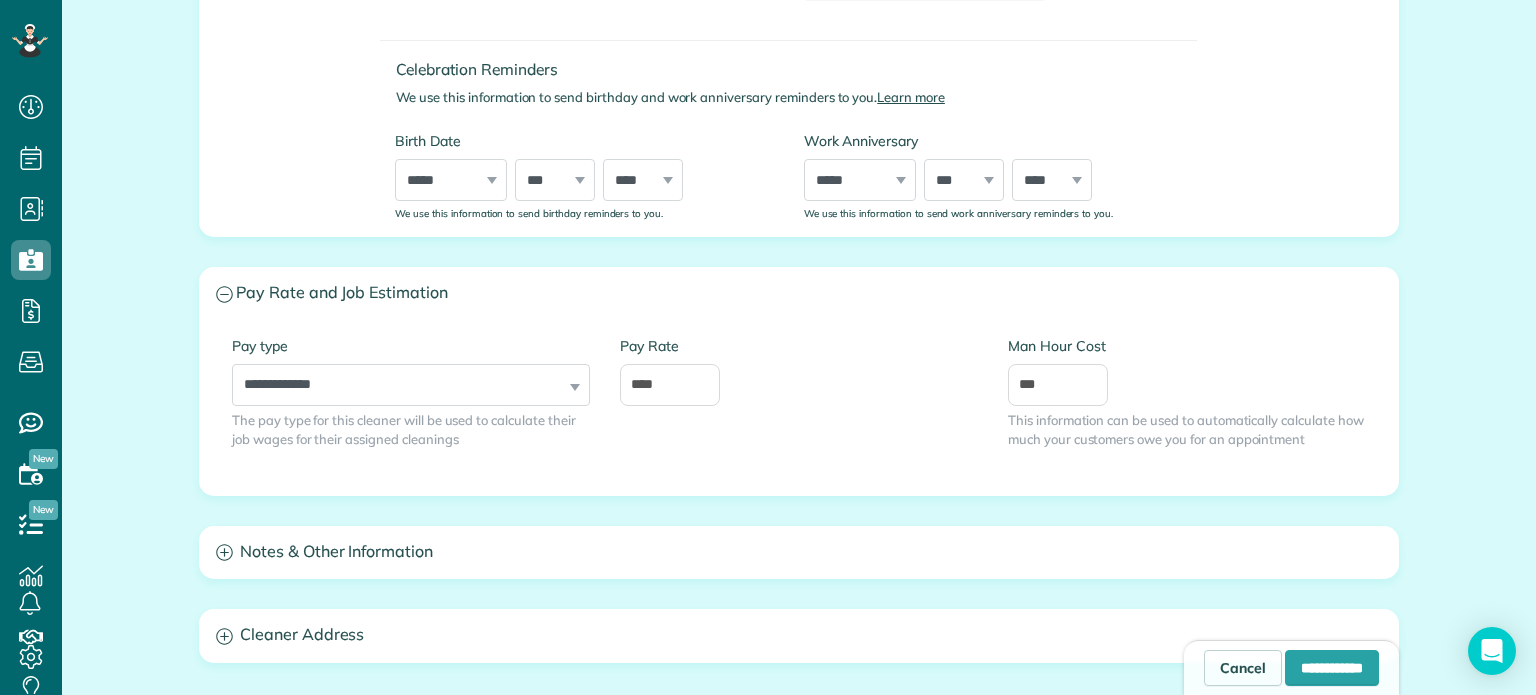 click on "The pay type for this cleaner will be used to calculate their job wages for their assigned cleanings" at bounding box center [411, 430] 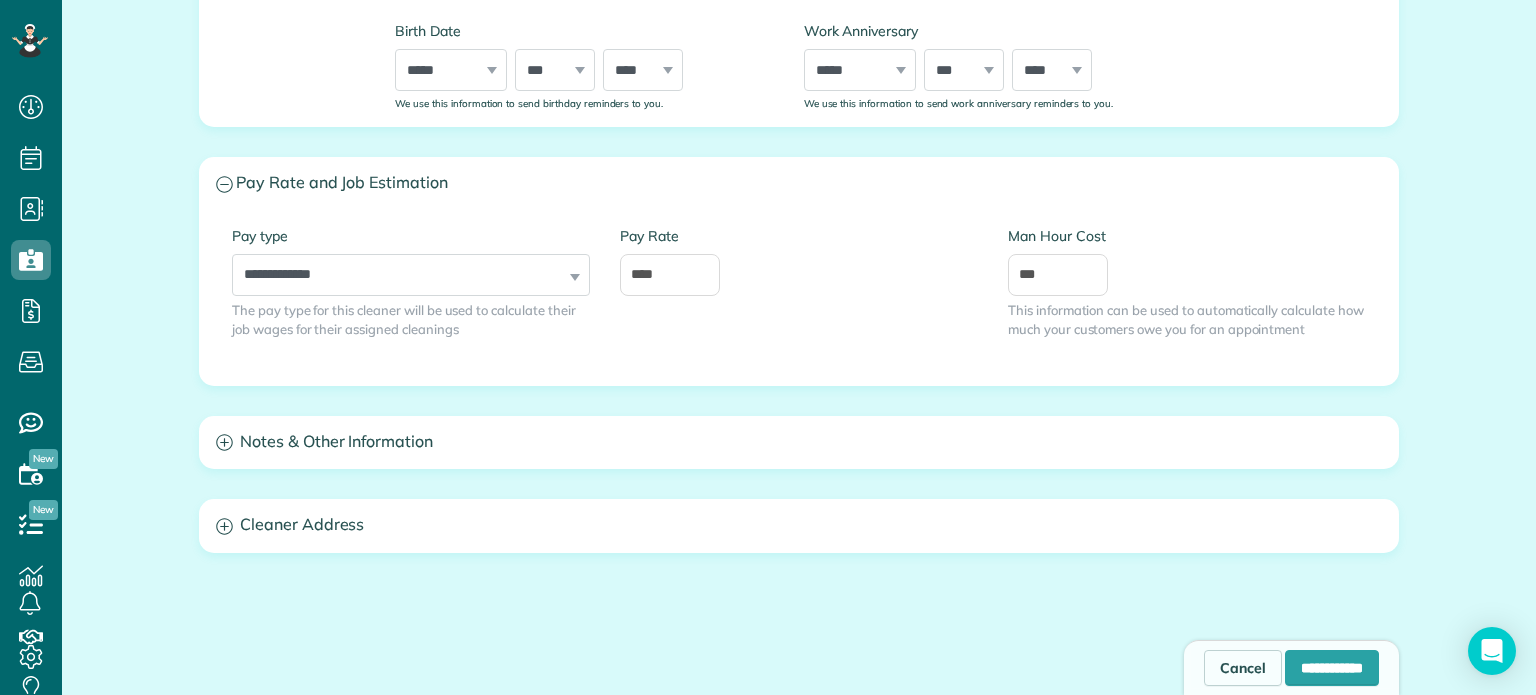 scroll, scrollTop: 838, scrollLeft: 0, axis: vertical 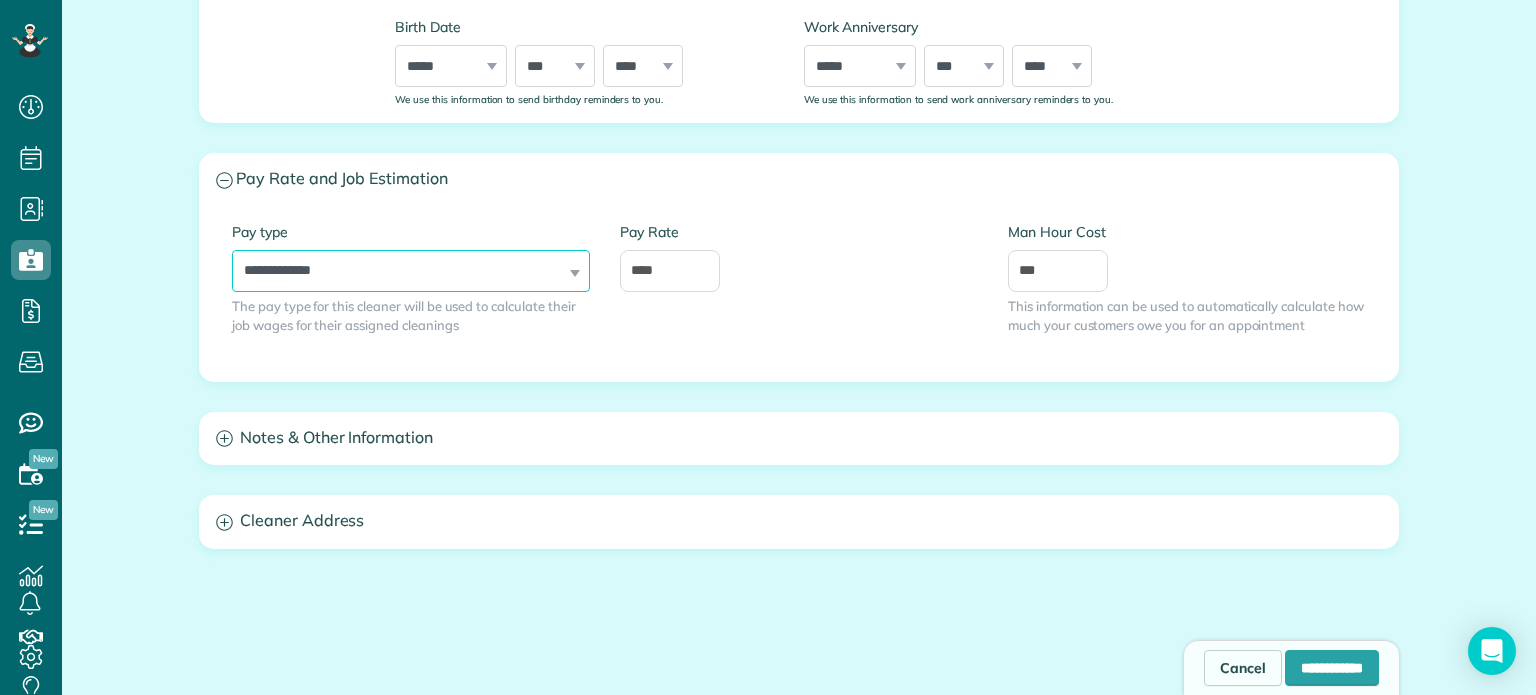 click on "**********" at bounding box center (411, 271) 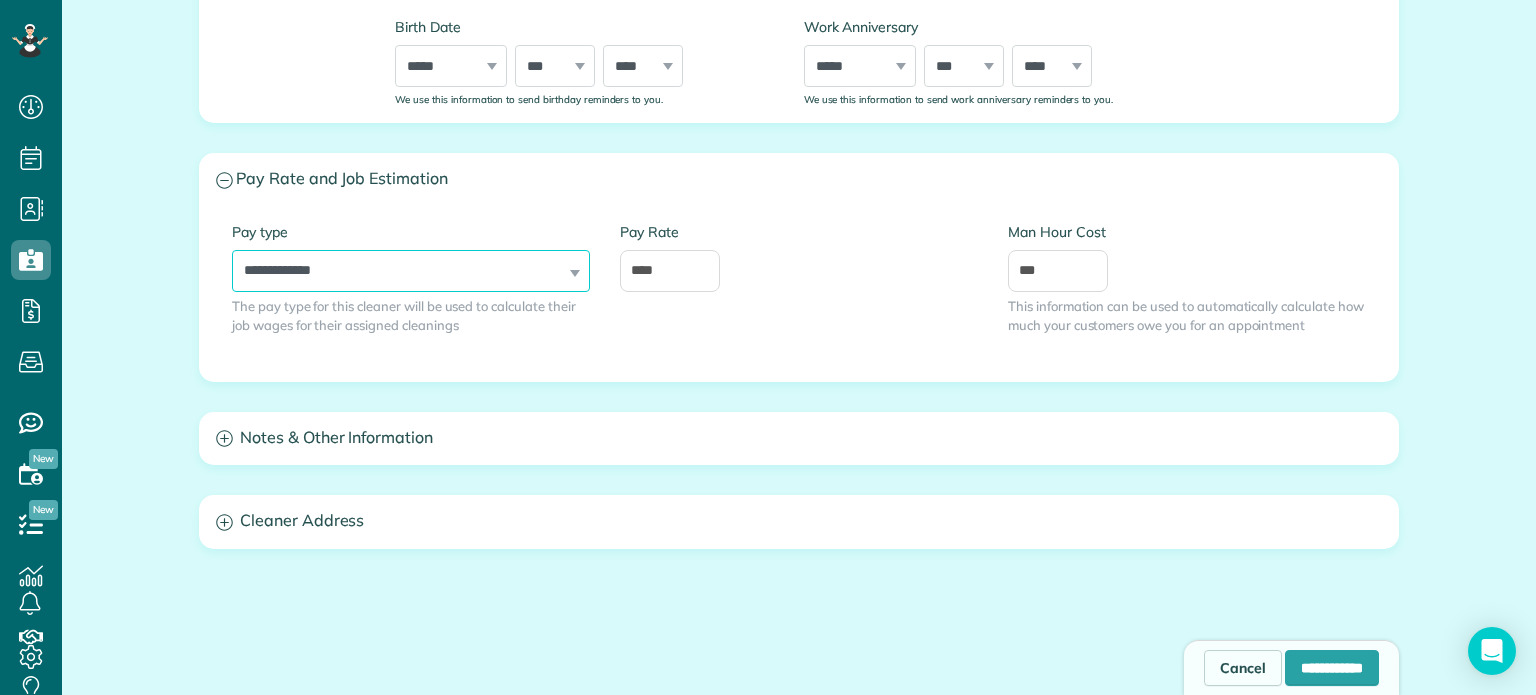 click on "**********" at bounding box center (411, 271) 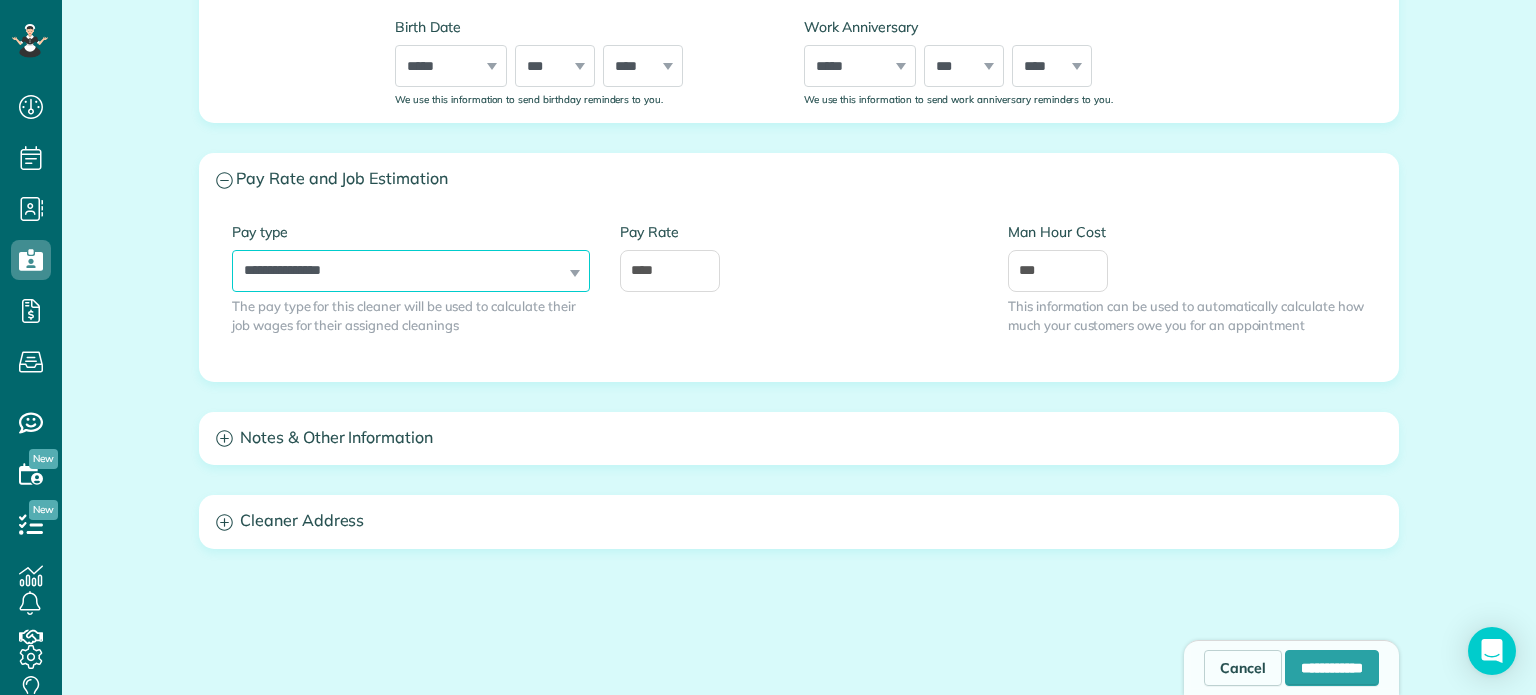 click on "**********" at bounding box center [411, 271] 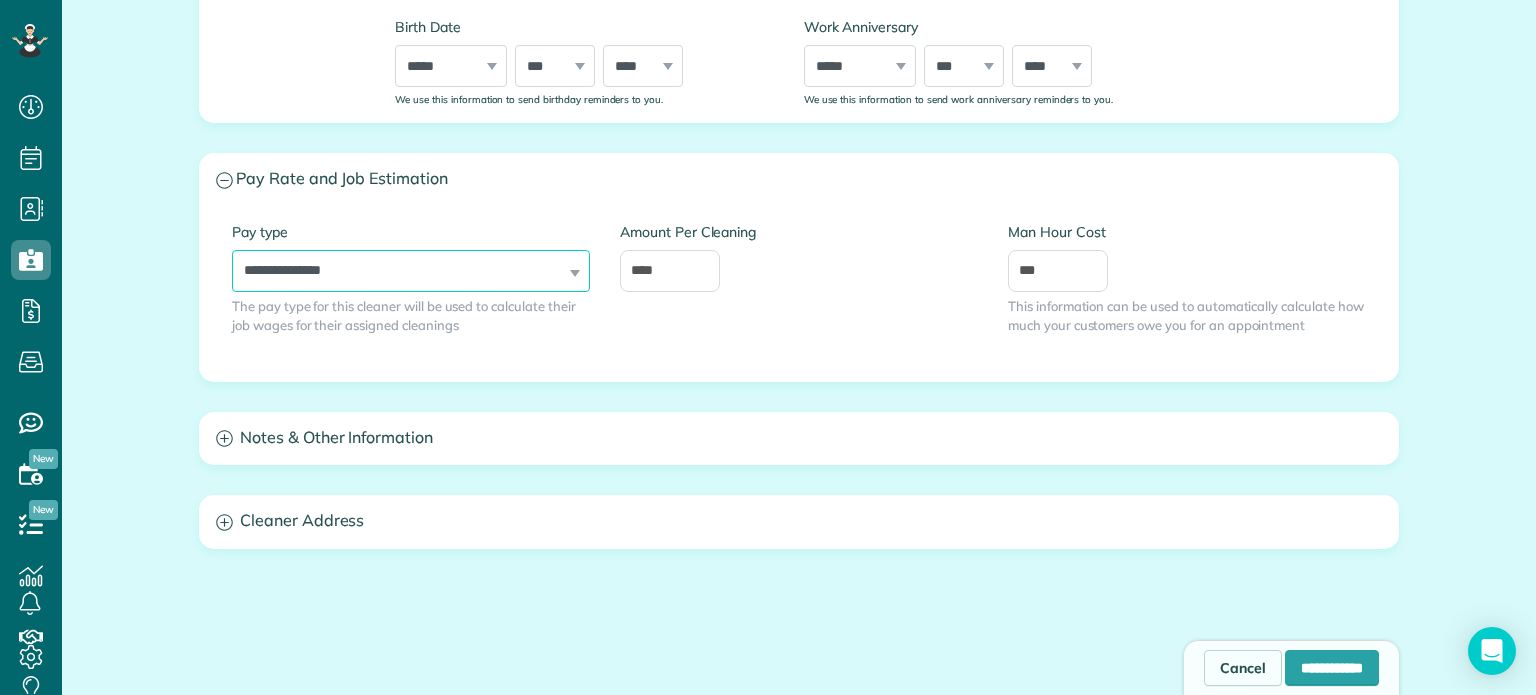 click on "**********" at bounding box center [411, 271] 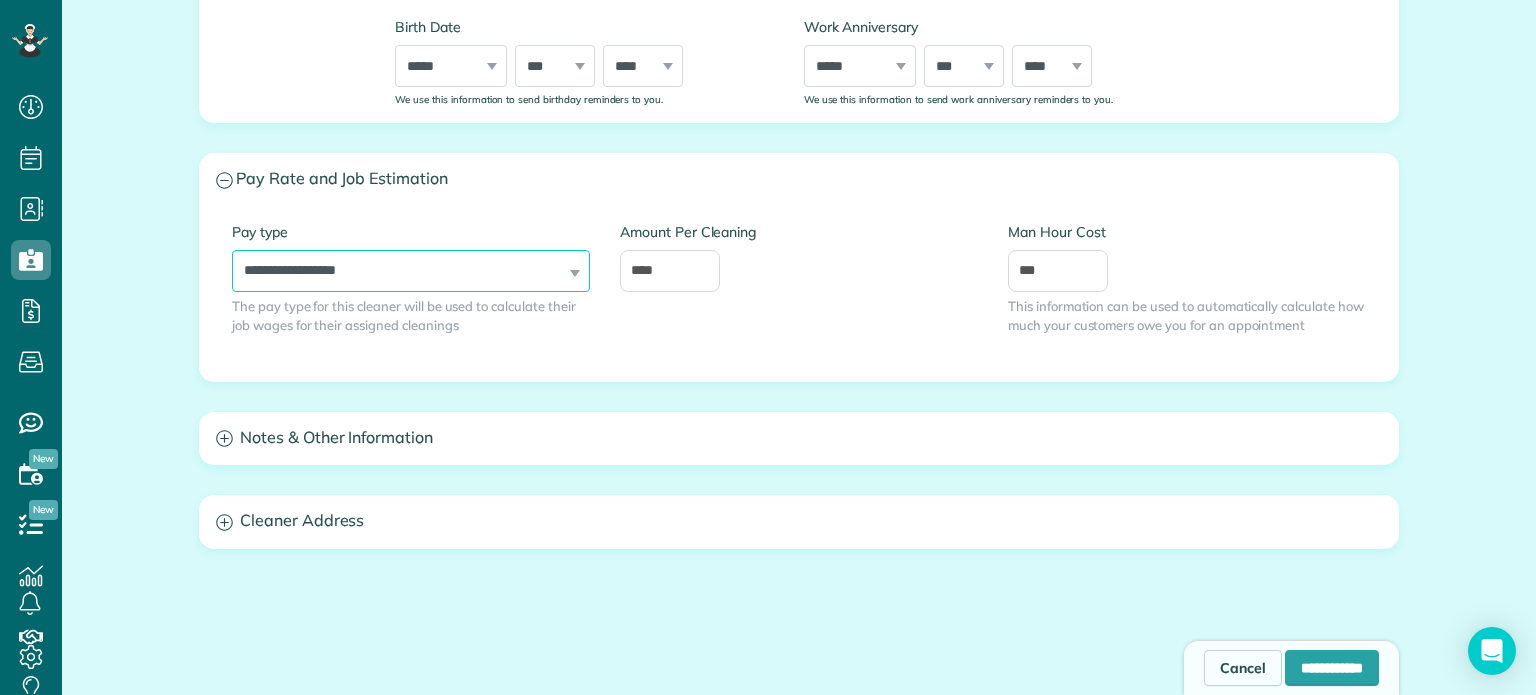 click on "**********" at bounding box center [411, 271] 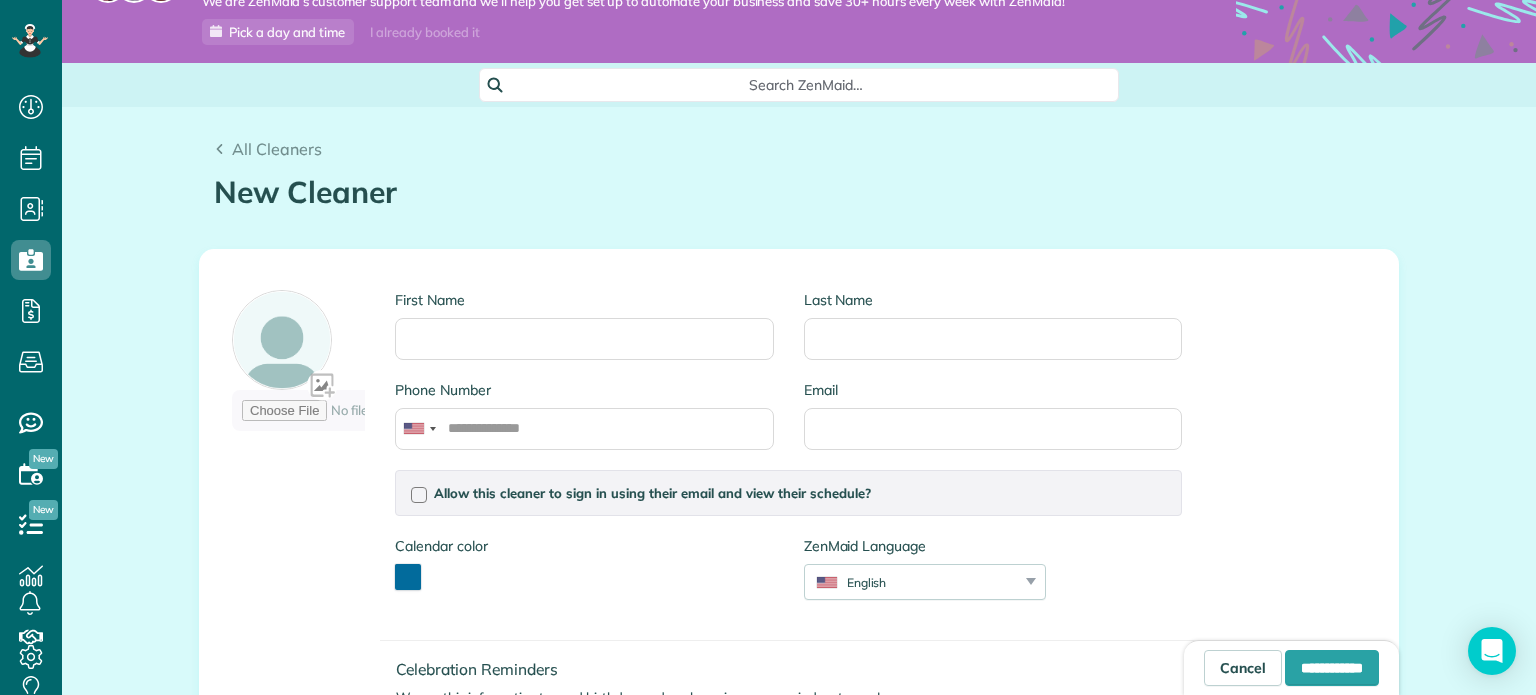 scroll, scrollTop: 128, scrollLeft: 0, axis: vertical 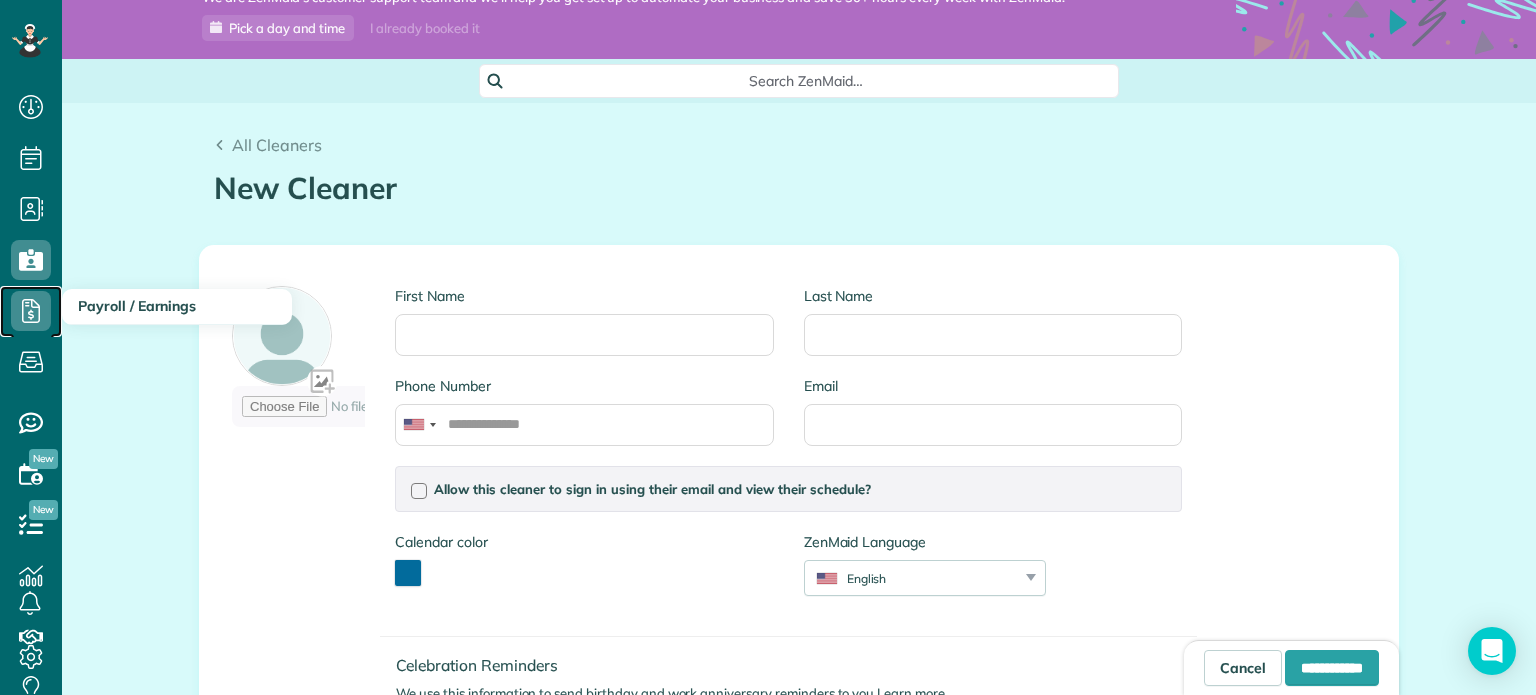 click 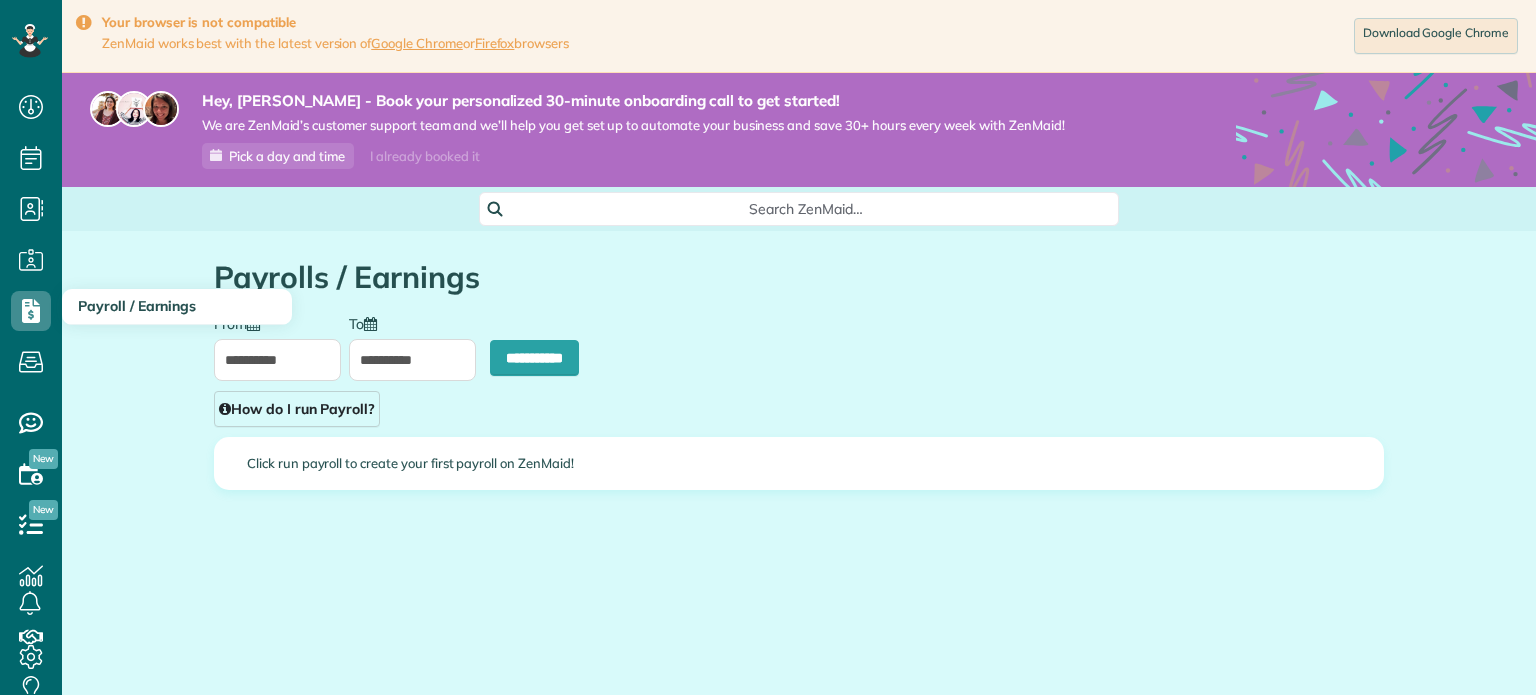 scroll, scrollTop: 0, scrollLeft: 0, axis: both 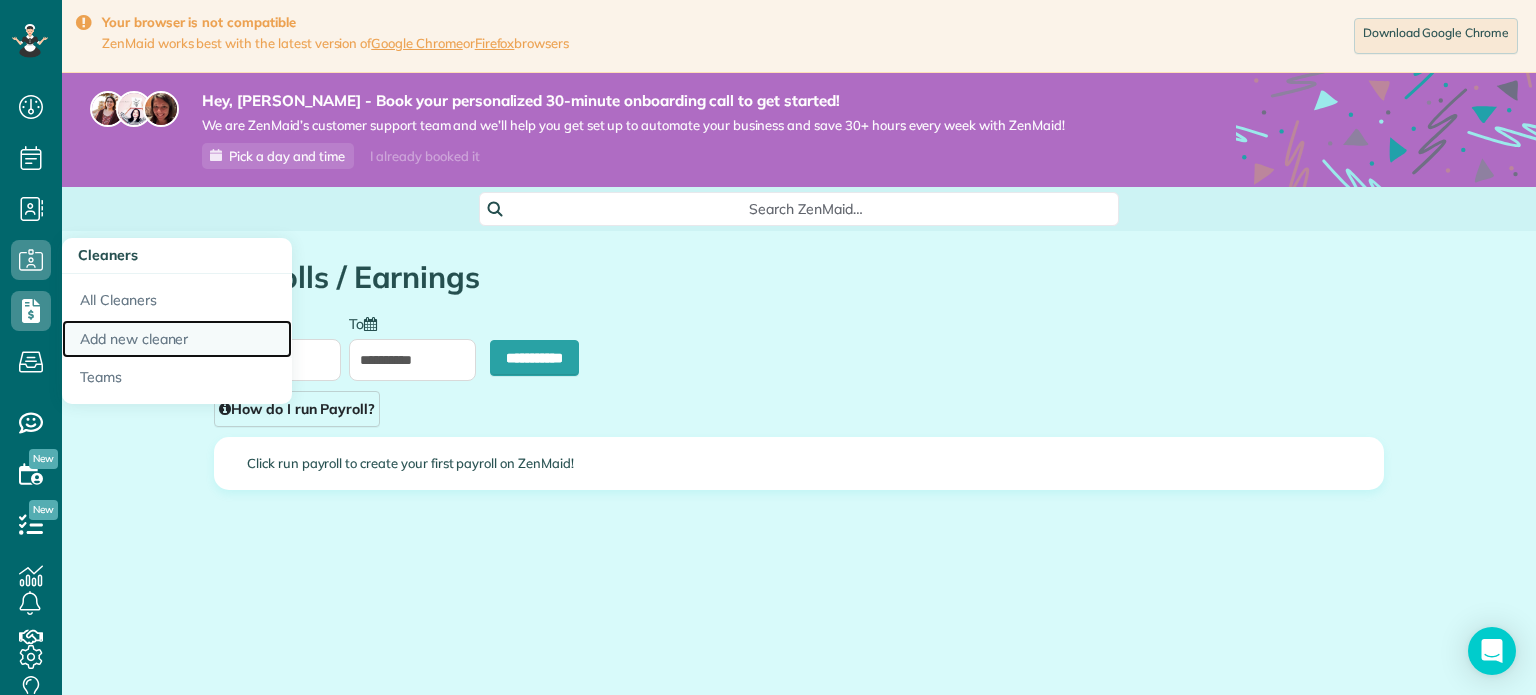 click on "Add new cleaner" at bounding box center (177, 339) 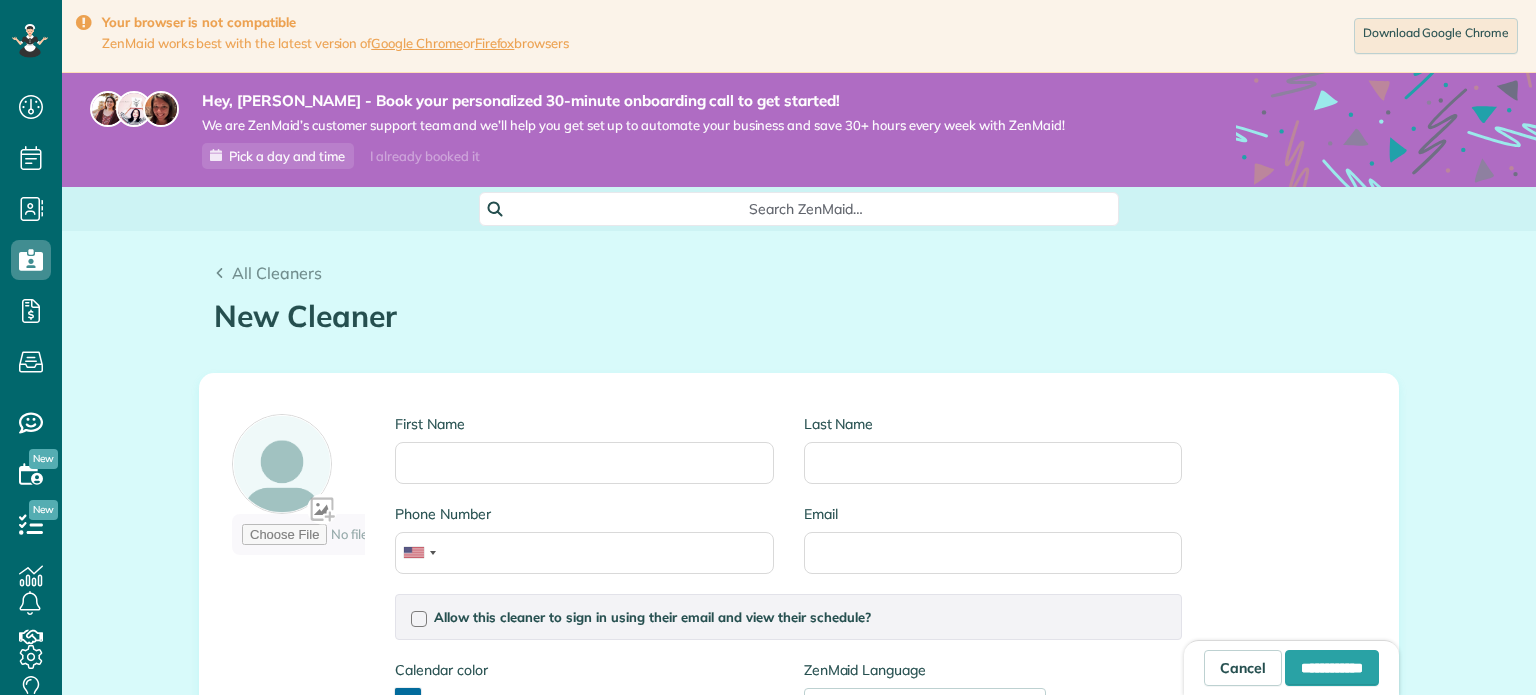 scroll, scrollTop: 0, scrollLeft: 0, axis: both 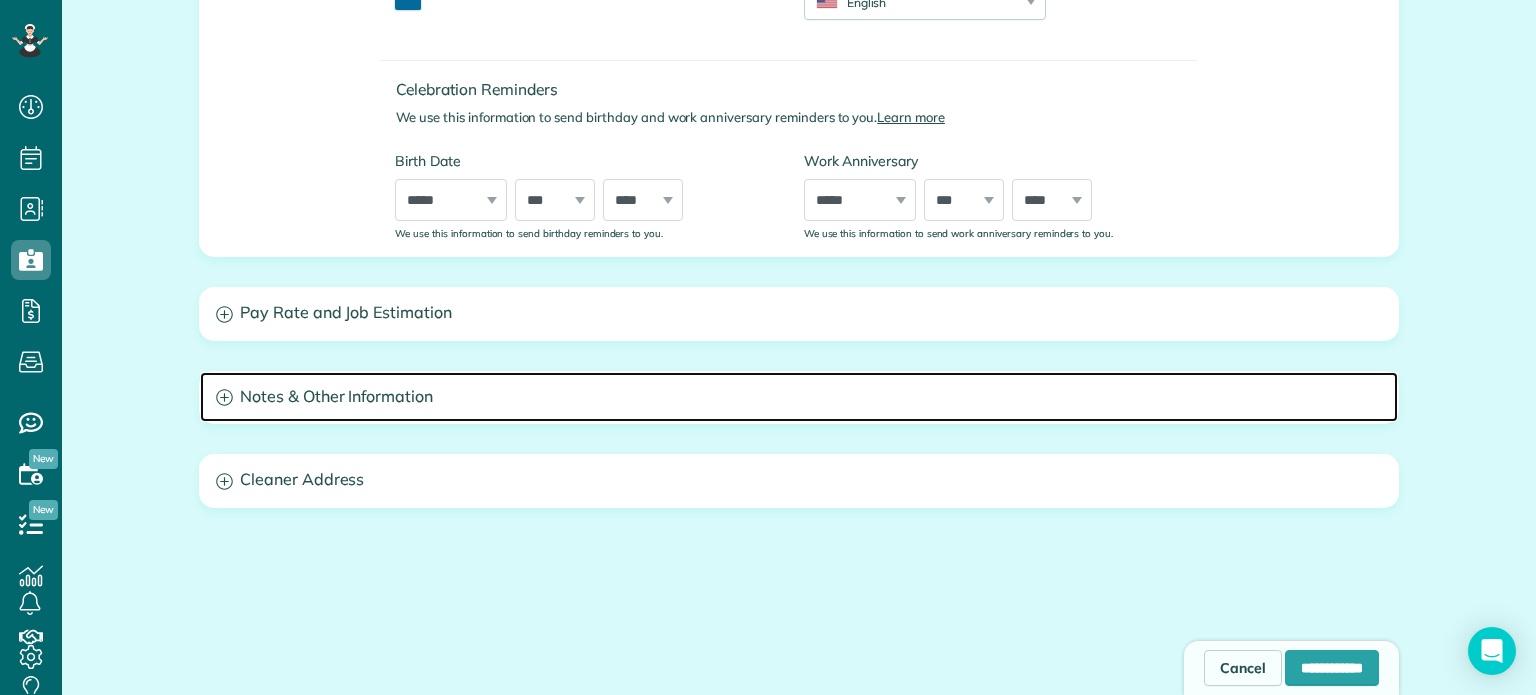 click on "Notes & Other Information" at bounding box center (799, 397) 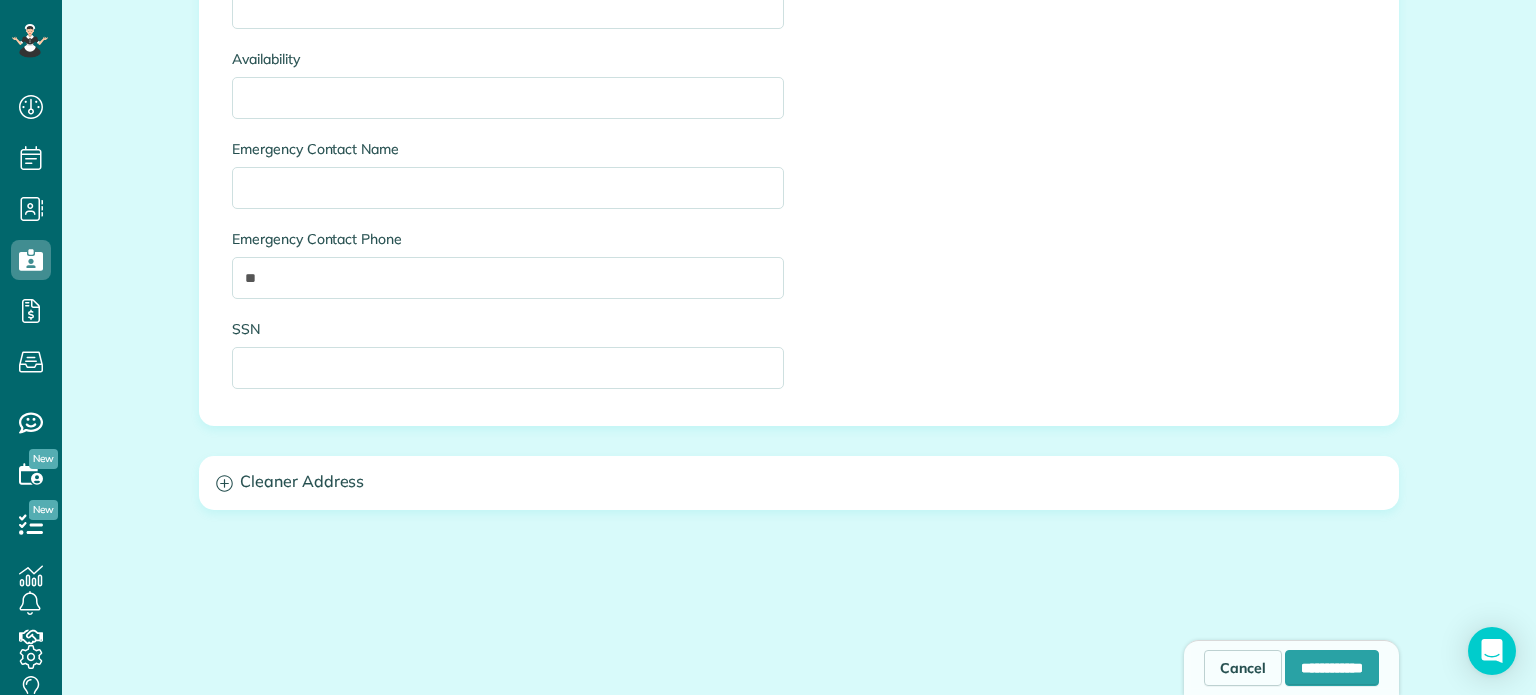 scroll, scrollTop: 1410, scrollLeft: 0, axis: vertical 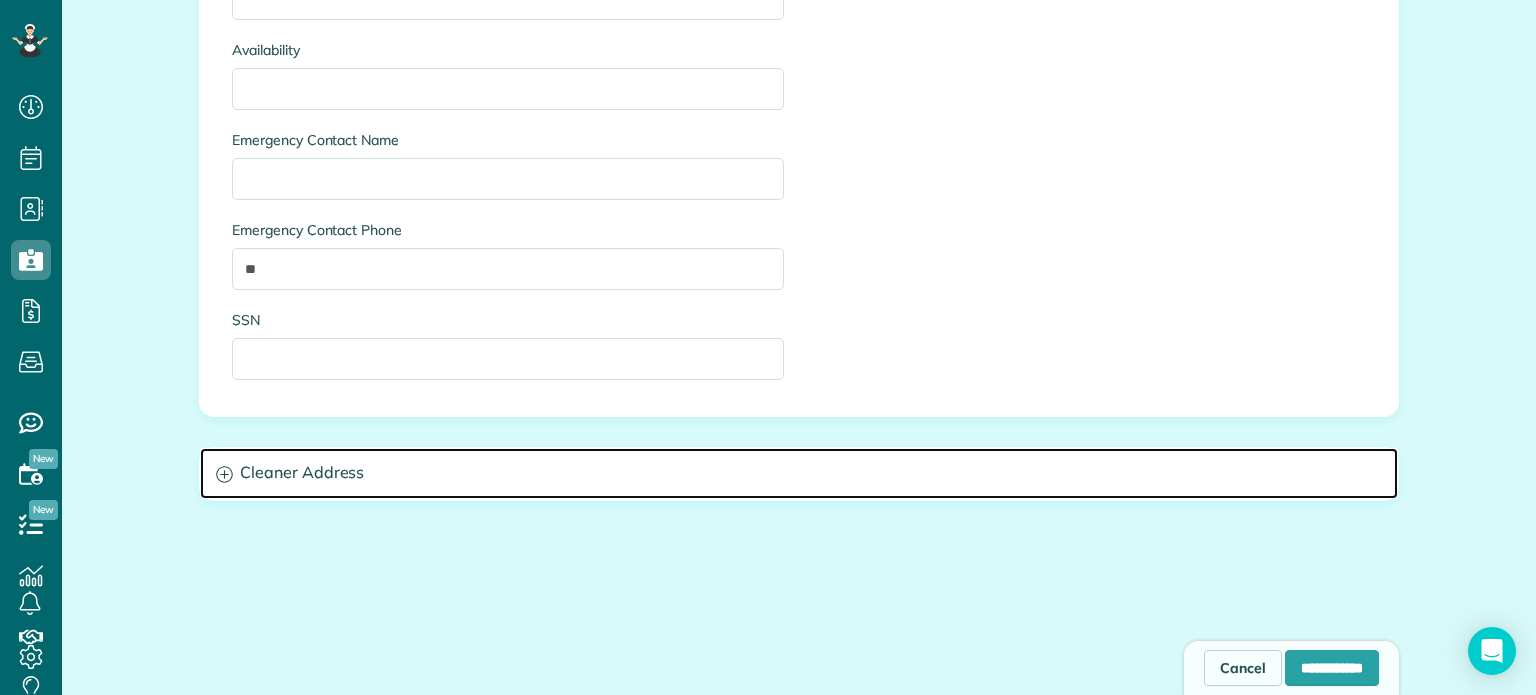 click on "Cleaner Address" at bounding box center [799, 473] 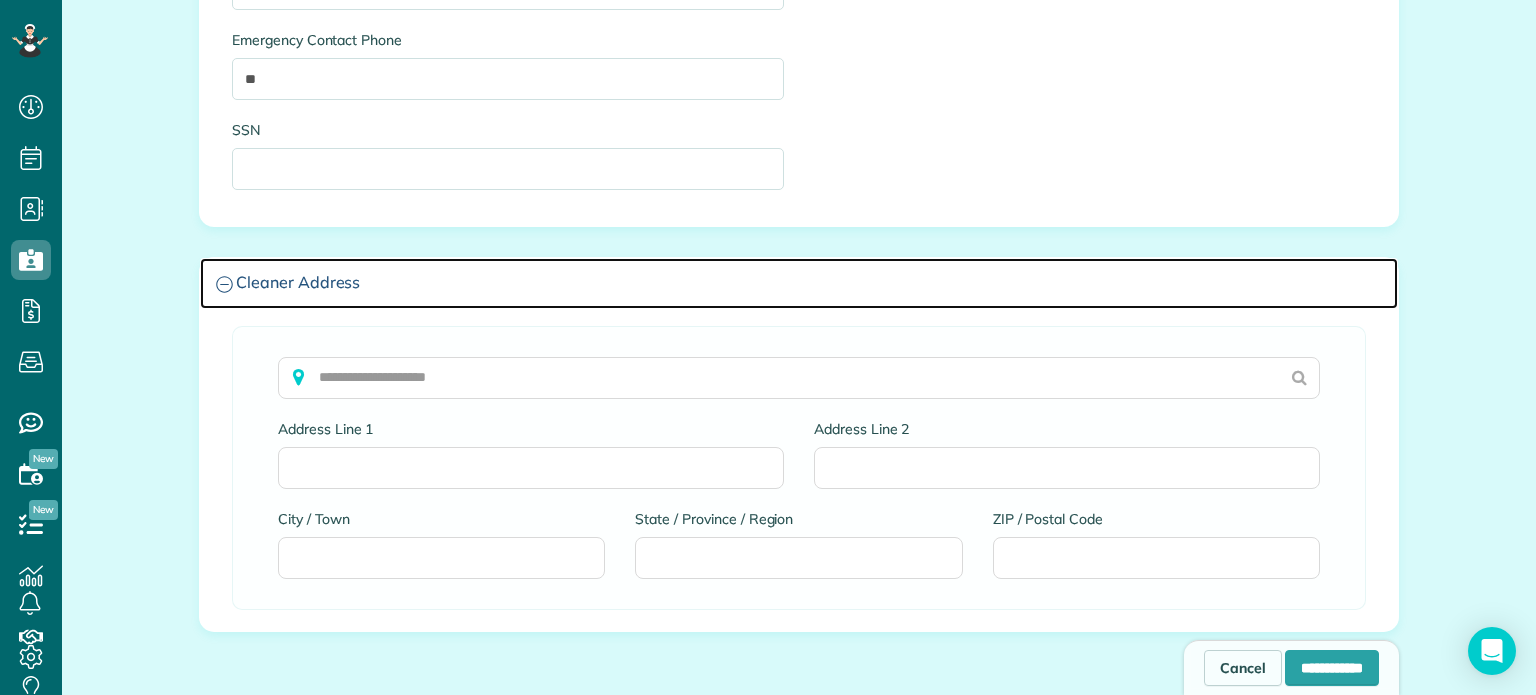 scroll, scrollTop: 1804, scrollLeft: 0, axis: vertical 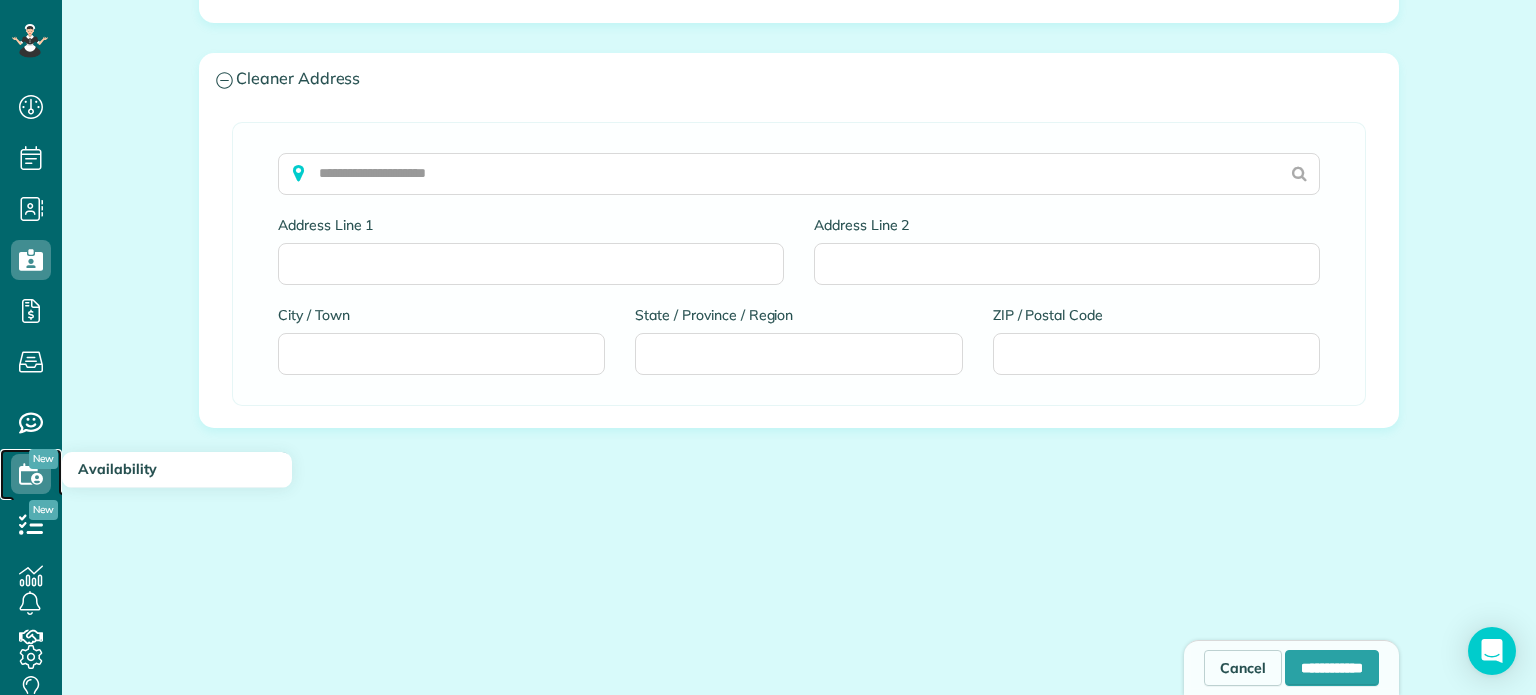 click 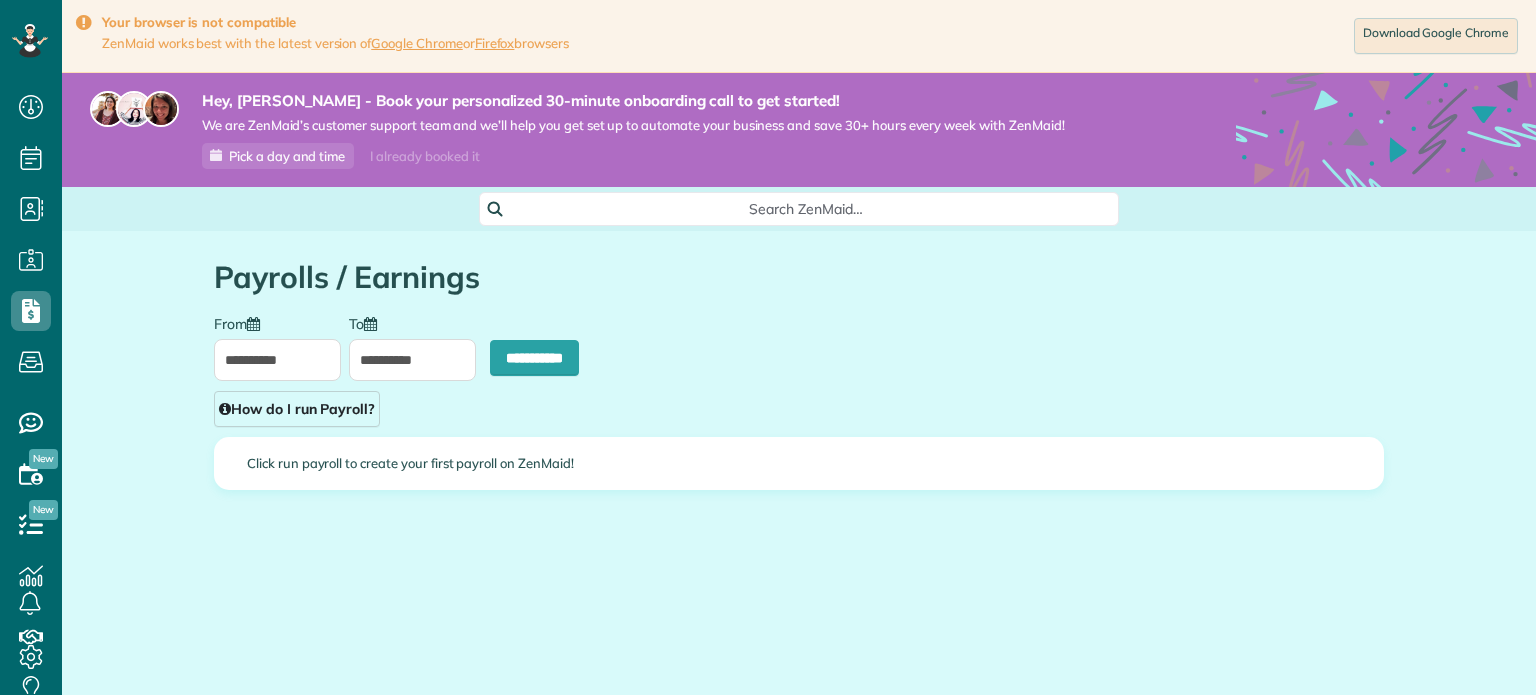 scroll, scrollTop: 0, scrollLeft: 0, axis: both 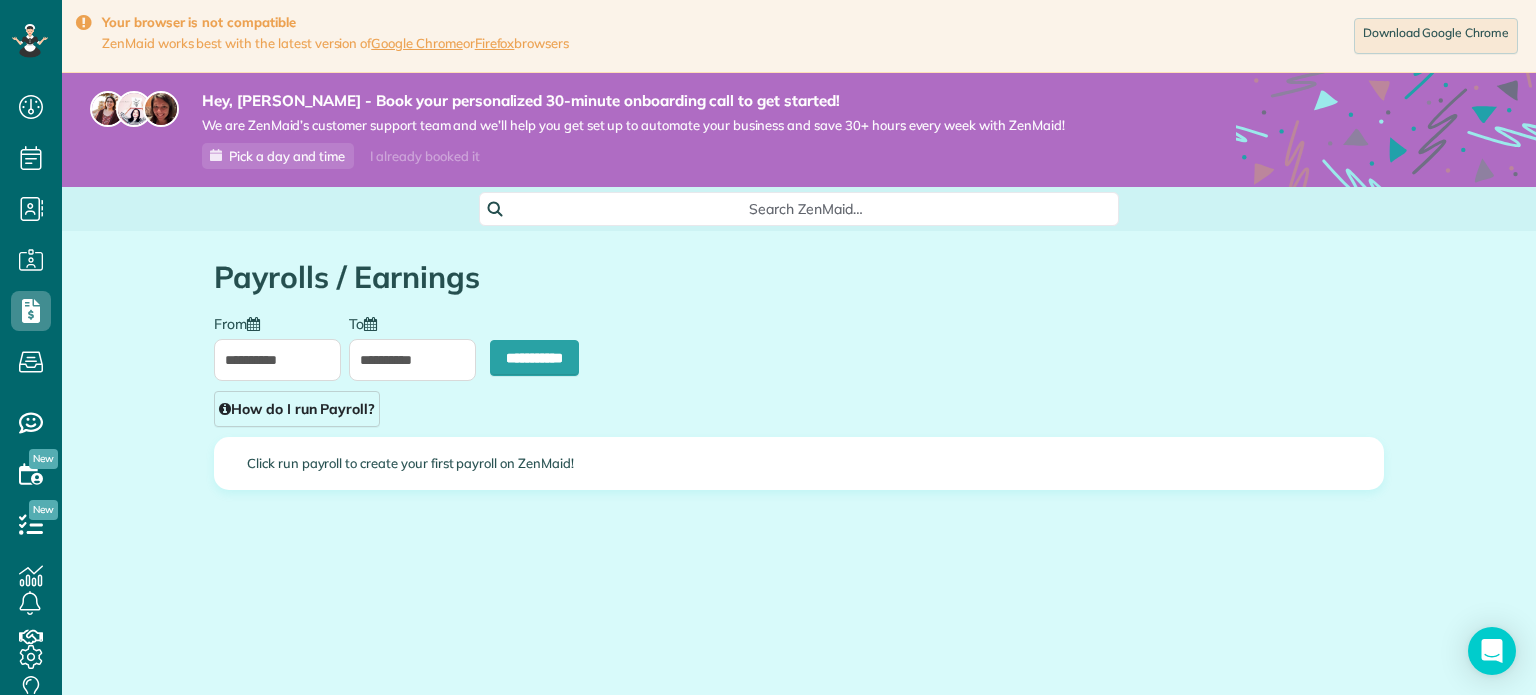 click on "Search ZenMaid…" at bounding box center [806, 209] 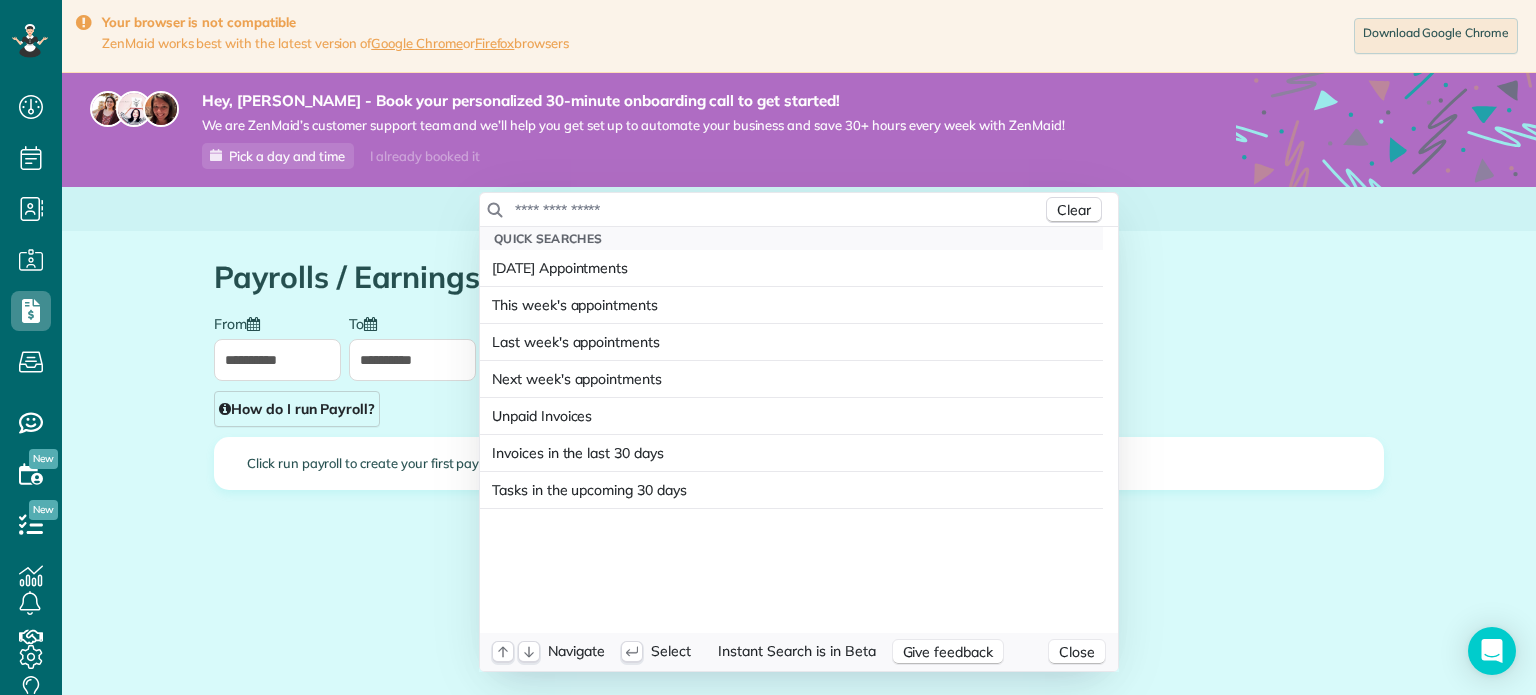 click at bounding box center [778, 210] 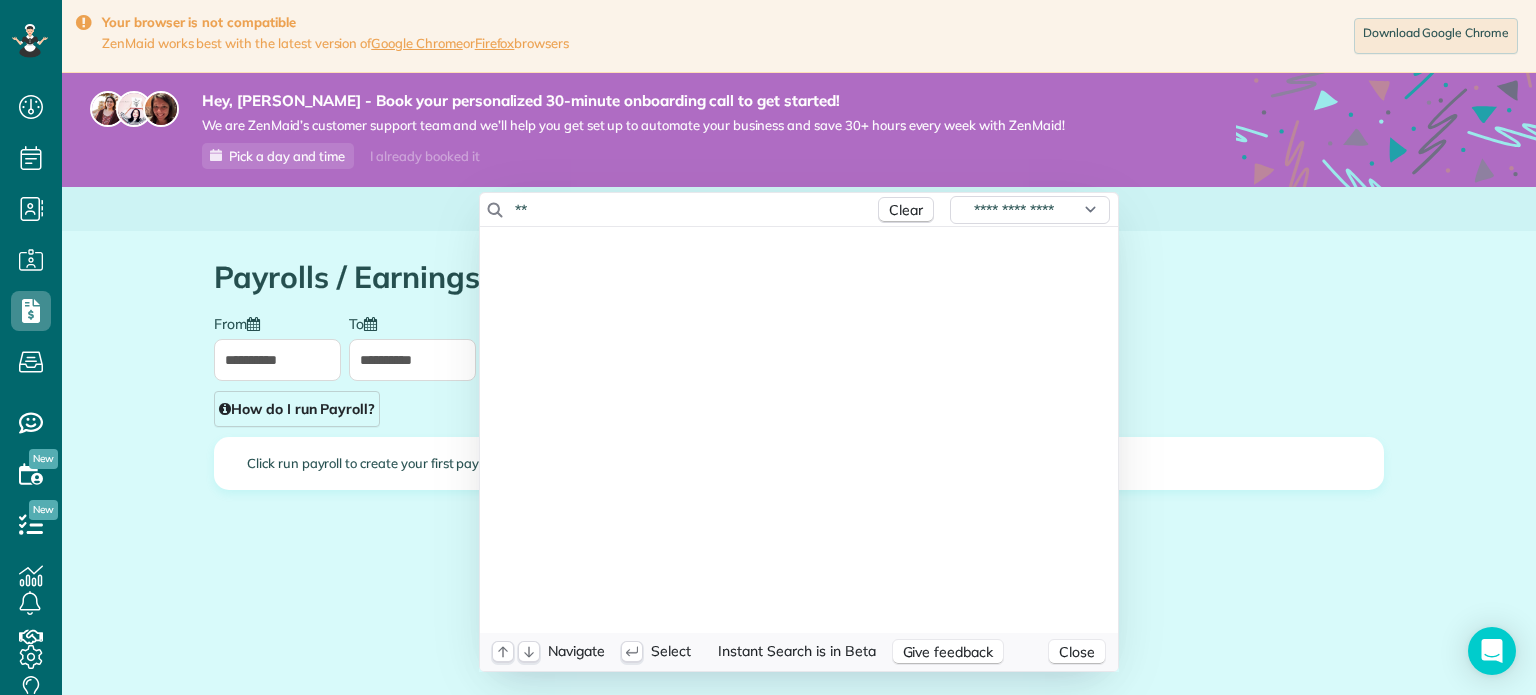 type on "*" 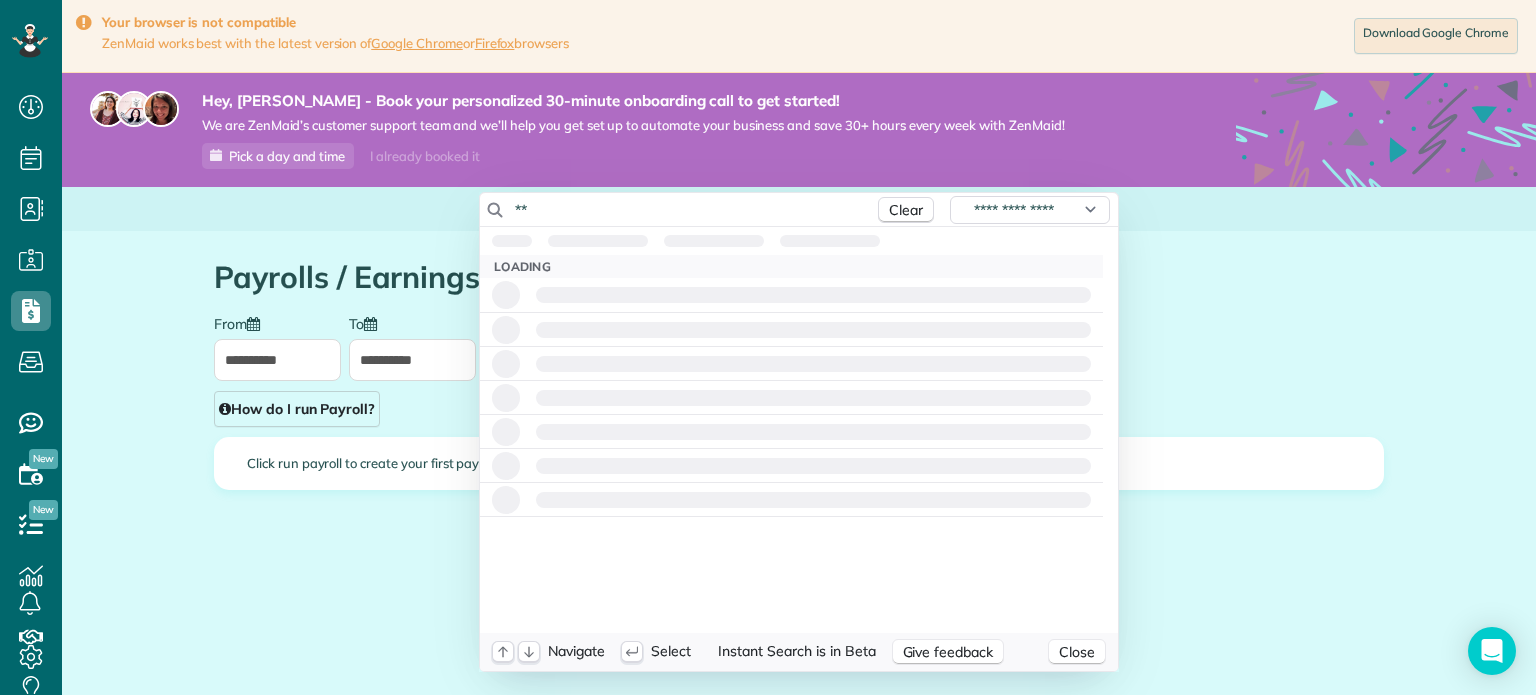 type on "*" 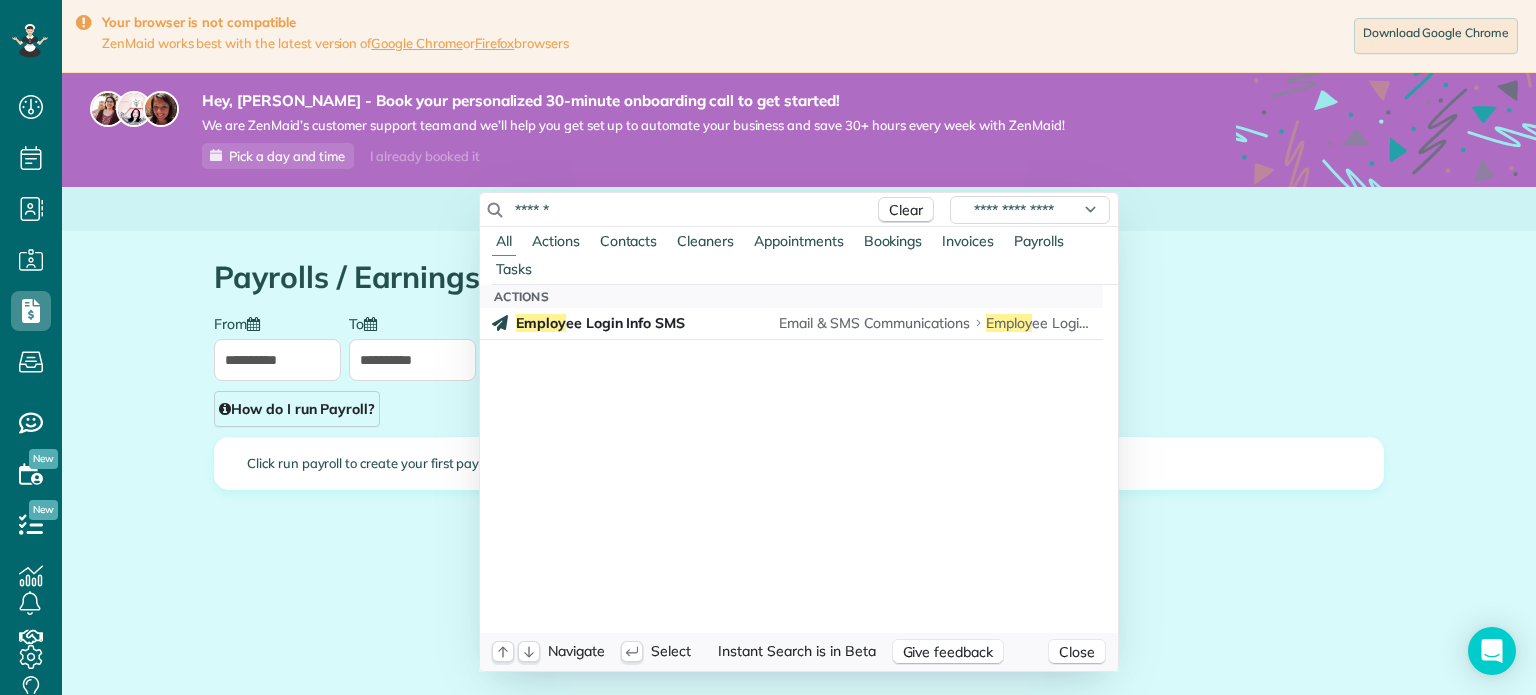 click on "Cleaners" at bounding box center [705, 241] 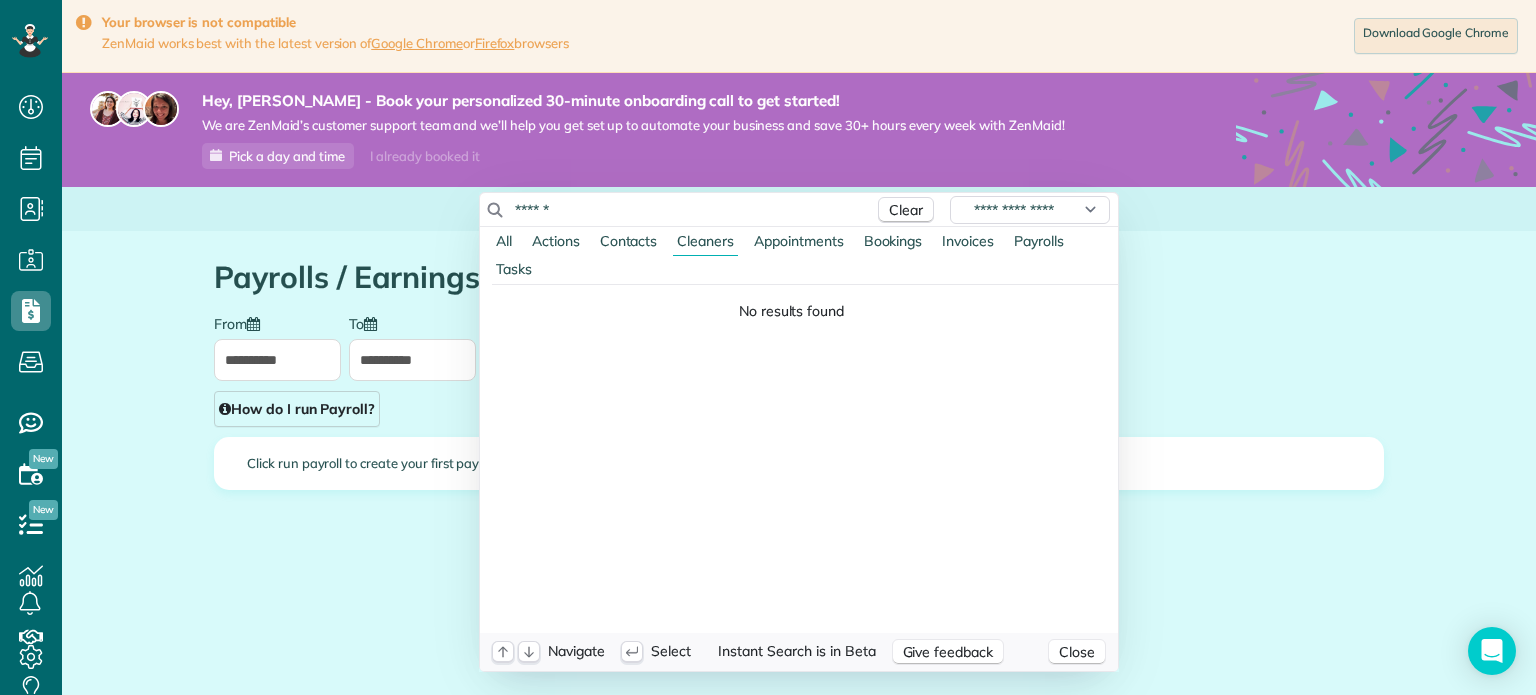 click on "******" at bounding box center (689, 210) 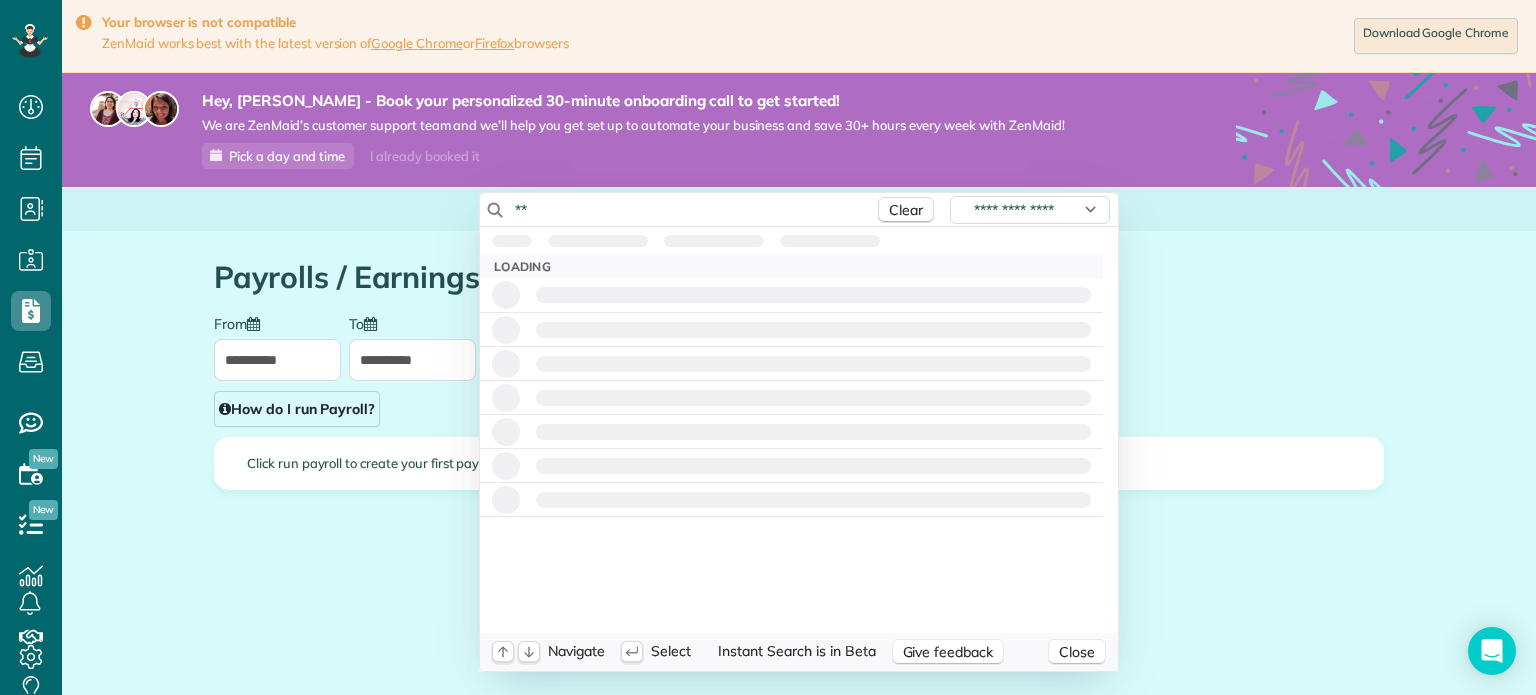 type on "*" 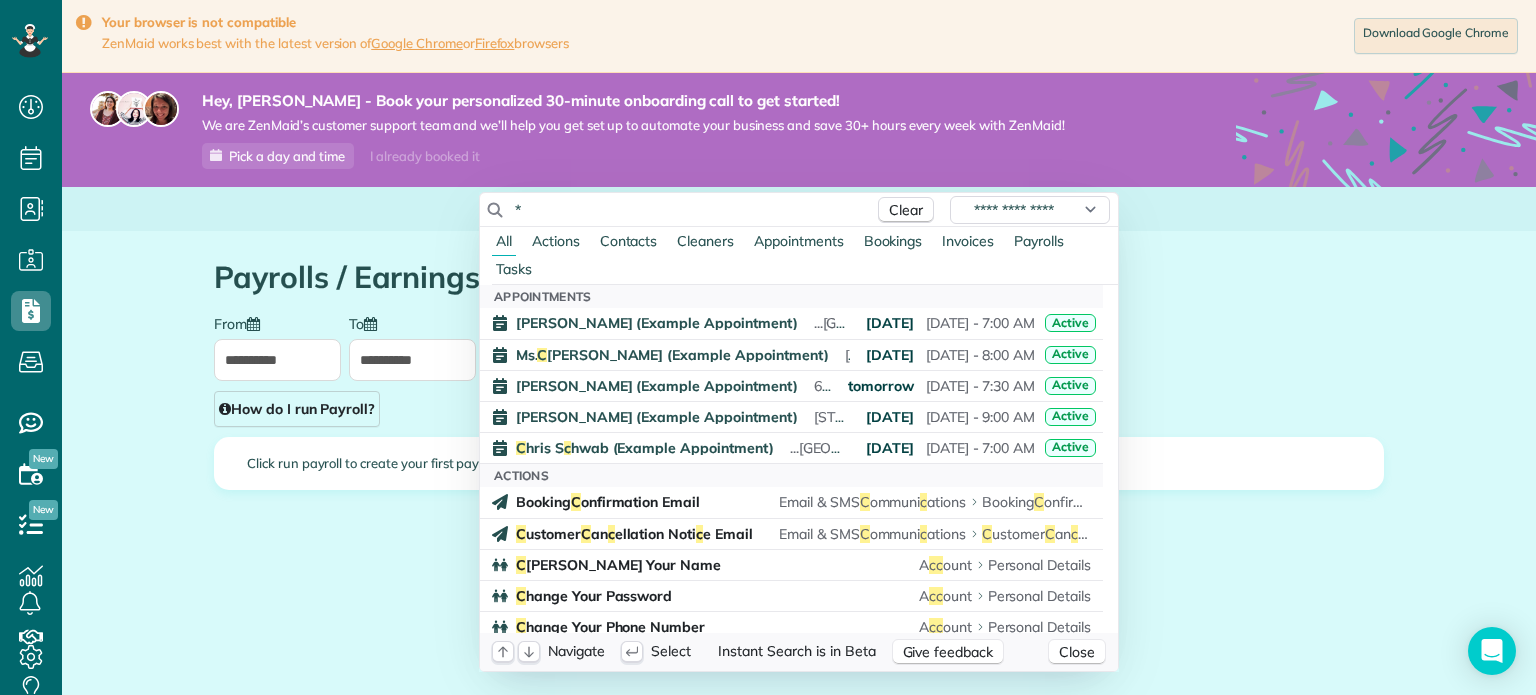 type on "*" 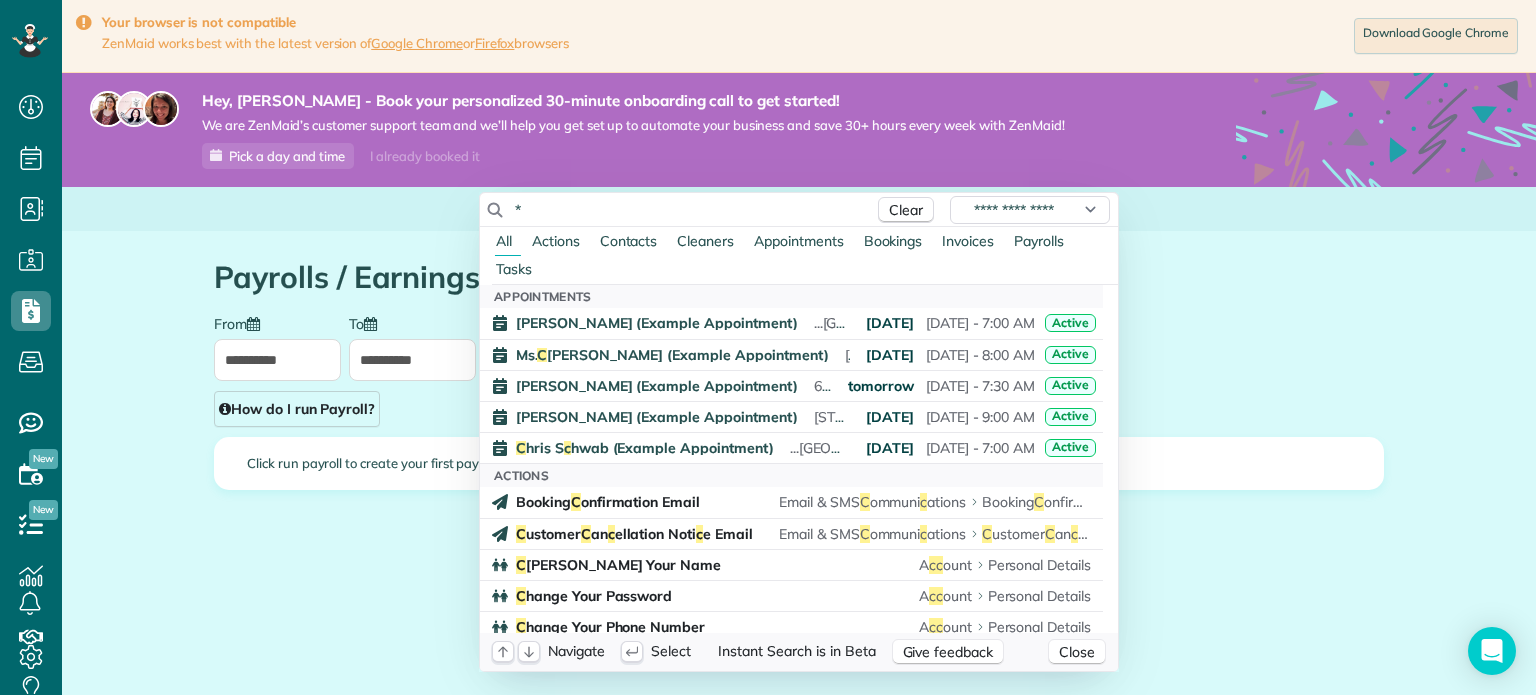 click on "Cleaners" at bounding box center (705, 241) 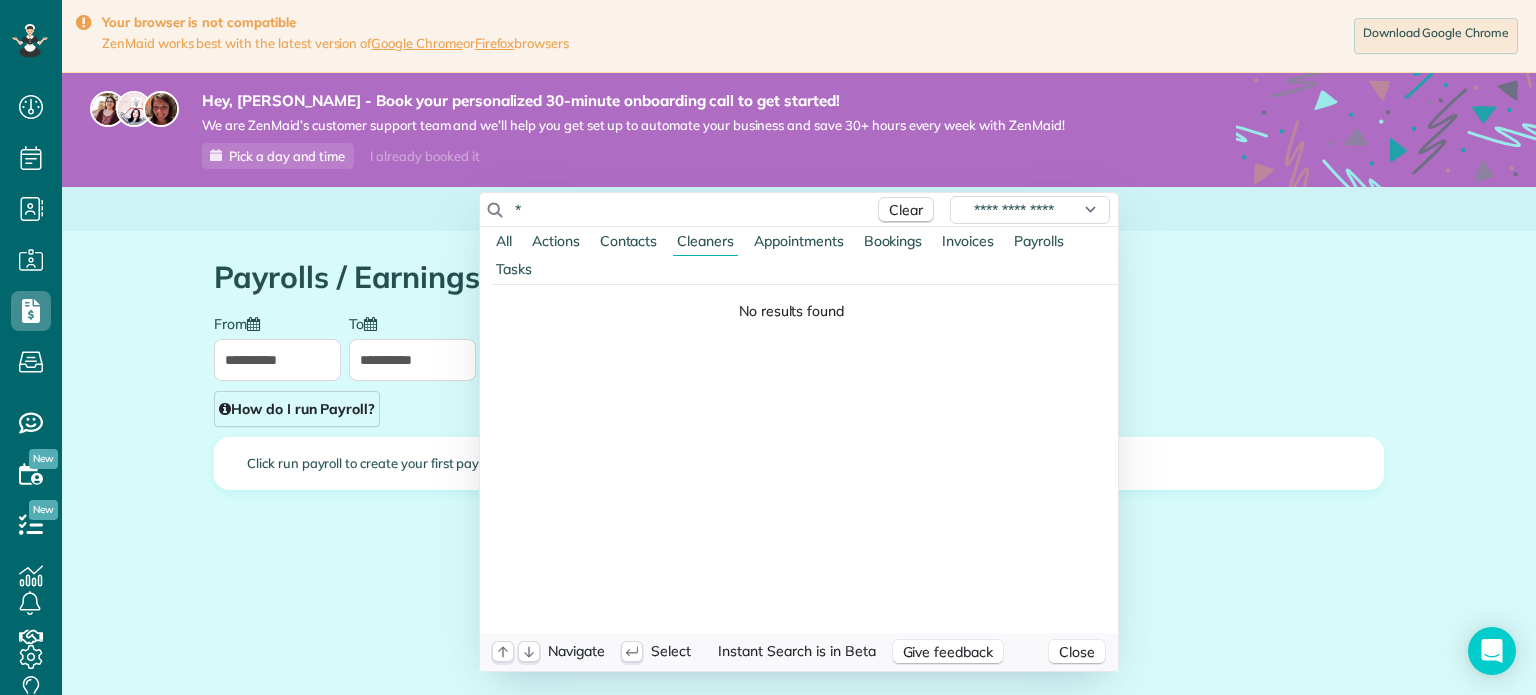 click on "*" at bounding box center (689, 210) 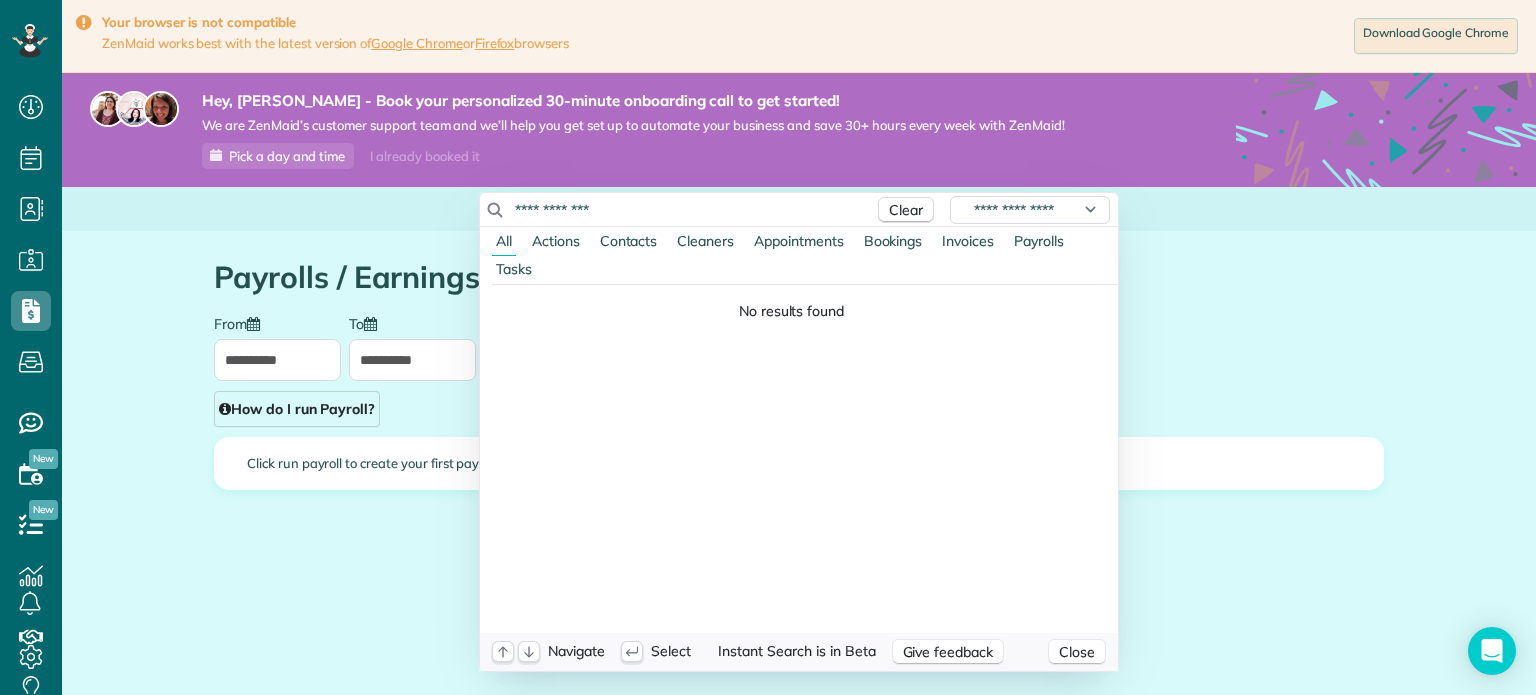 click on "**********" at bounding box center [689, 210] 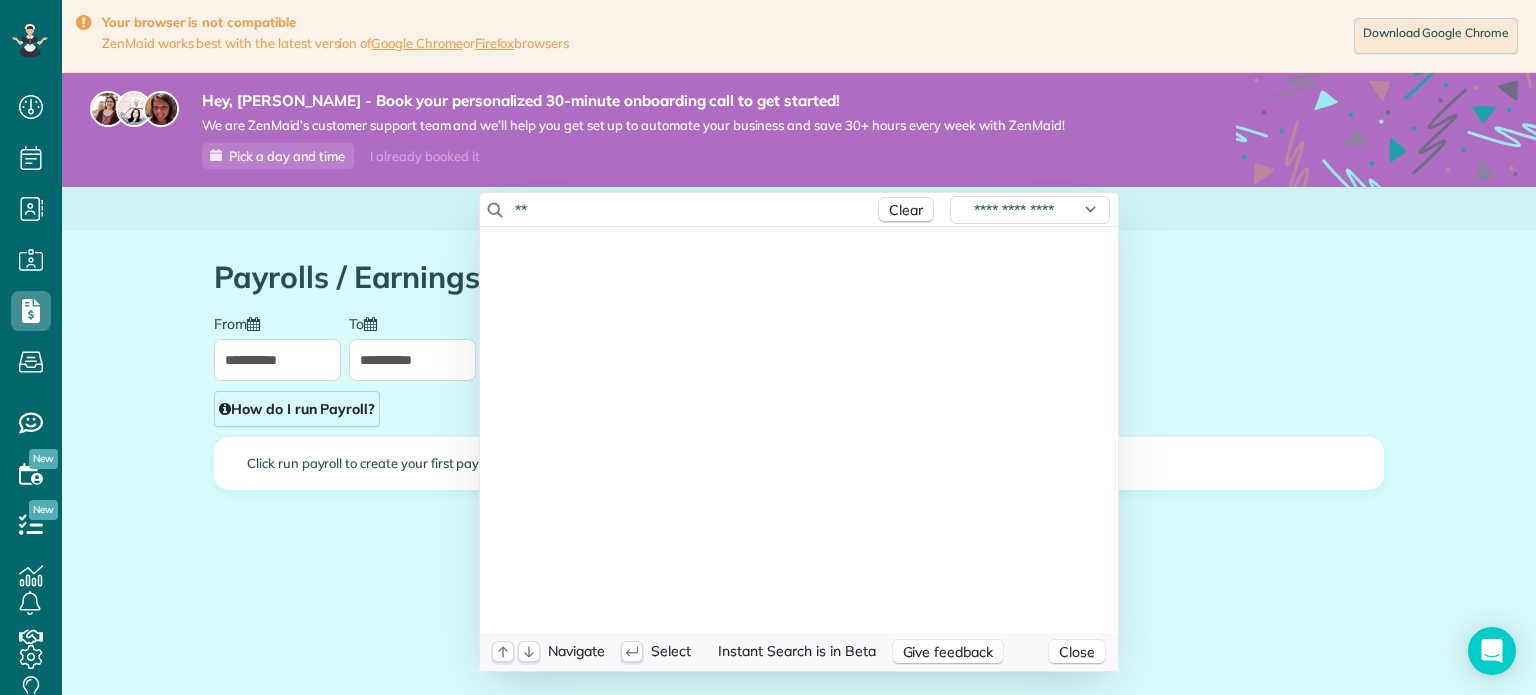 type on "*" 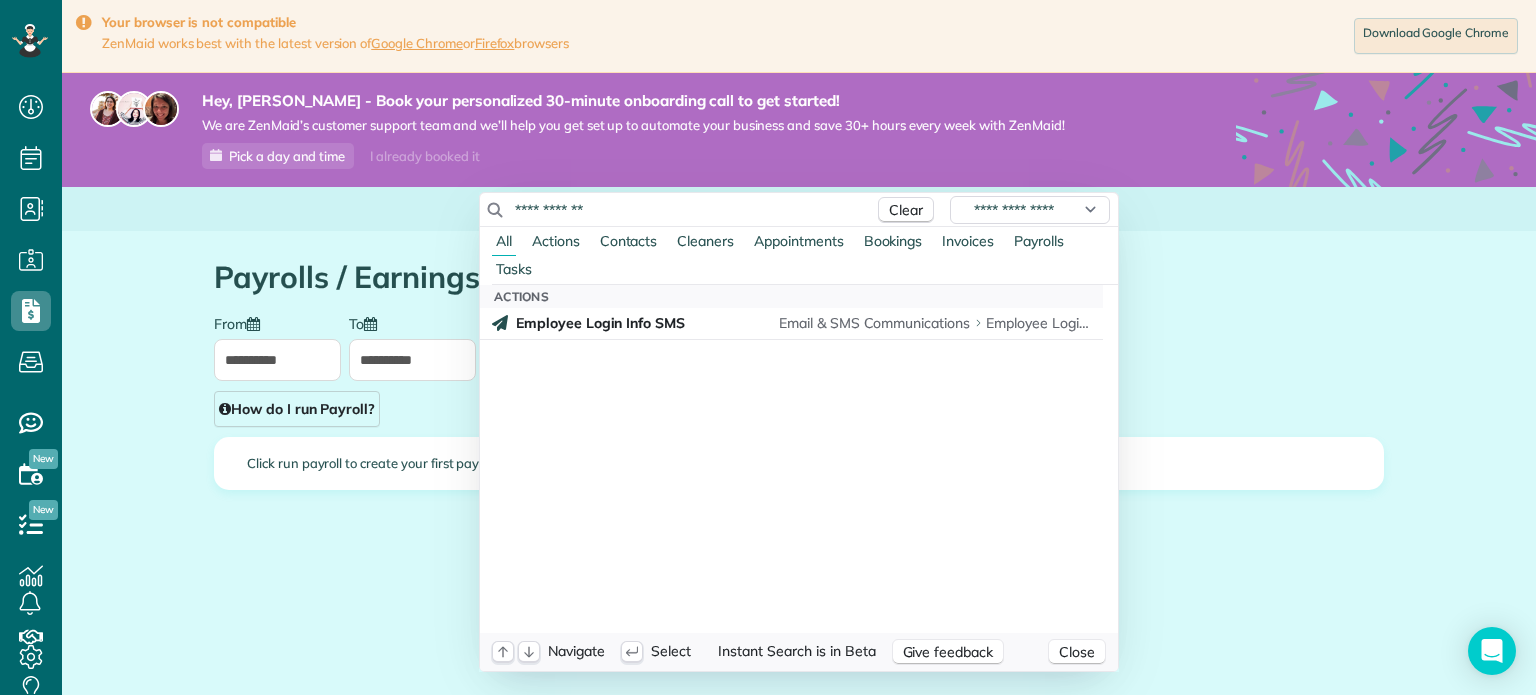 type on "**********" 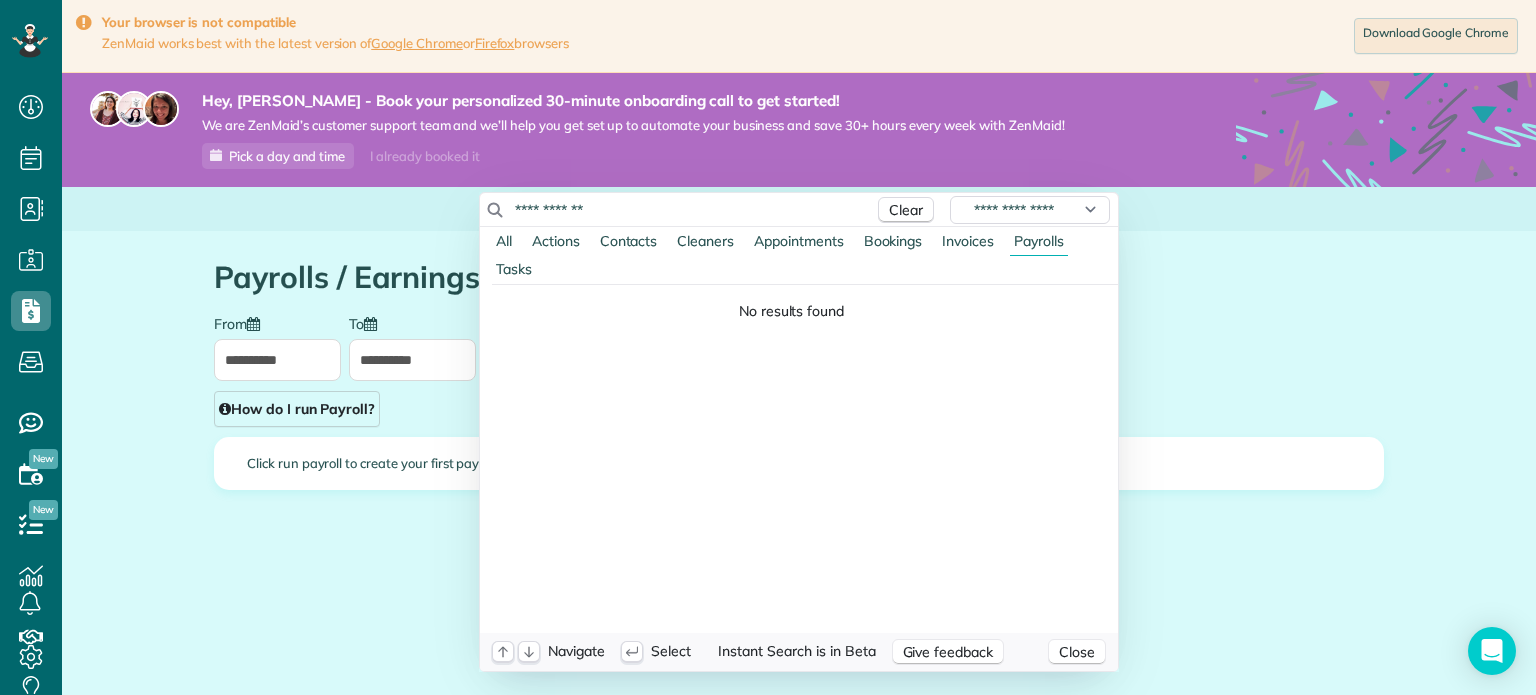 click on "Invoices" at bounding box center (968, 241) 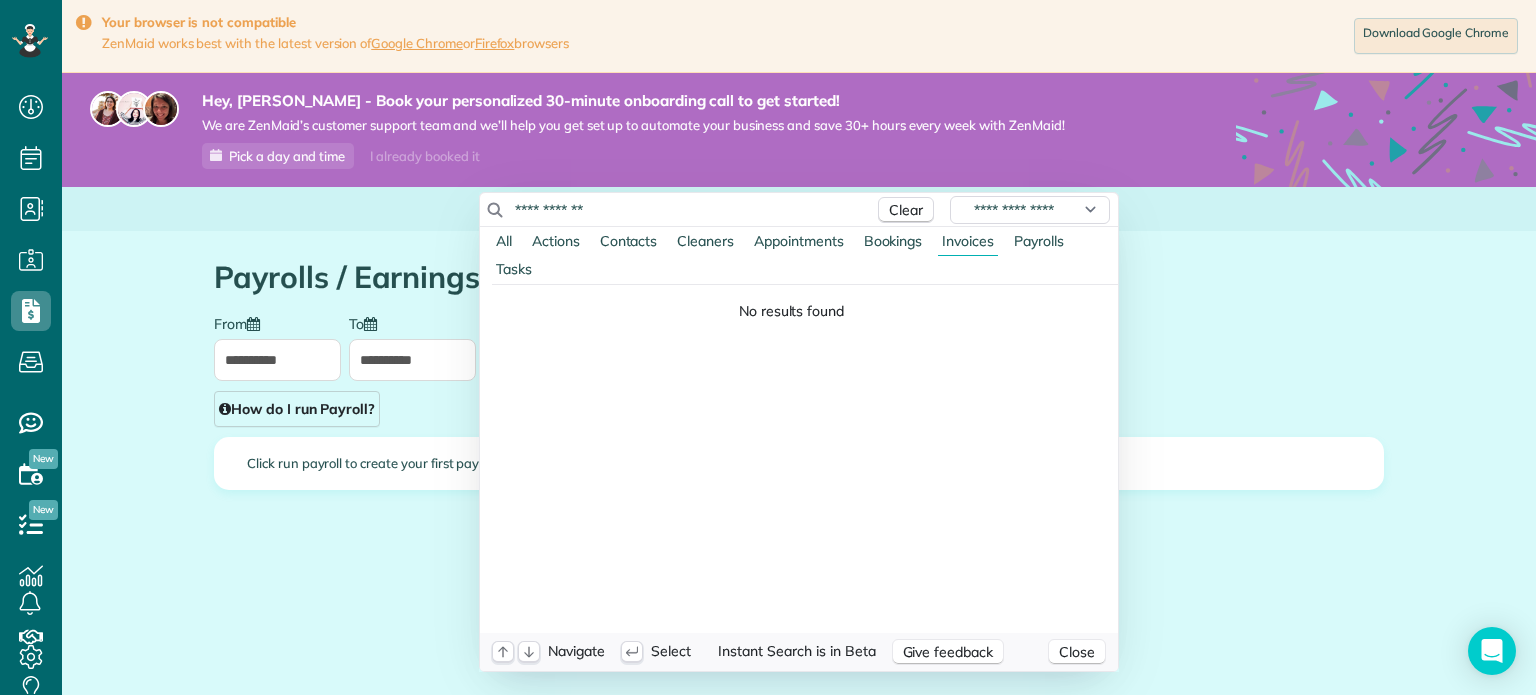 click on "Bookings" at bounding box center [893, 241] 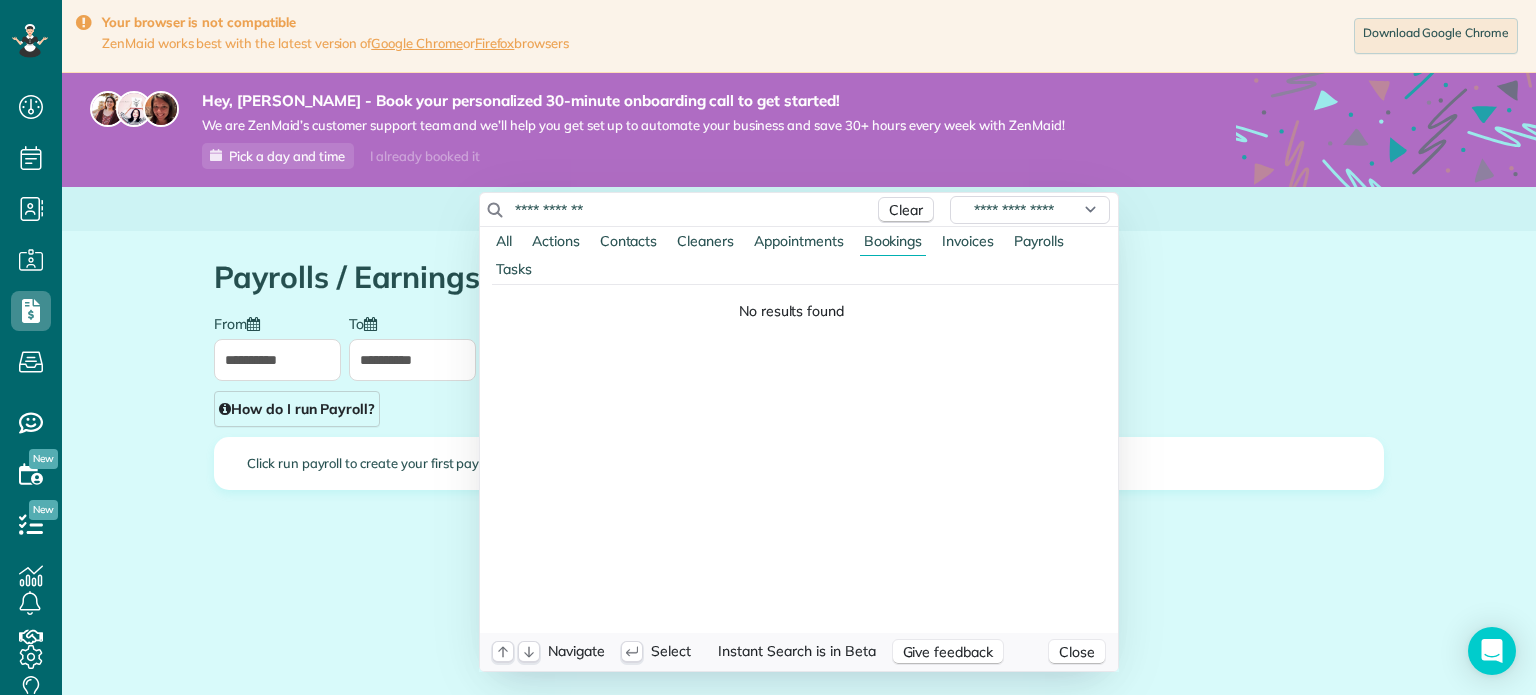 click on "Appointments" at bounding box center (799, 241) 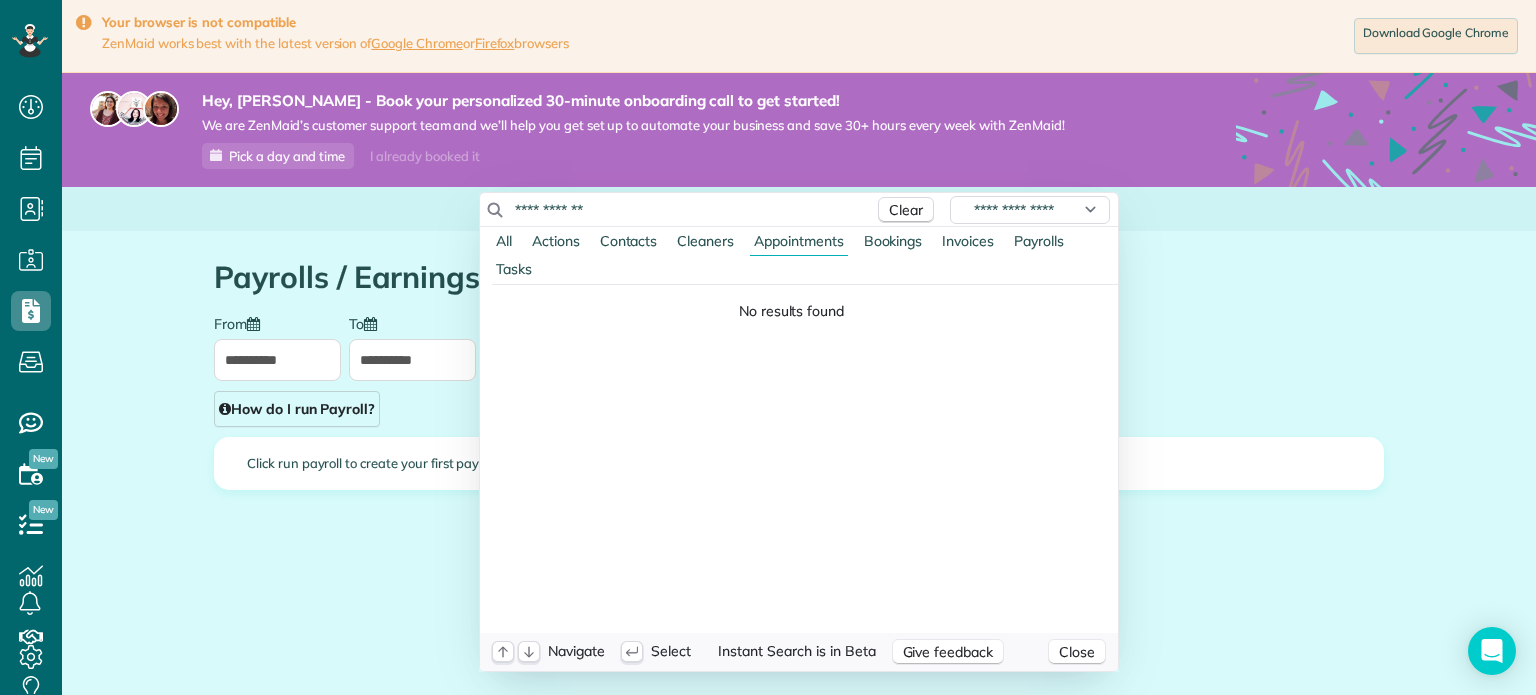 click on "All" at bounding box center (504, 241) 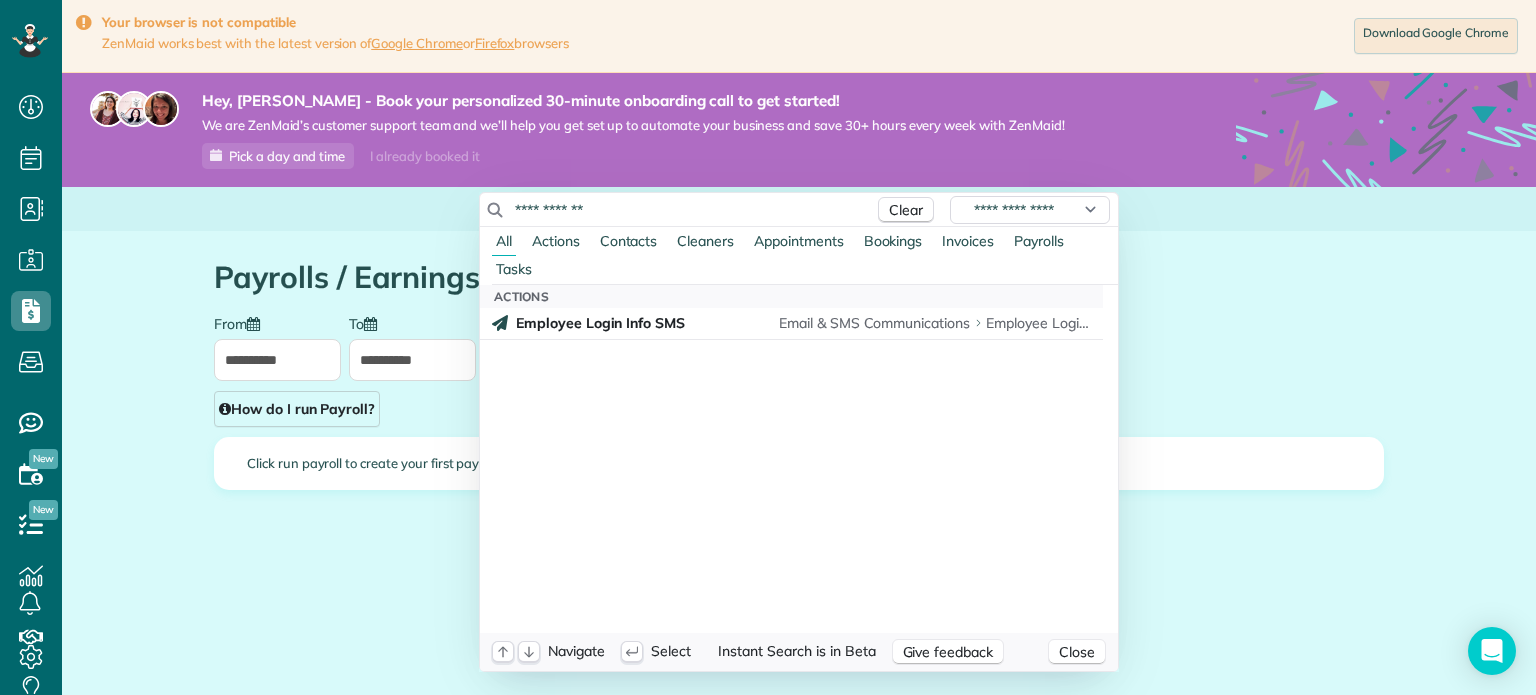 click on "Dashboard
Scheduling
Calendar View
List View
Dispatch View - Weekly scheduling (Beta)" at bounding box center [768, 347] 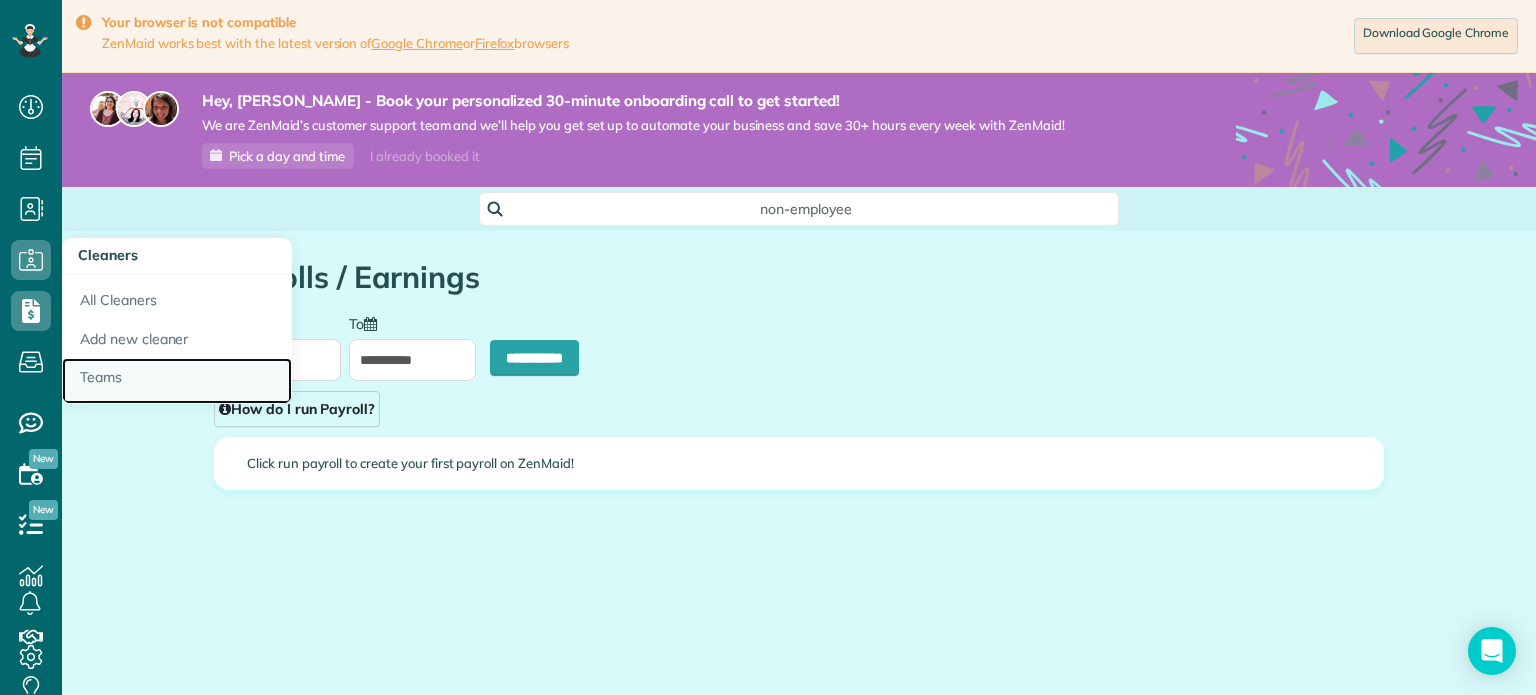 click on "Teams" at bounding box center [177, 381] 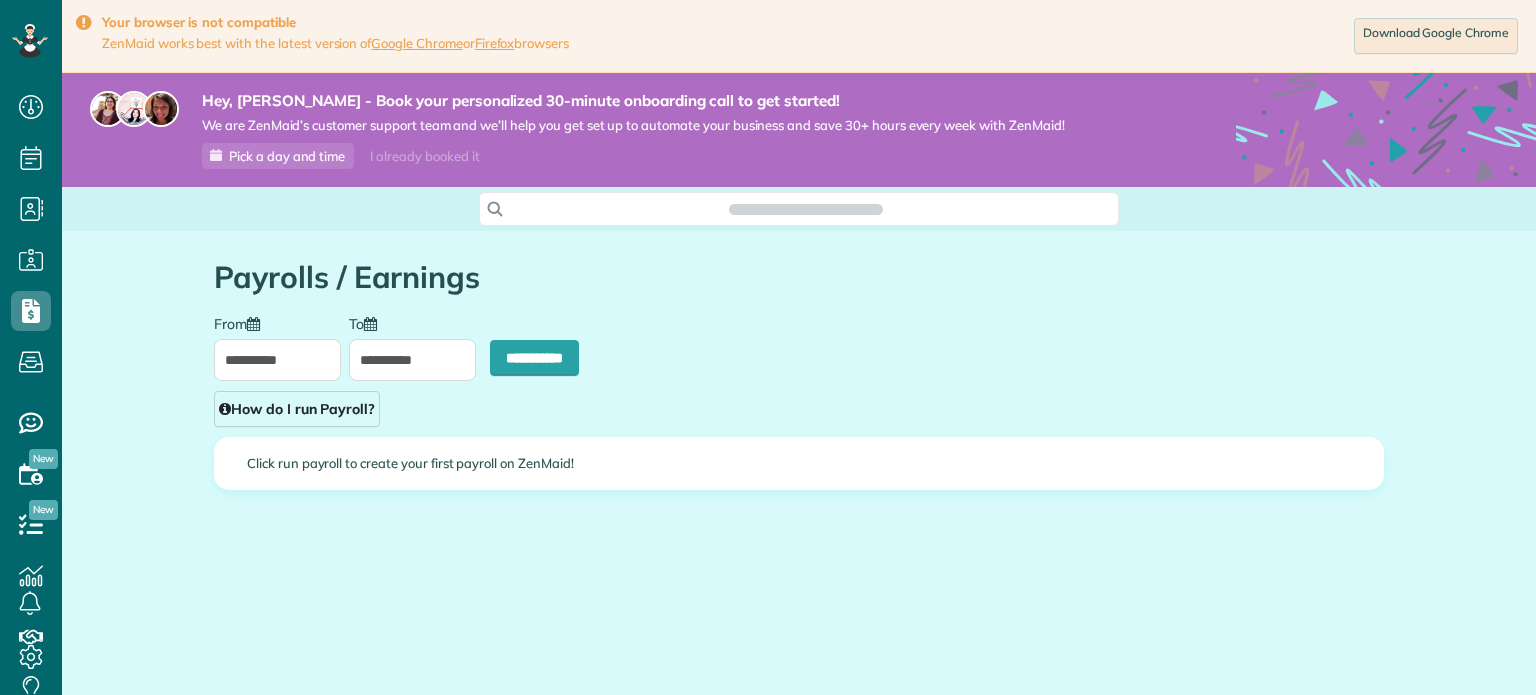 scroll, scrollTop: 0, scrollLeft: 0, axis: both 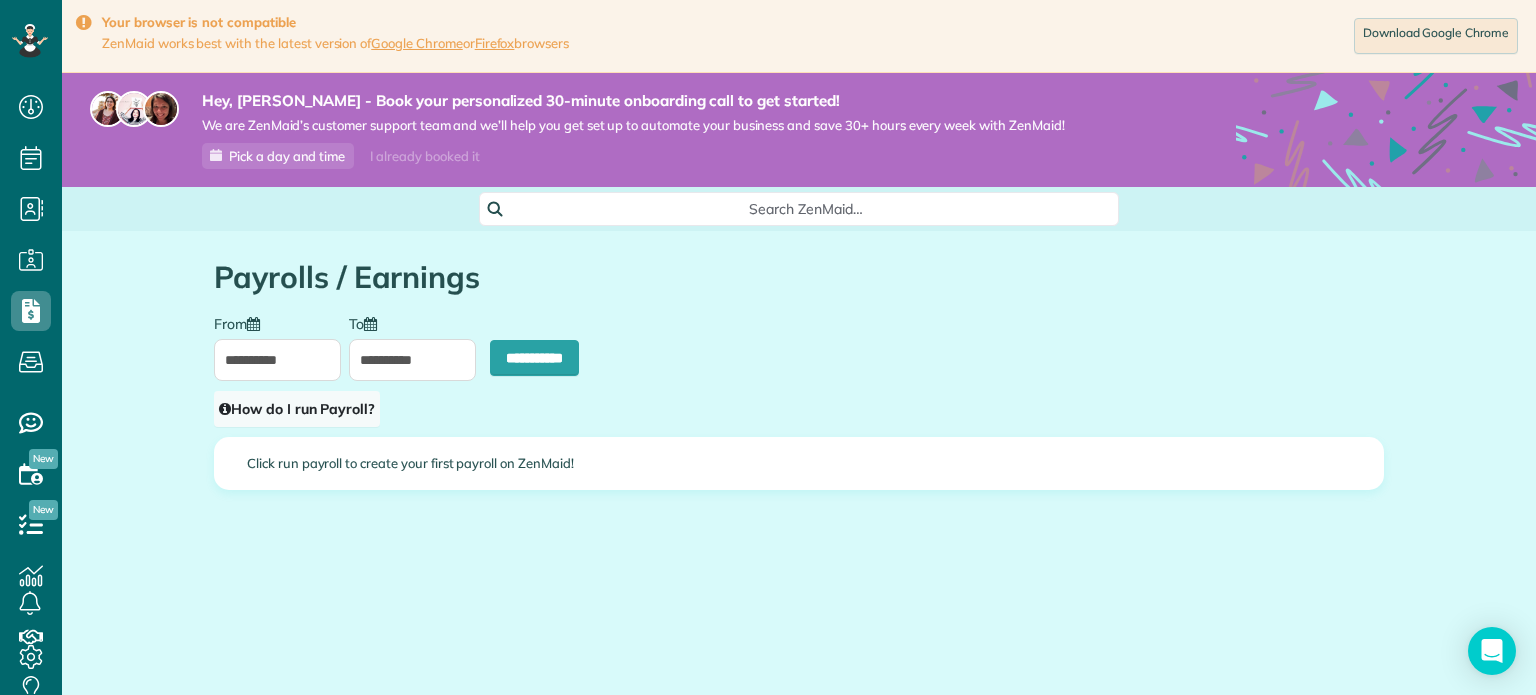 click on "How do I run Payroll?" at bounding box center (297, 409) 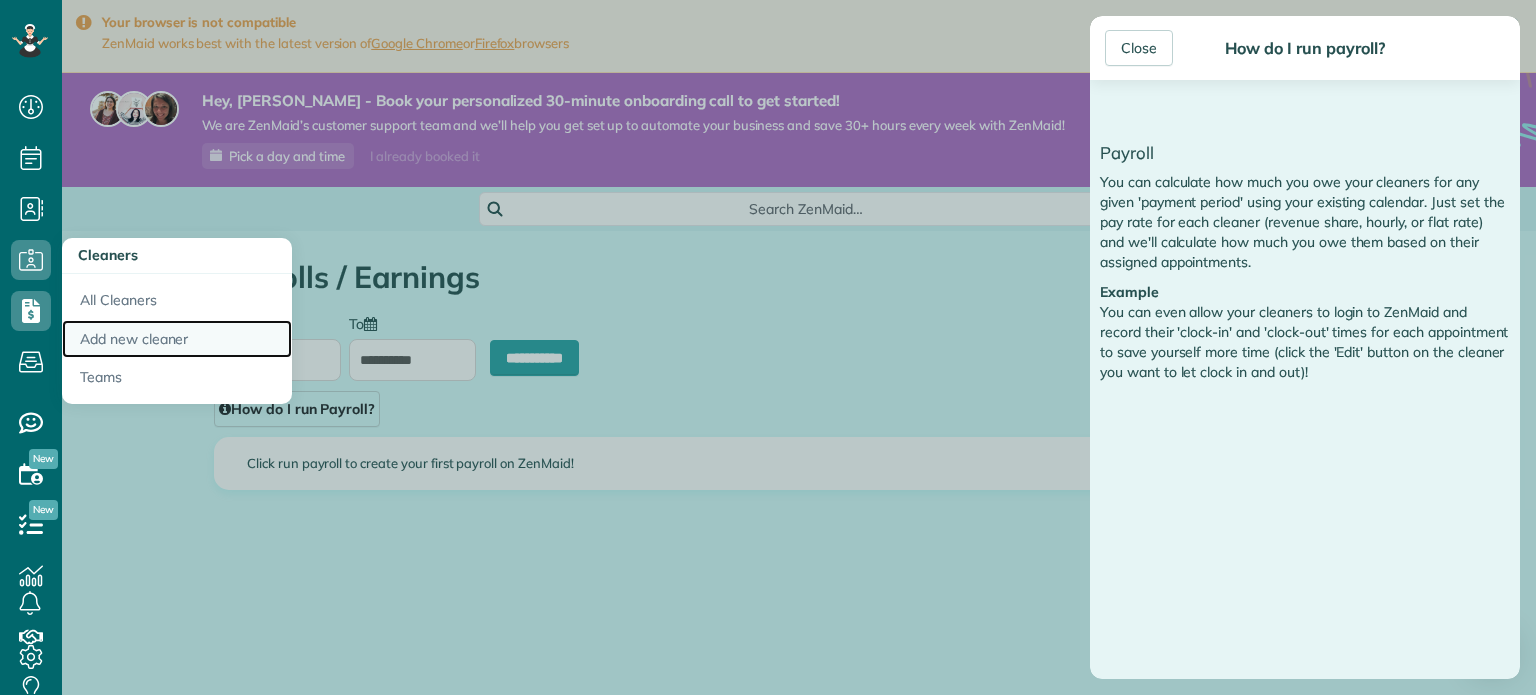 click on "Add new cleaner" at bounding box center [177, 339] 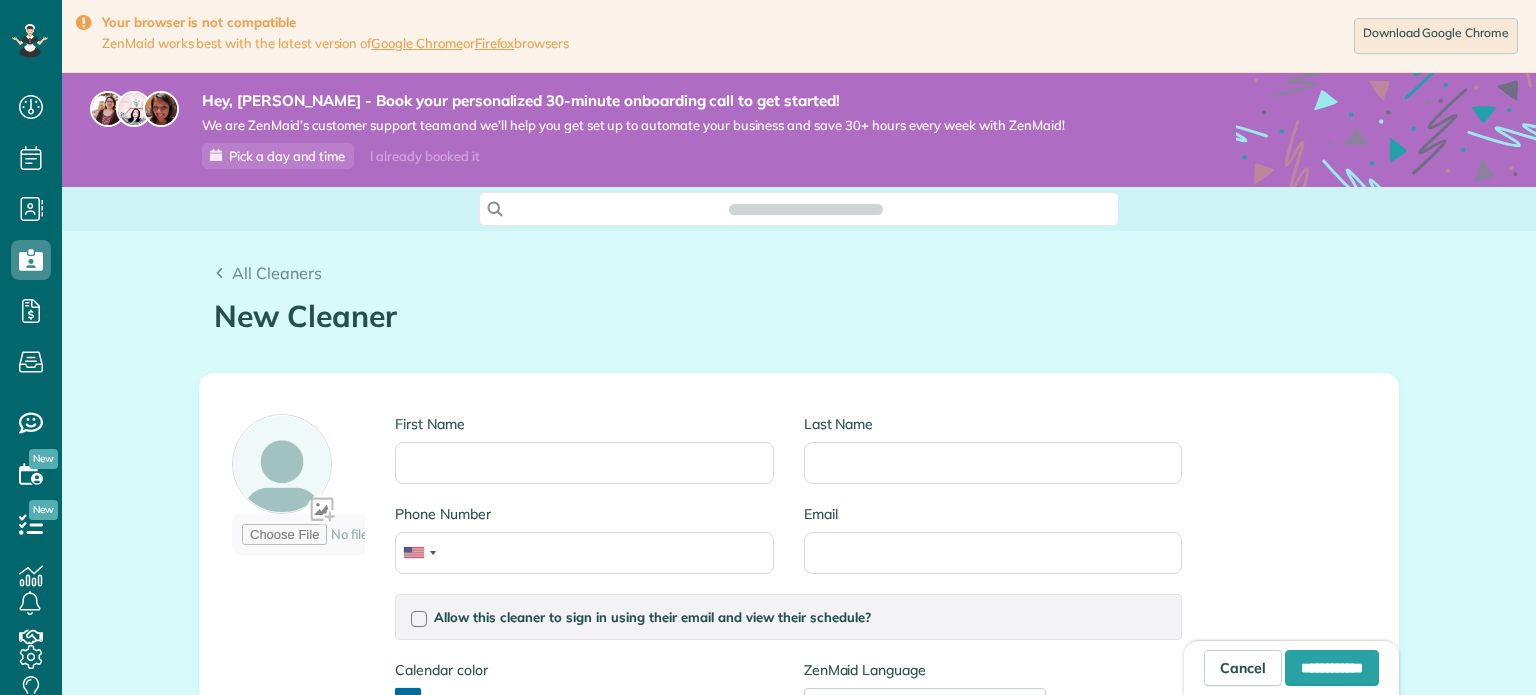 scroll, scrollTop: 0, scrollLeft: 0, axis: both 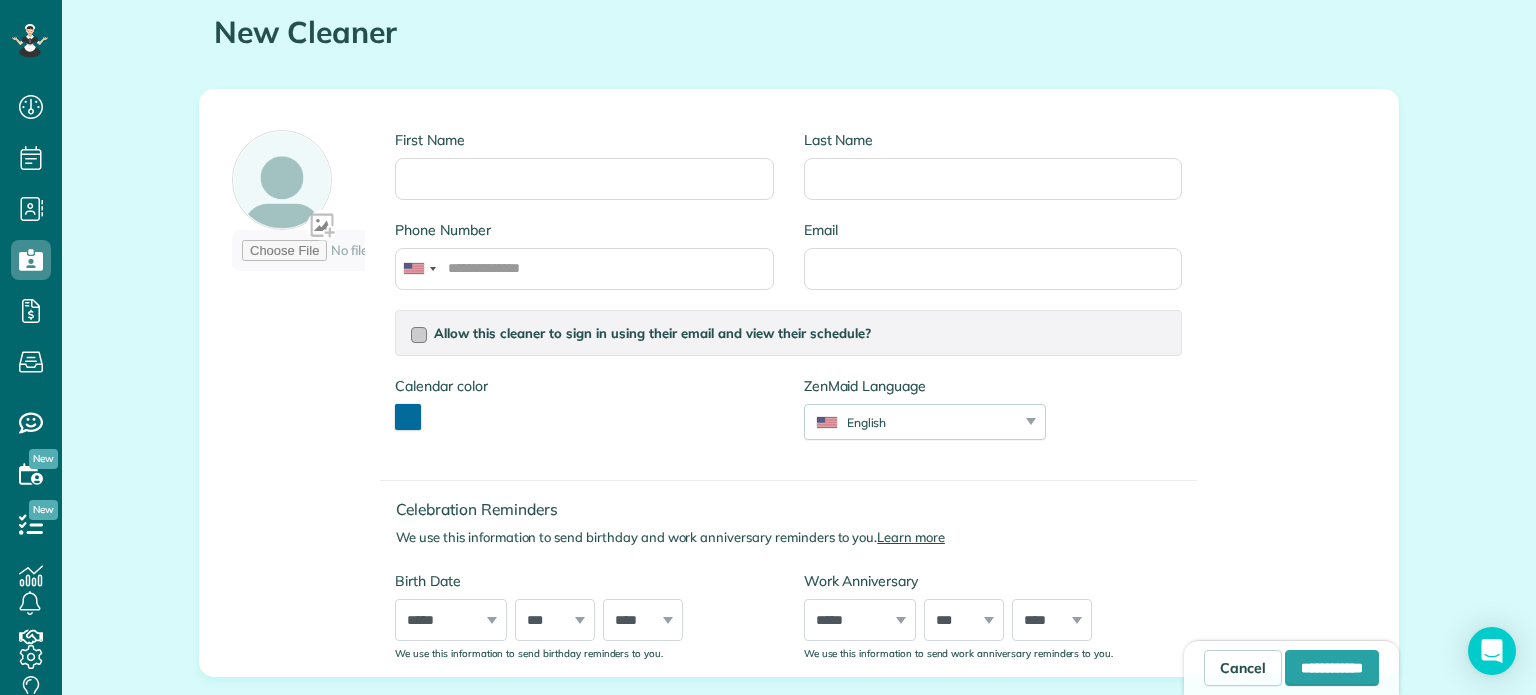 click at bounding box center [419, 335] 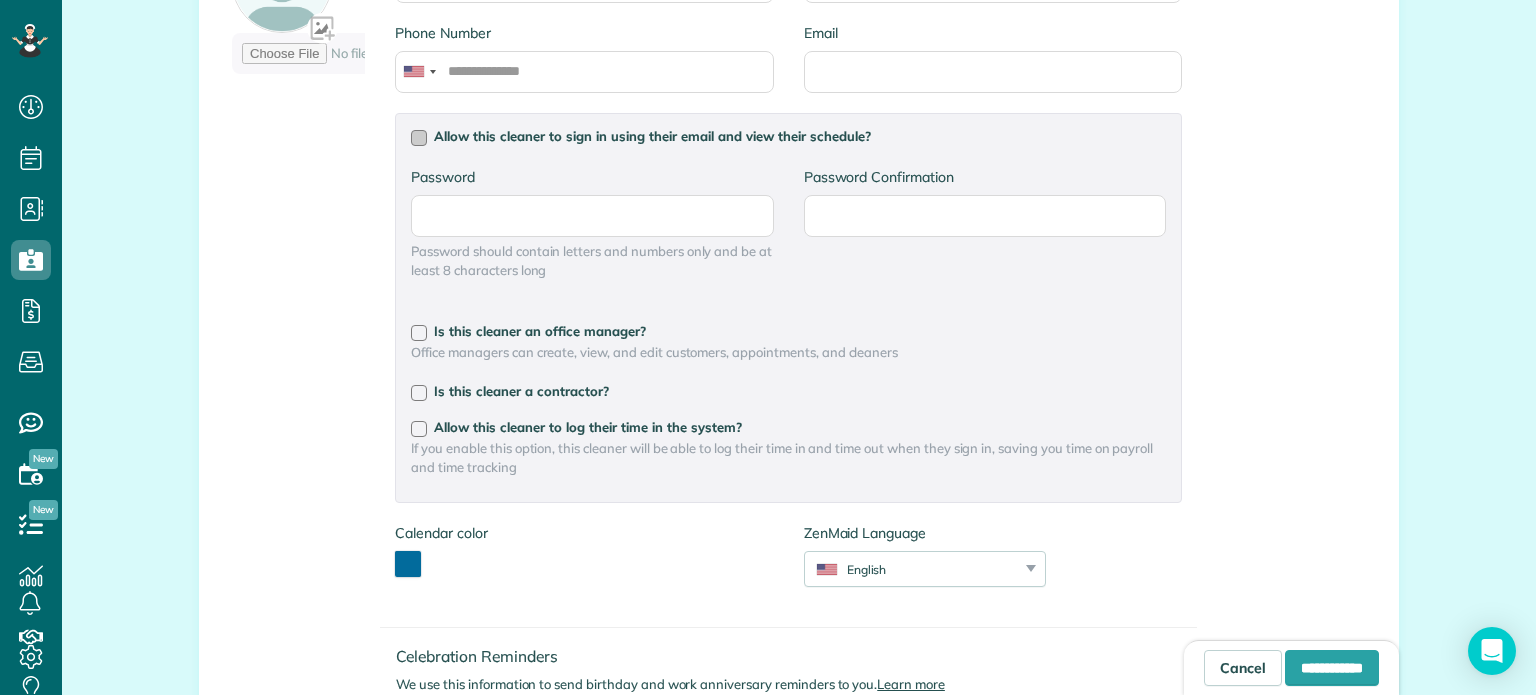 scroll, scrollTop: 507, scrollLeft: 0, axis: vertical 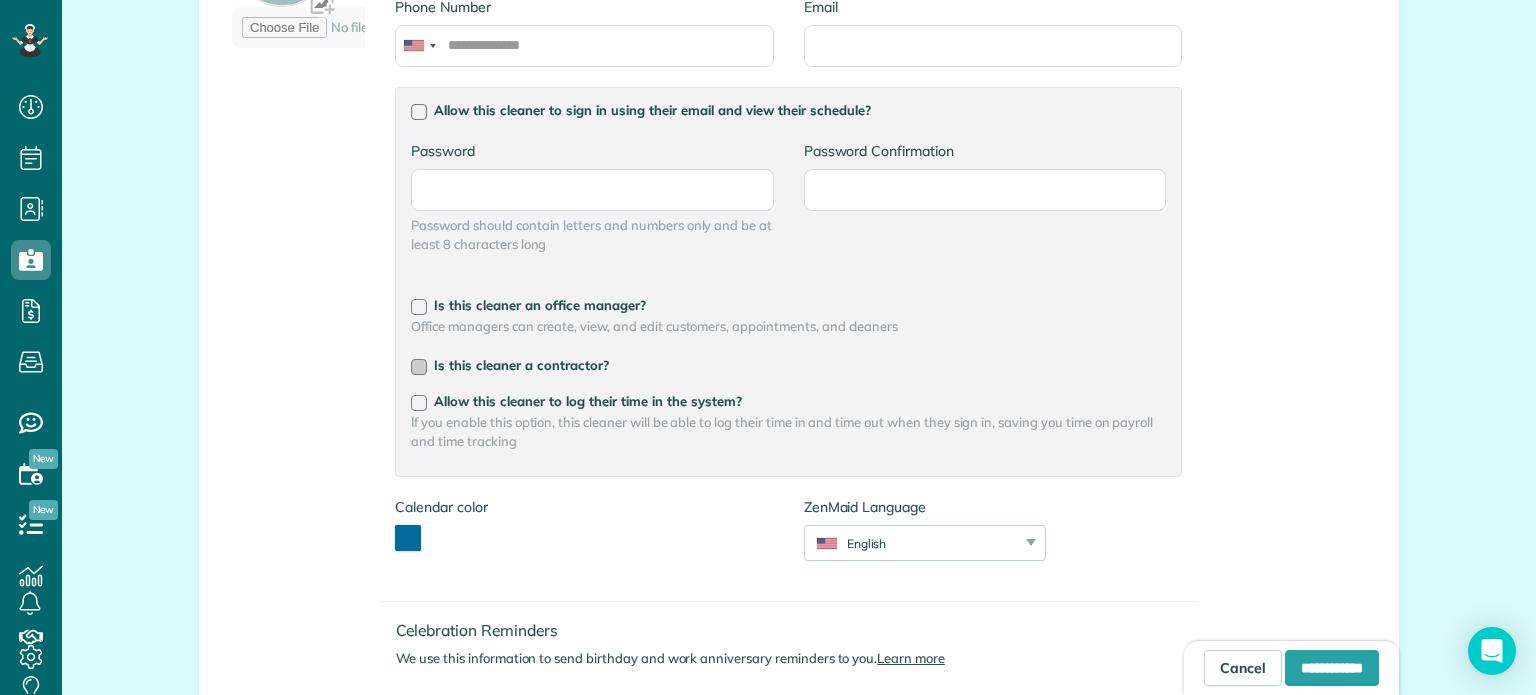 click at bounding box center (419, 367) 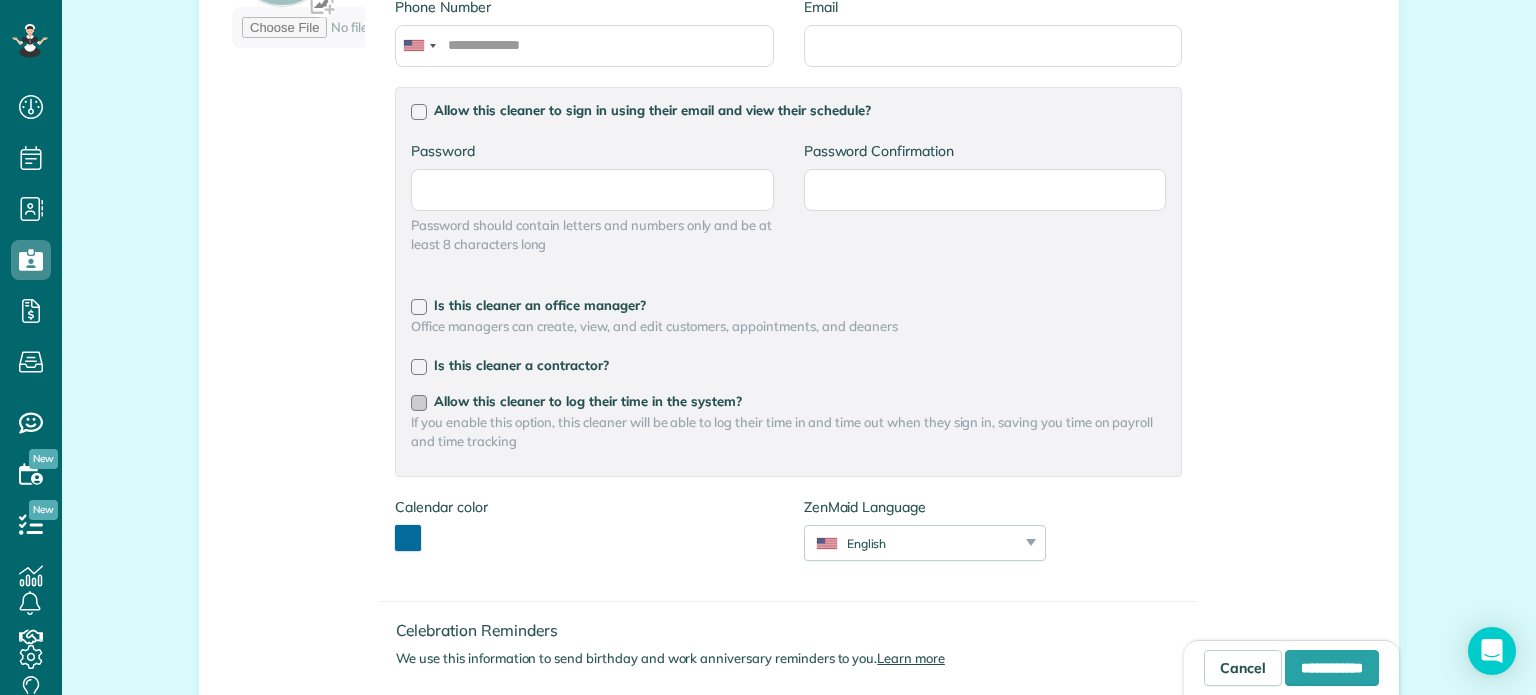 click at bounding box center [419, 403] 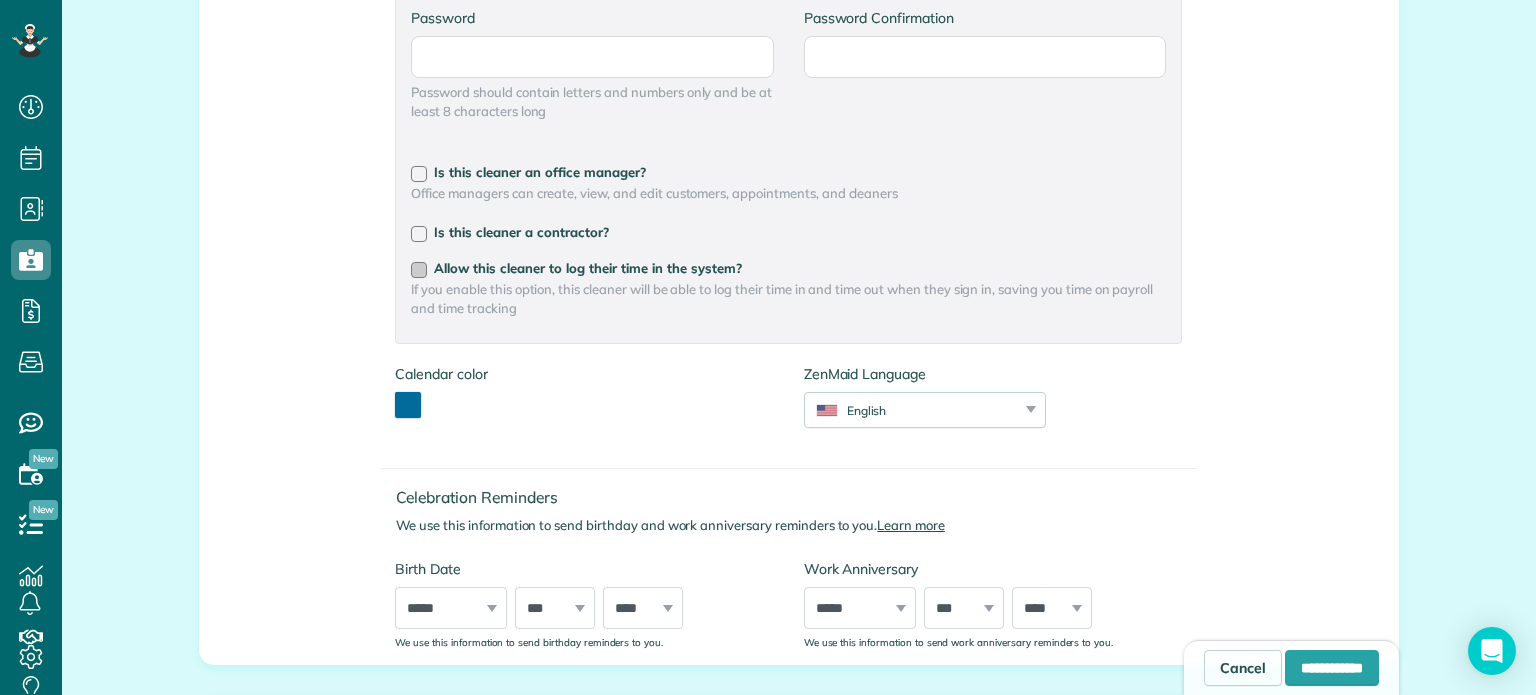 scroll, scrollTop: 641, scrollLeft: 0, axis: vertical 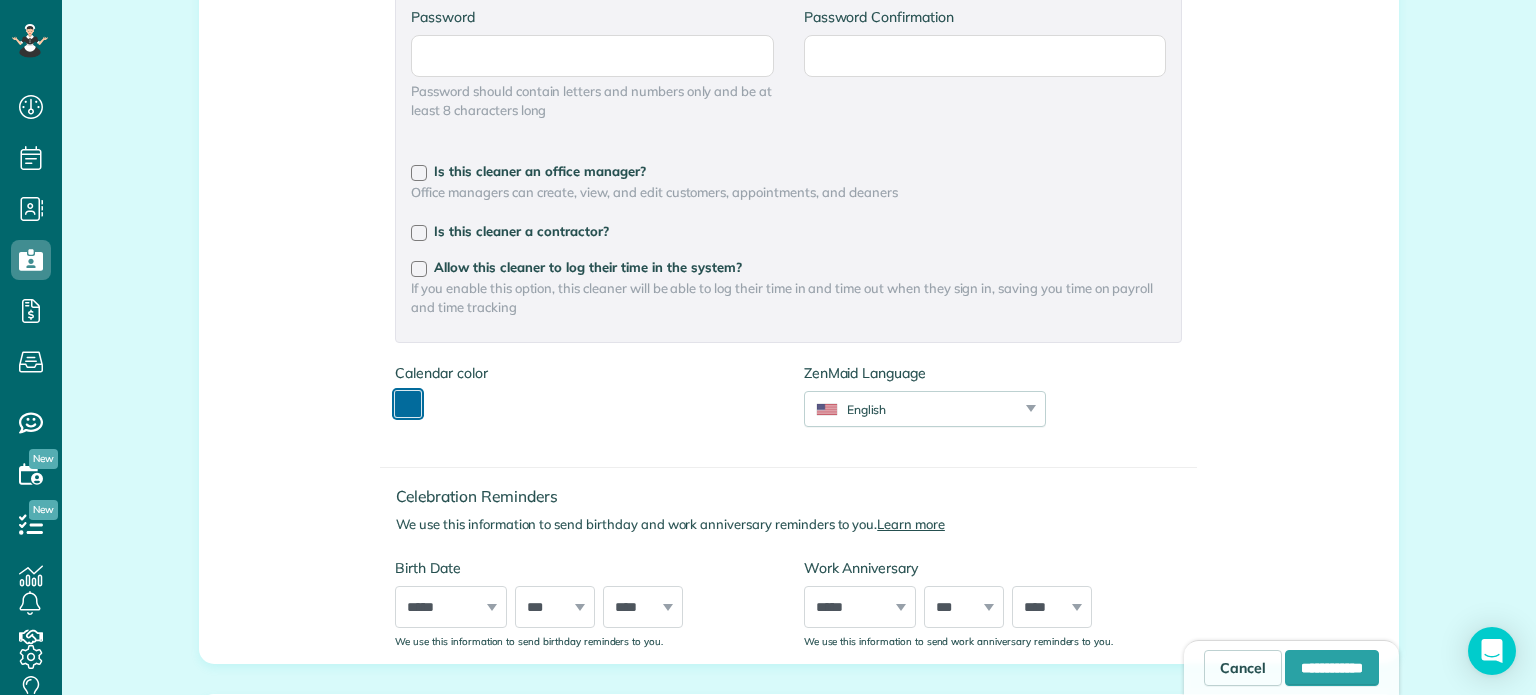 click at bounding box center (408, 404) 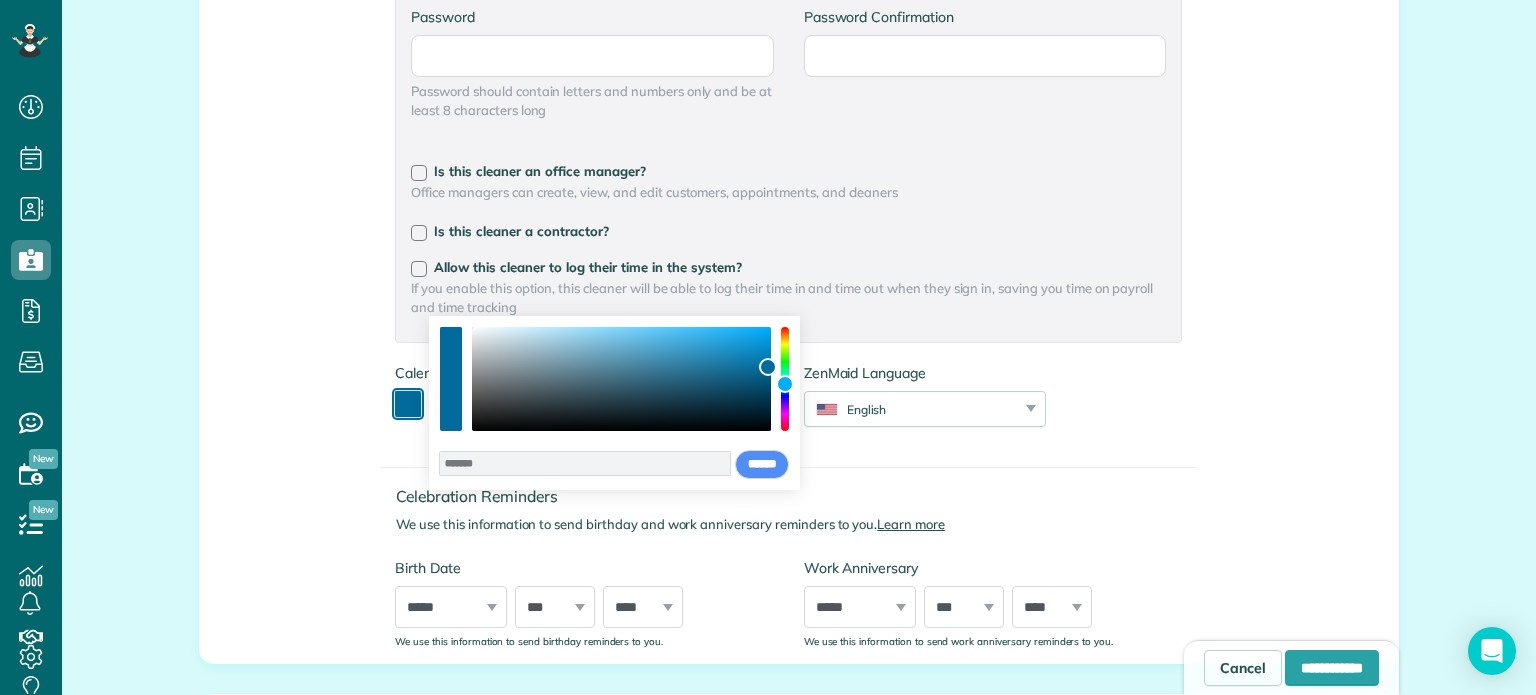 click at bounding box center [785, 379] 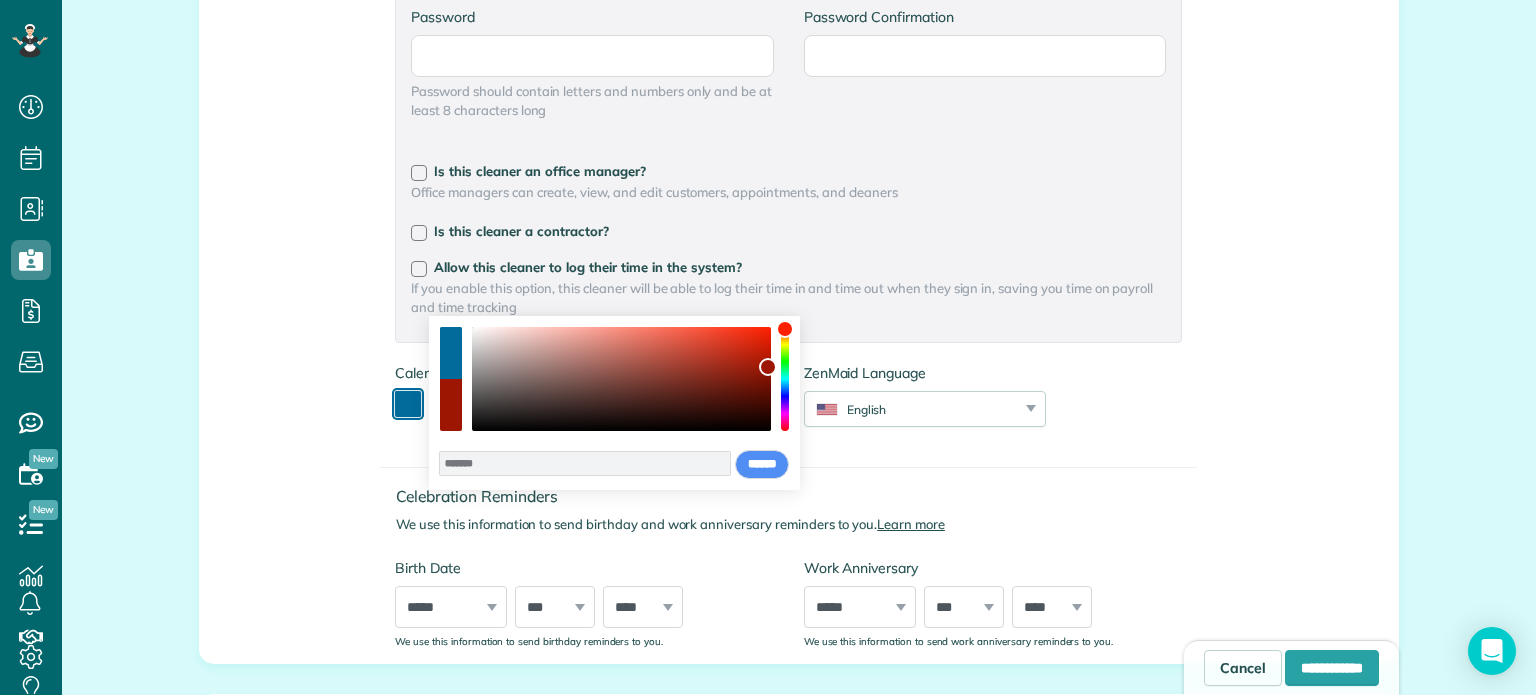 click at bounding box center (622, 379) 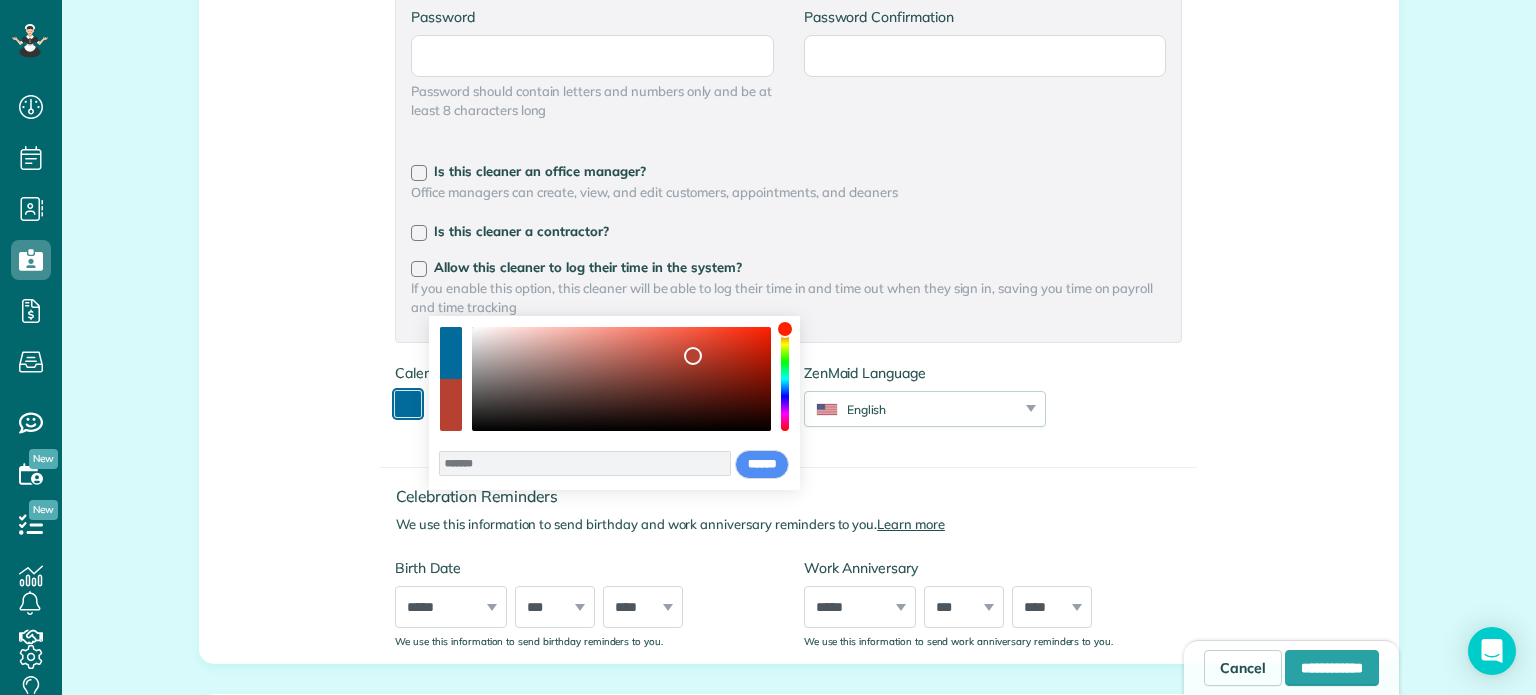 type on "*******" 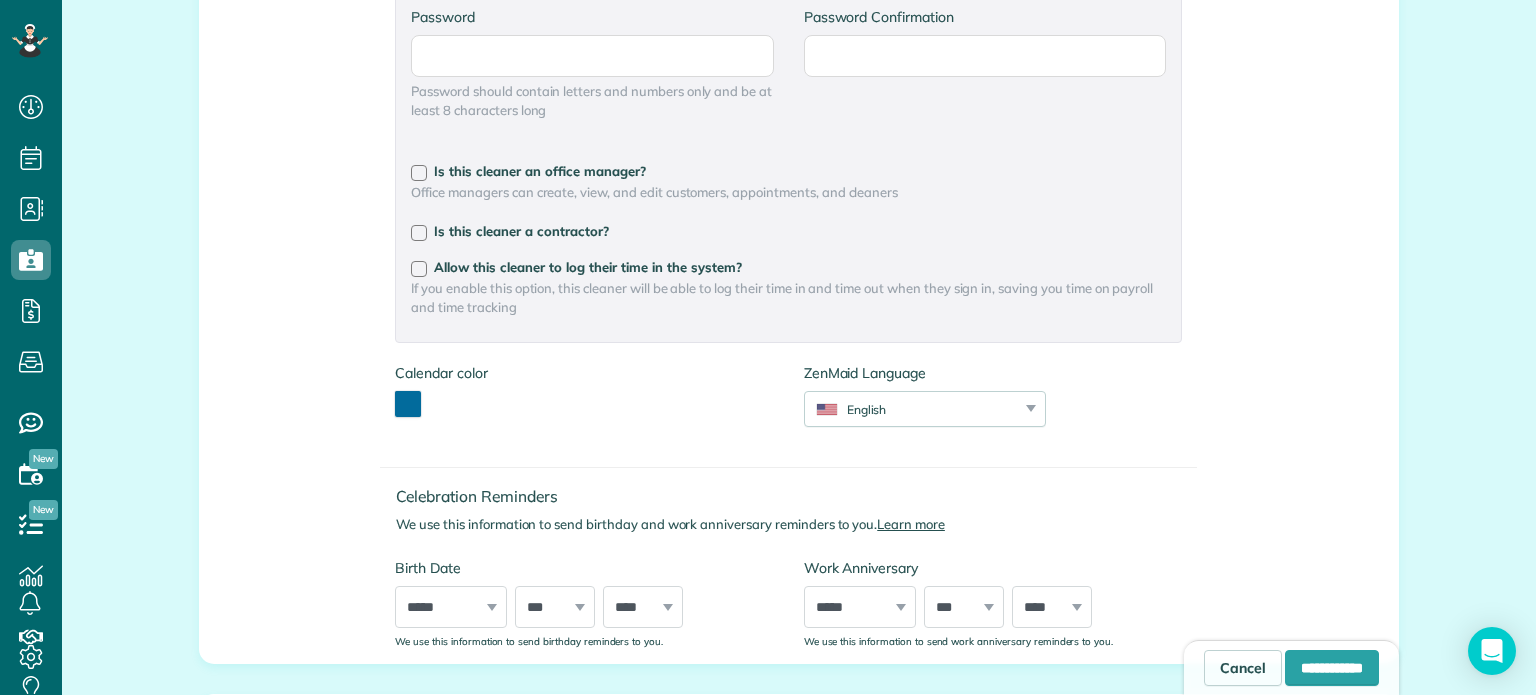 click on "Celebration Reminders
We use this information to send birthday and work anniversary reminders to you.
Learn more
Birth Date
*****
*******
********
*****
*****
***
****
****
******
*********
*******
********
********
***
*
*
*
*
*
*
*
*
*
**
**
**
**
**
**
**
**
**
**
**
**
**
**
**
**
**
**
**
**
**
**
****
****
****
****
****
****
****
****
****
****
****
****
****
****
****
****
****
****
****
****
****
****
****
****
****
****
****
****
****
****
****
****
****
****
****
****
****
****
****
****
****
****
****
****
****
****
****
****
****
****
****
****
****
****
****
****
****
****
****
****
****
****
****
****
****
****
****
****
****
****
****
****" at bounding box center (788, 547) 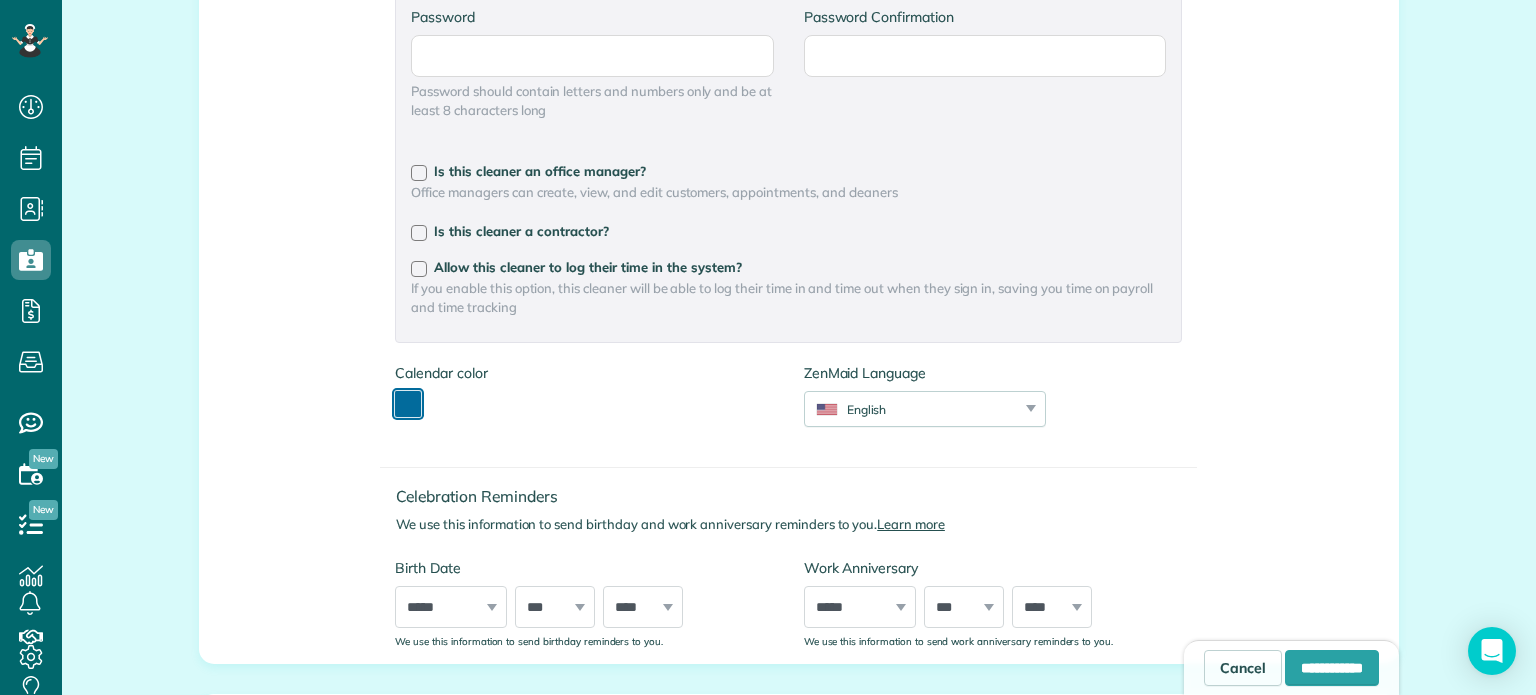 click at bounding box center [408, 404] 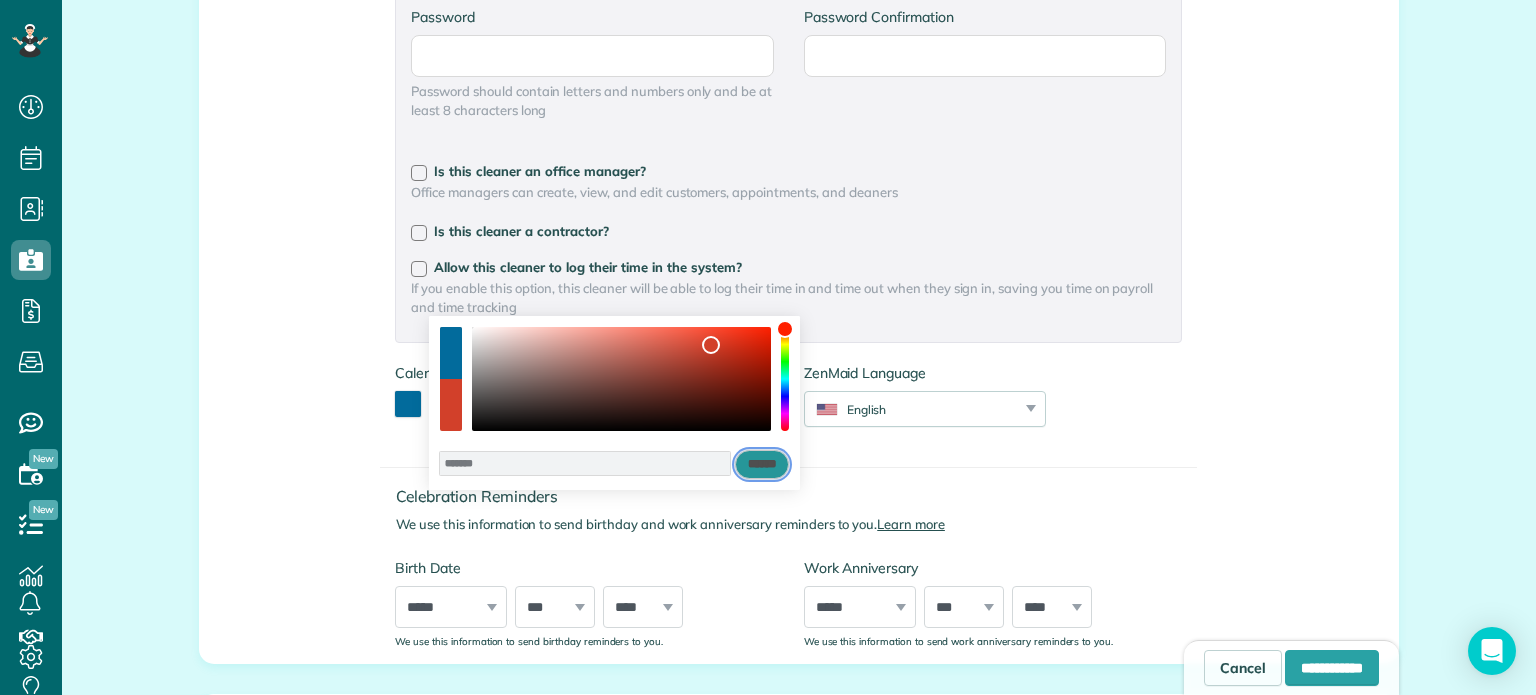 click on "******" at bounding box center [762, 465] 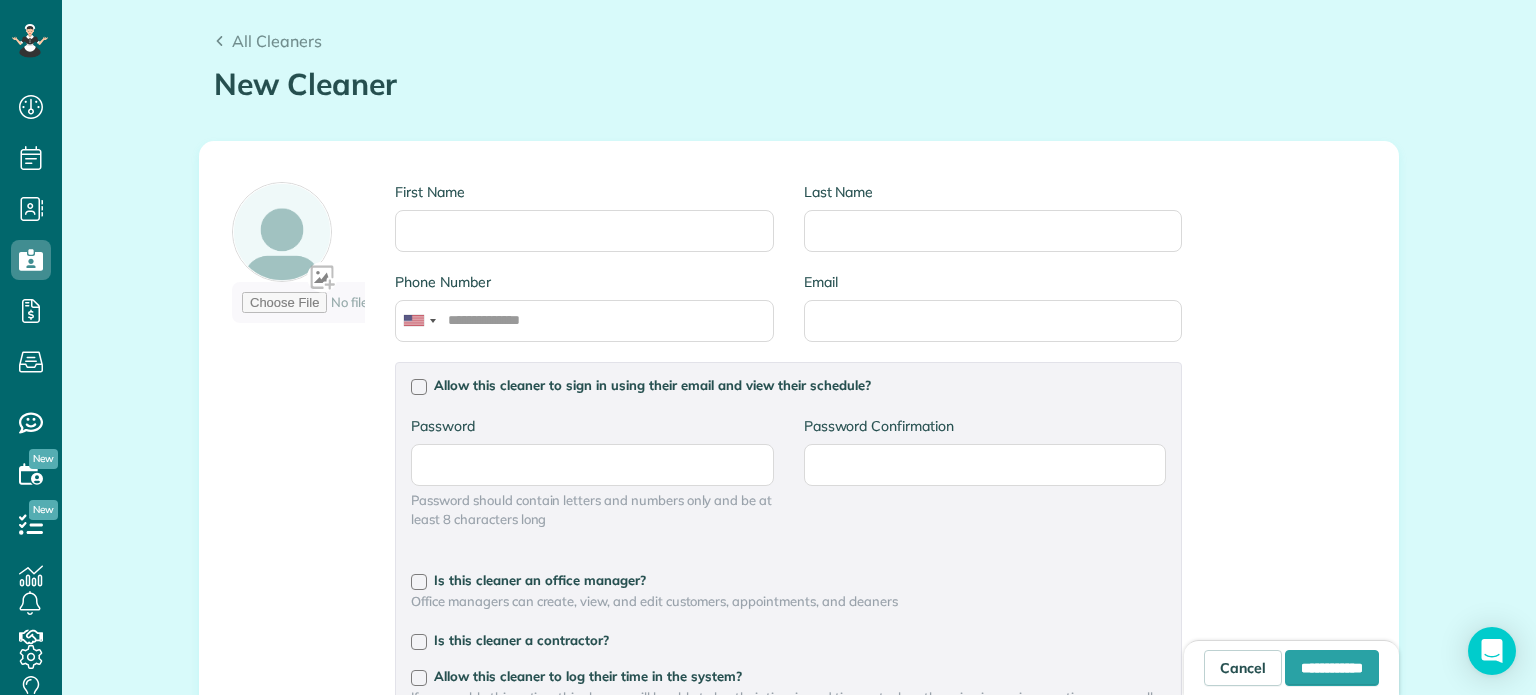 scroll, scrollTop: 231, scrollLeft: 0, axis: vertical 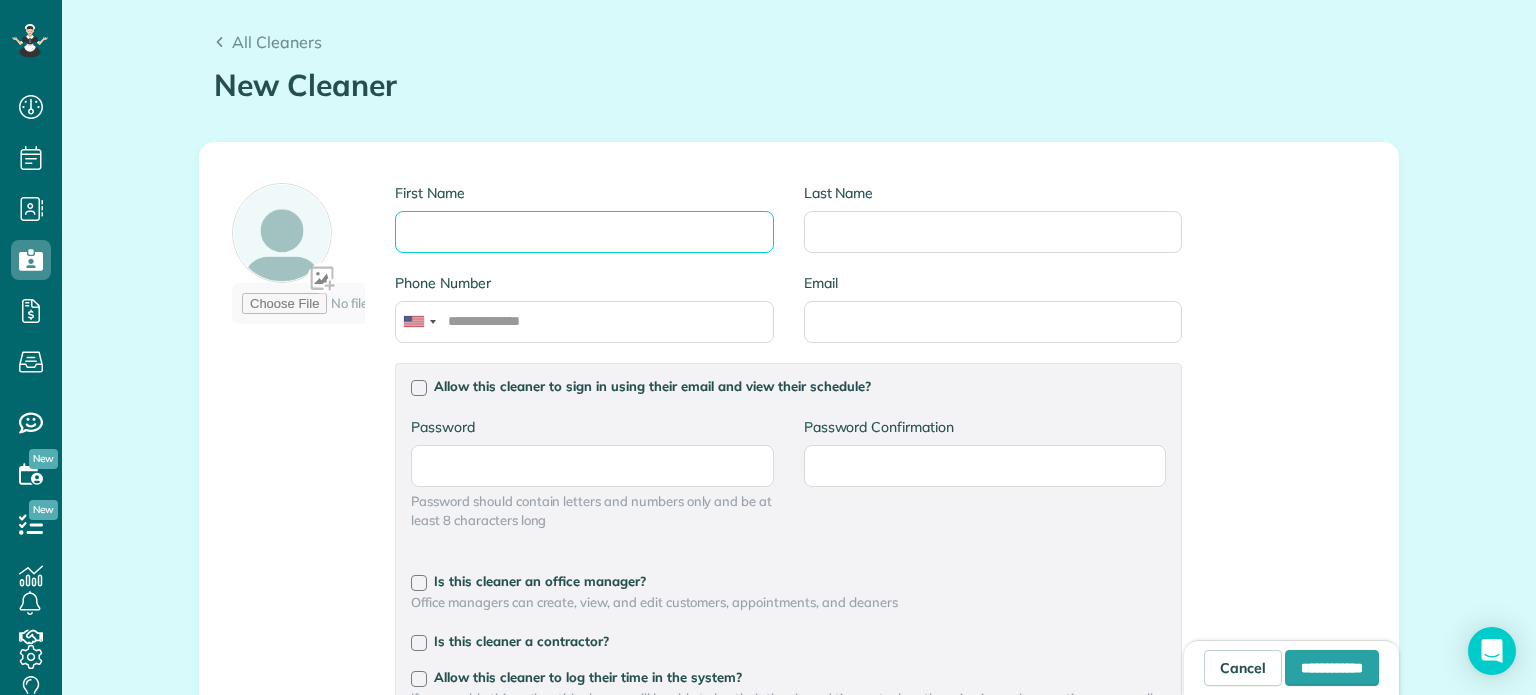 click on "First Name" at bounding box center [584, 232] 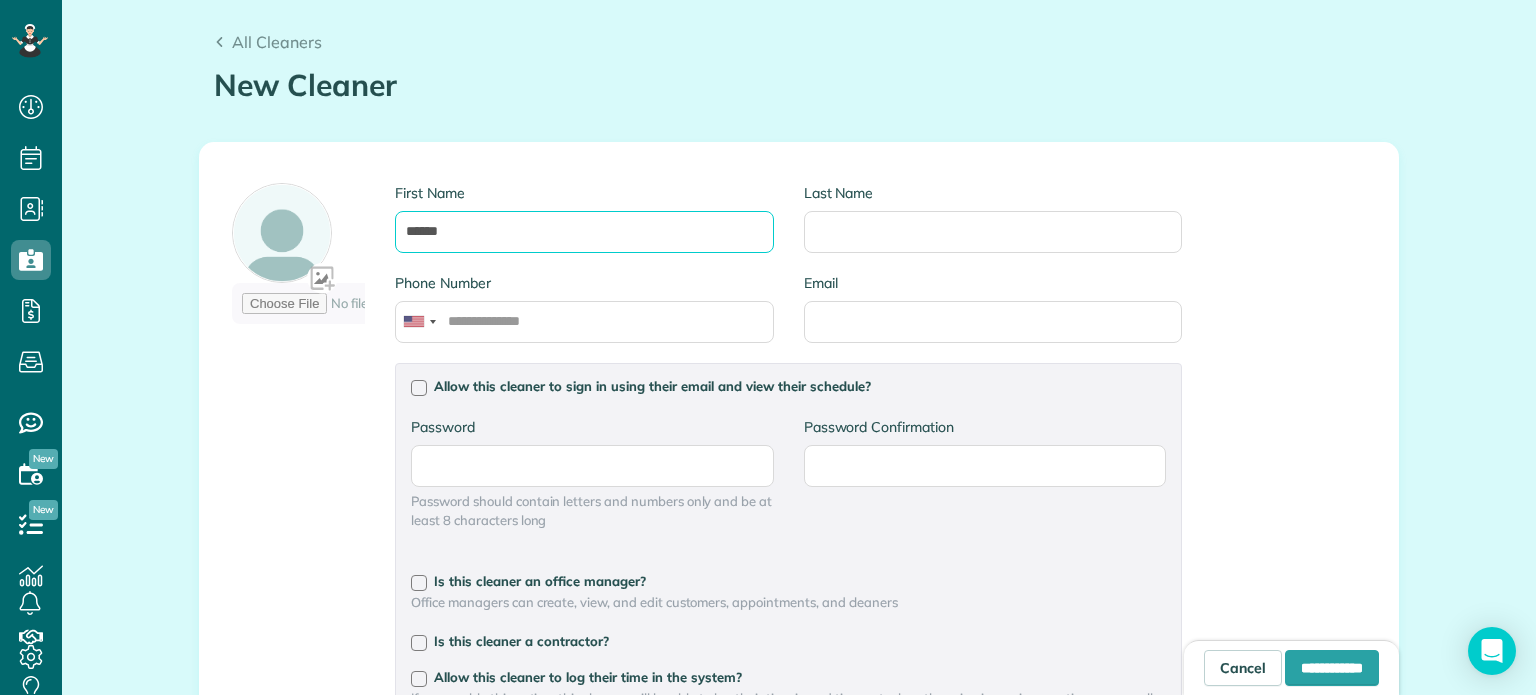 type on "******" 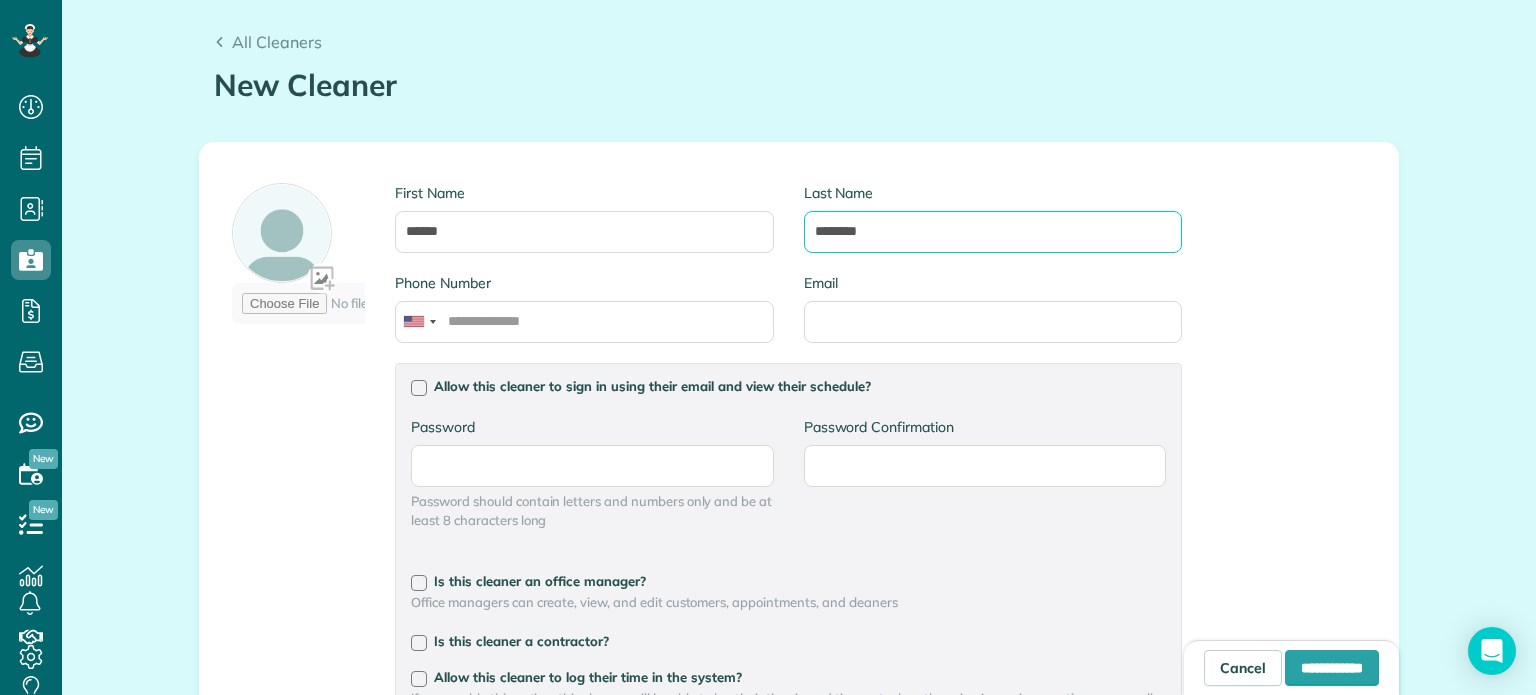 type on "********" 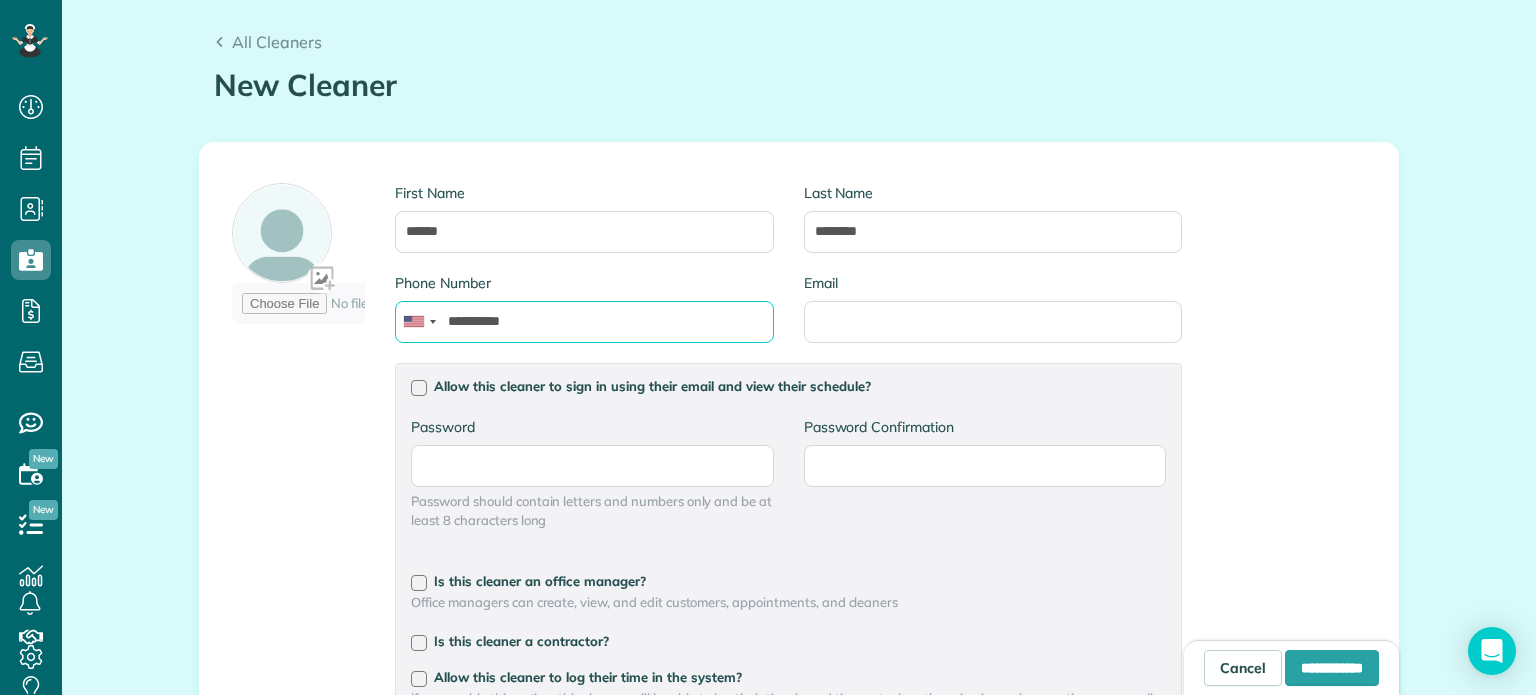 type on "**********" 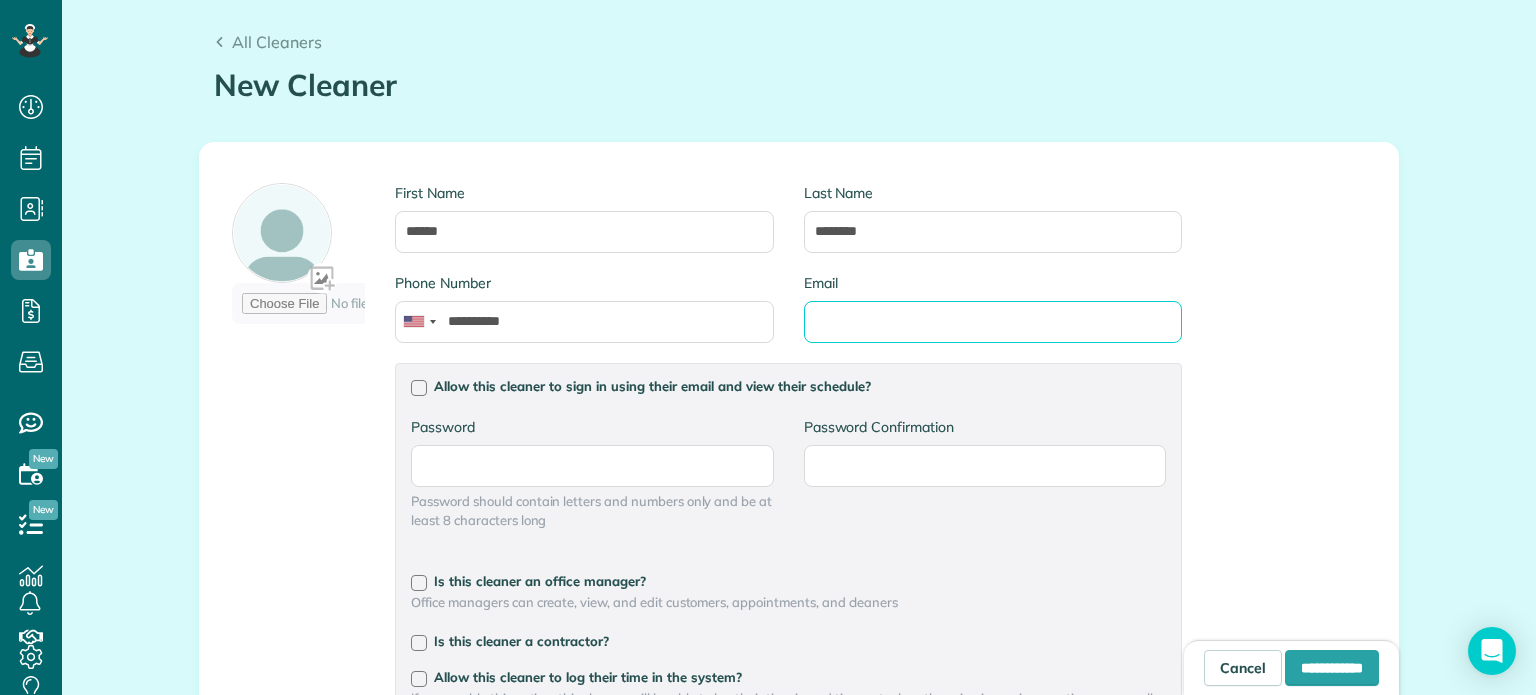 click on "Email" at bounding box center [993, 322] 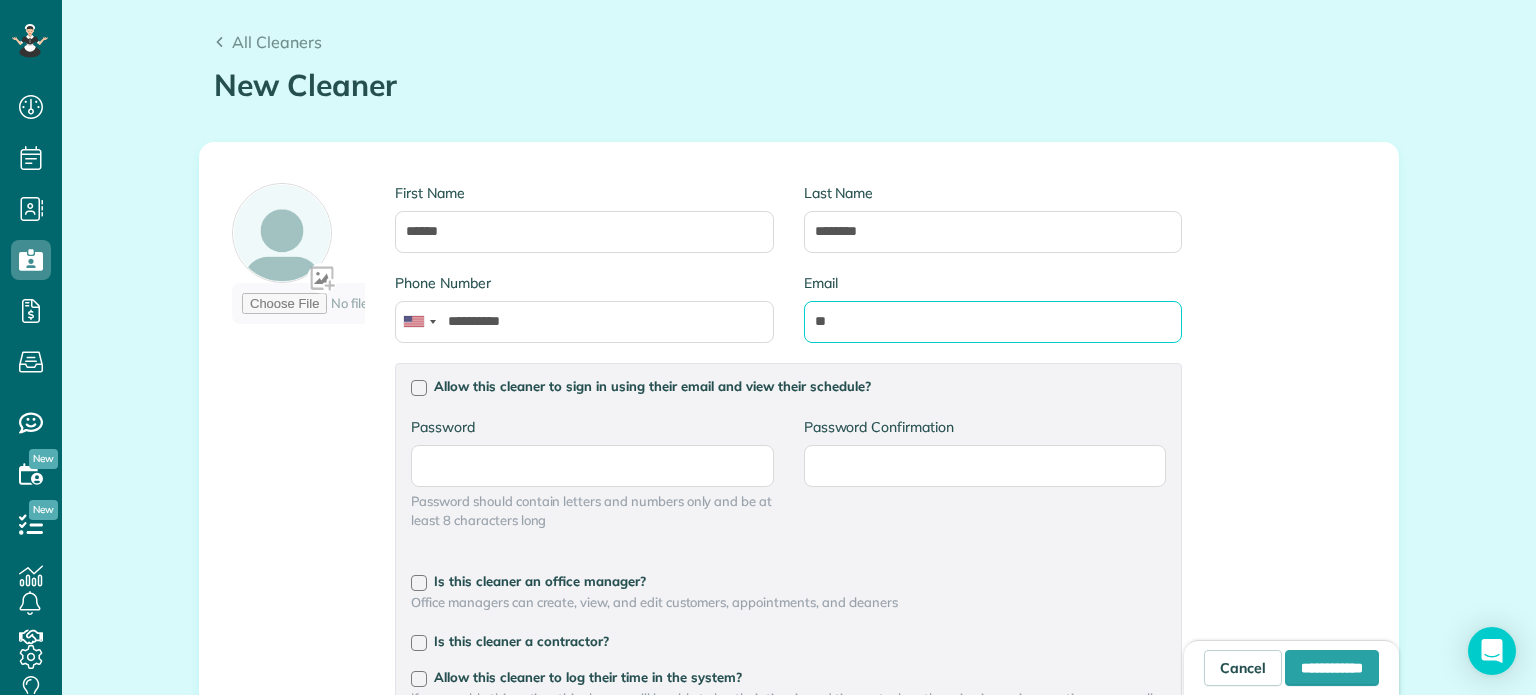 type on "*" 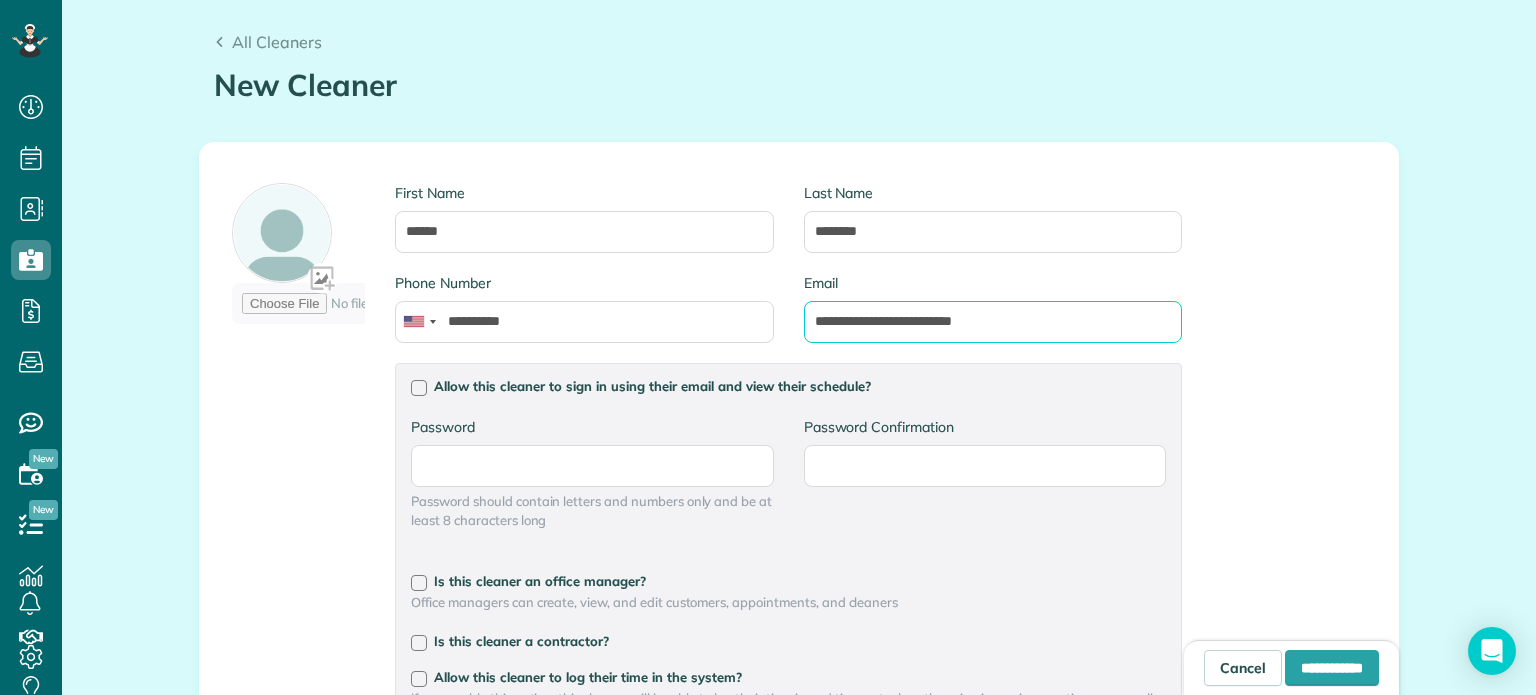 type on "**********" 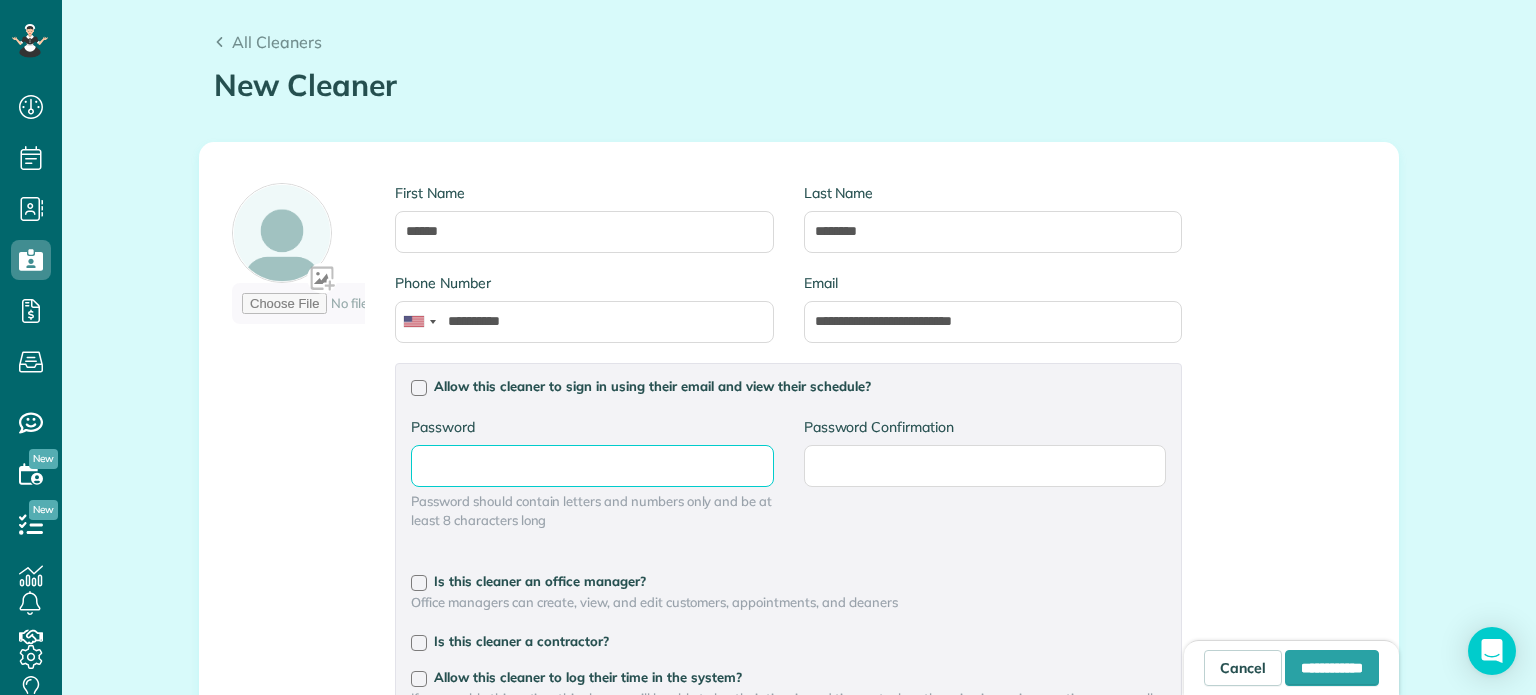 click on "Password" at bounding box center (0, 0) 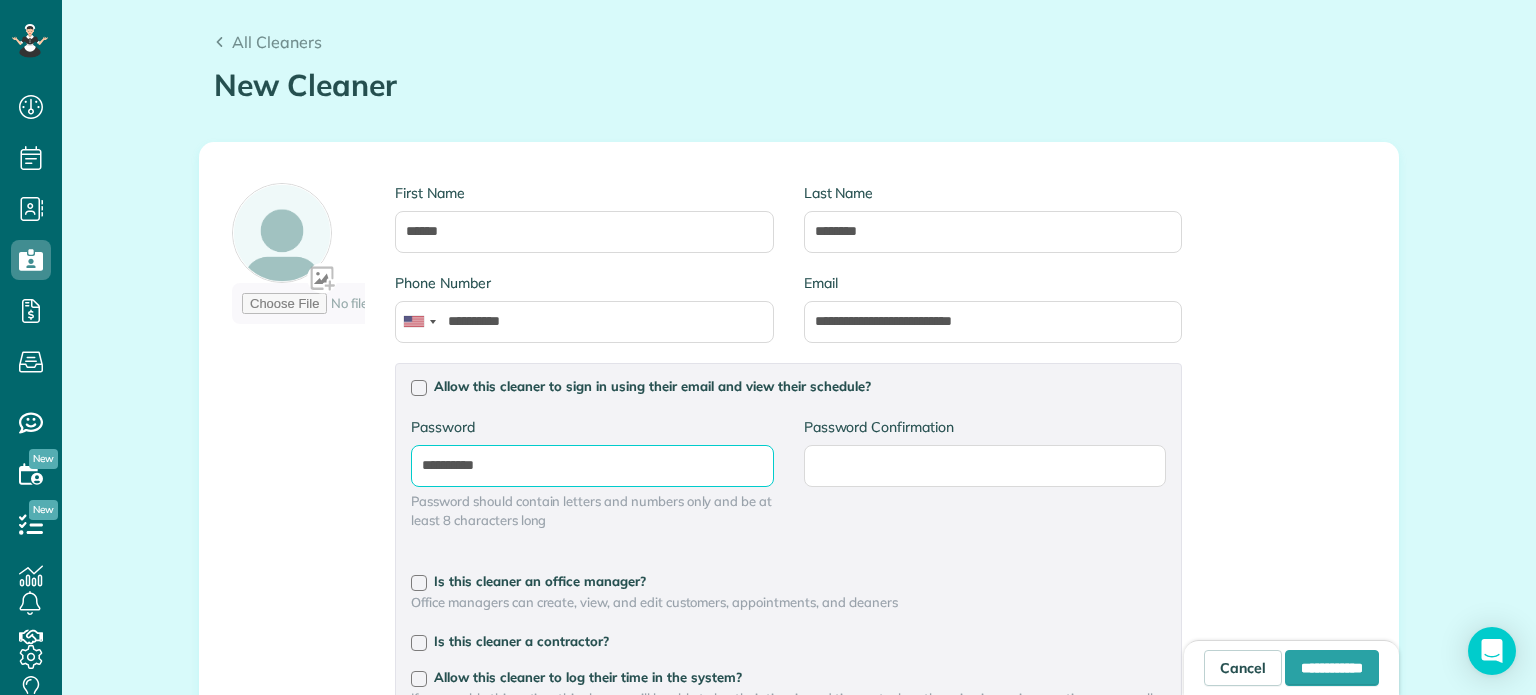 type on "**********" 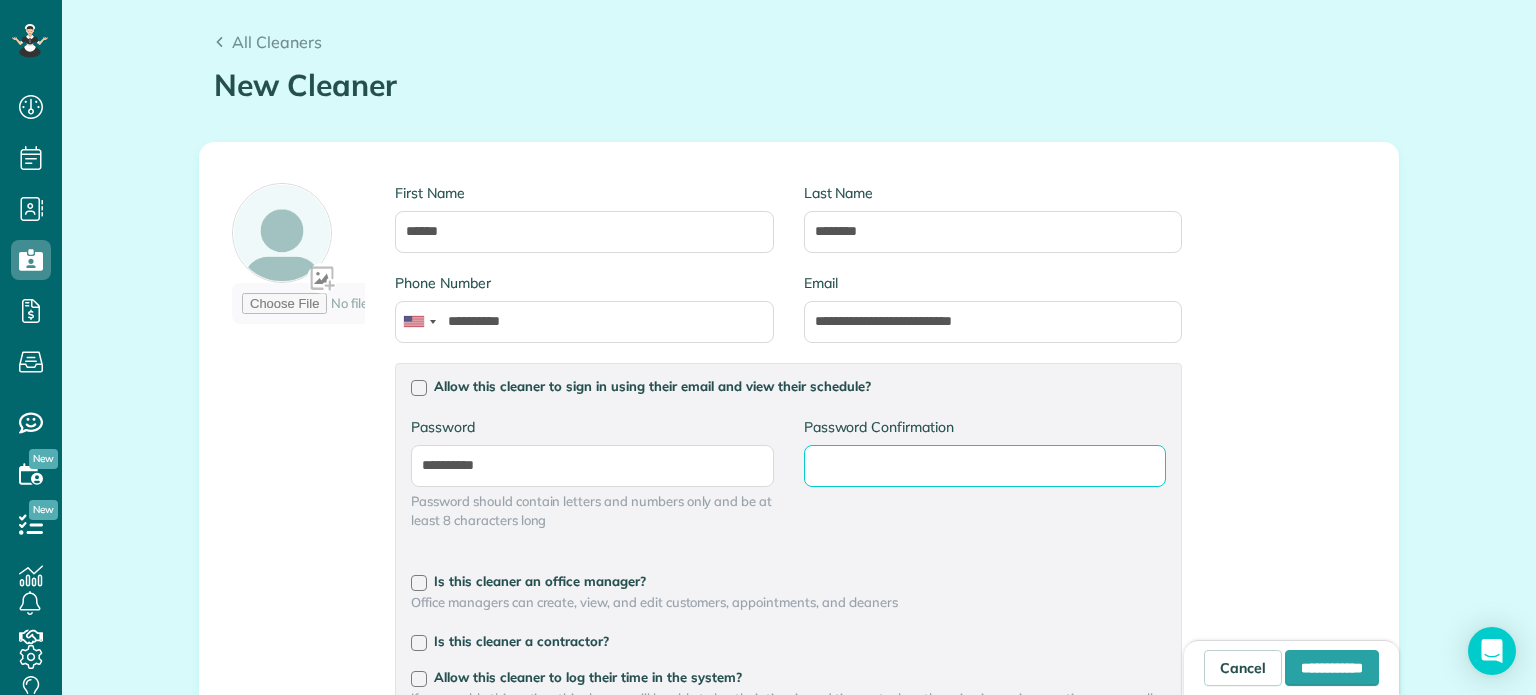 click on "Password Confirmation" at bounding box center (0, 0) 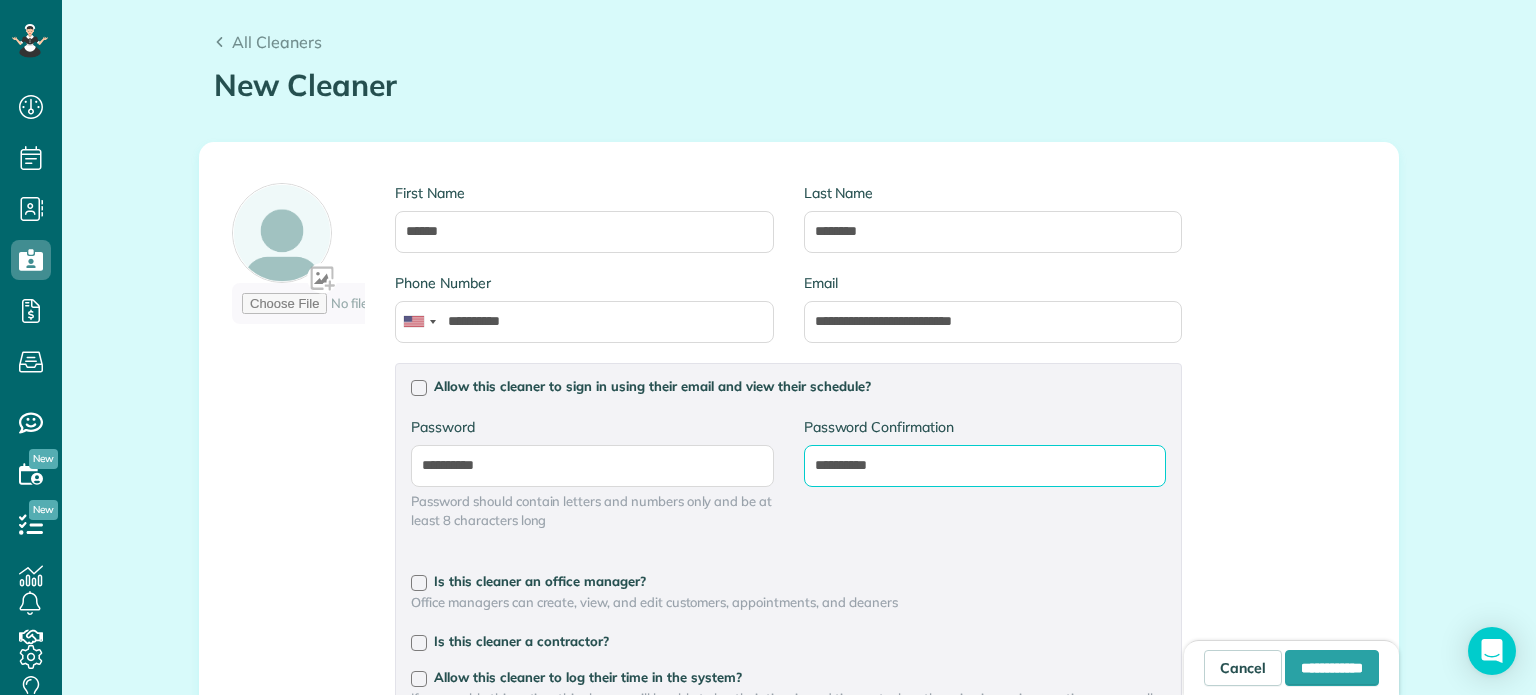 type on "**********" 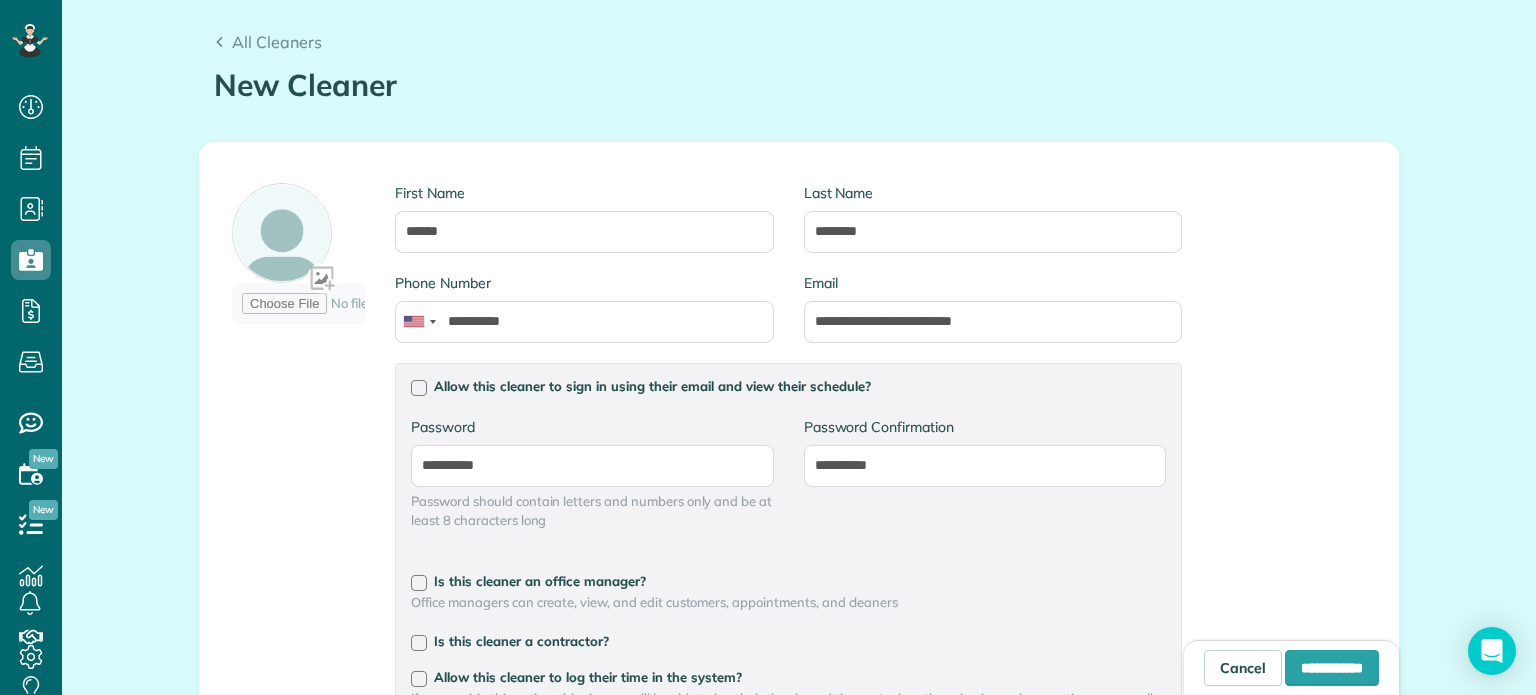 click on "**********" at bounding box center [788, 483] 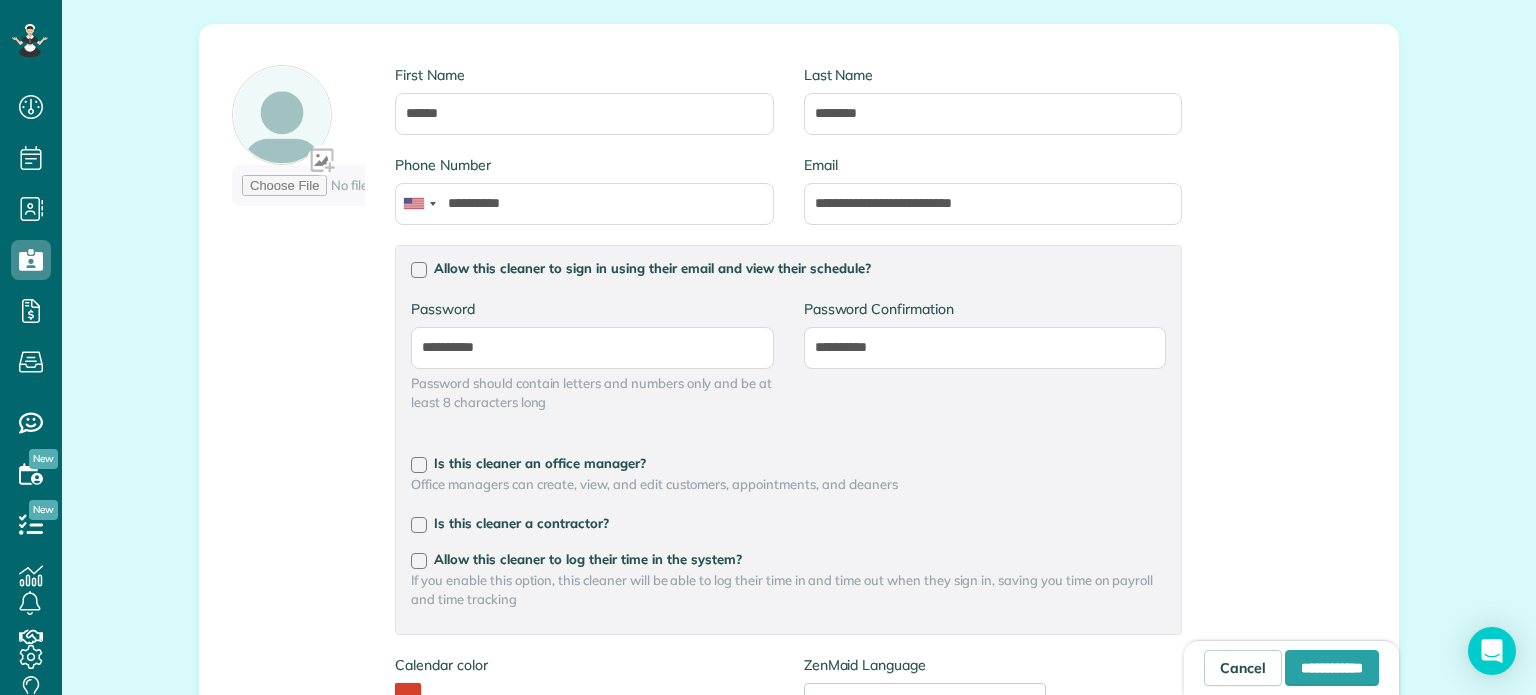 scroll, scrollTop: 355, scrollLeft: 0, axis: vertical 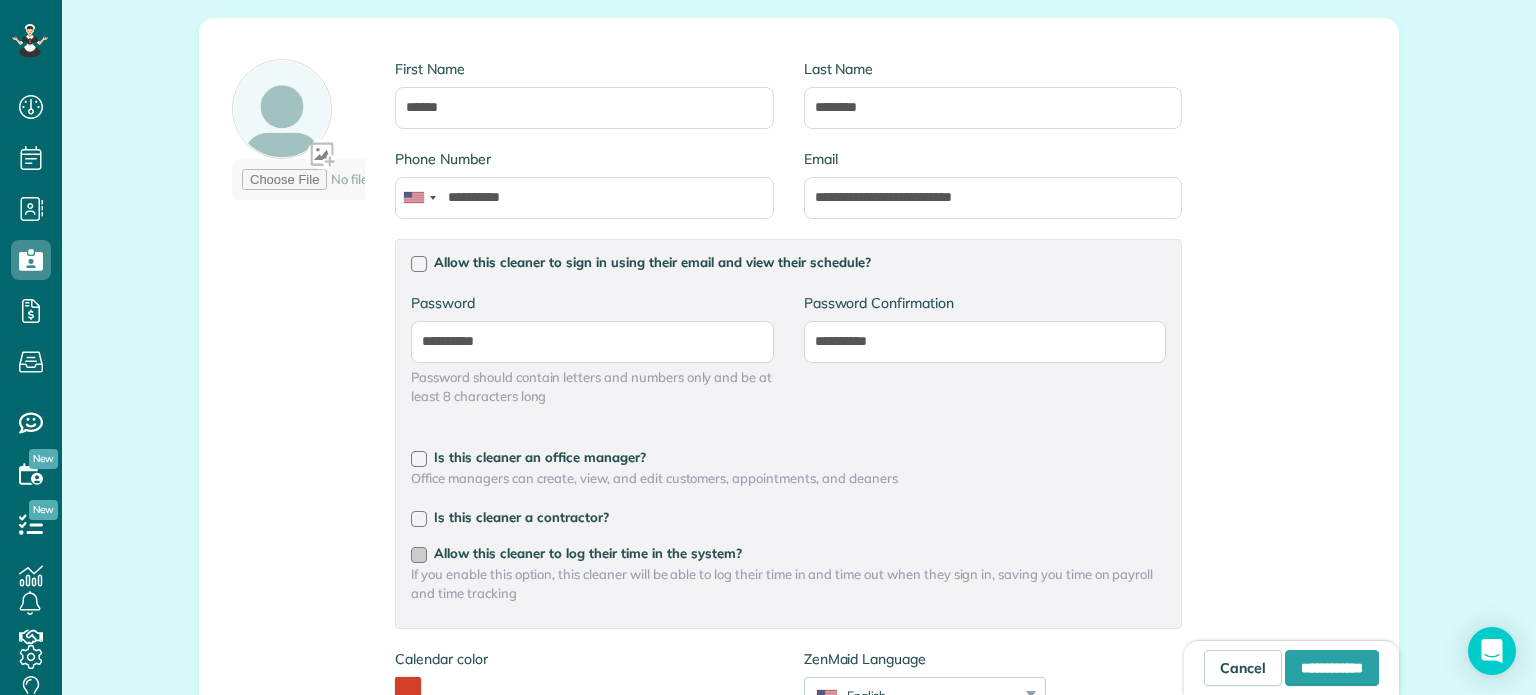 click at bounding box center [419, 555] 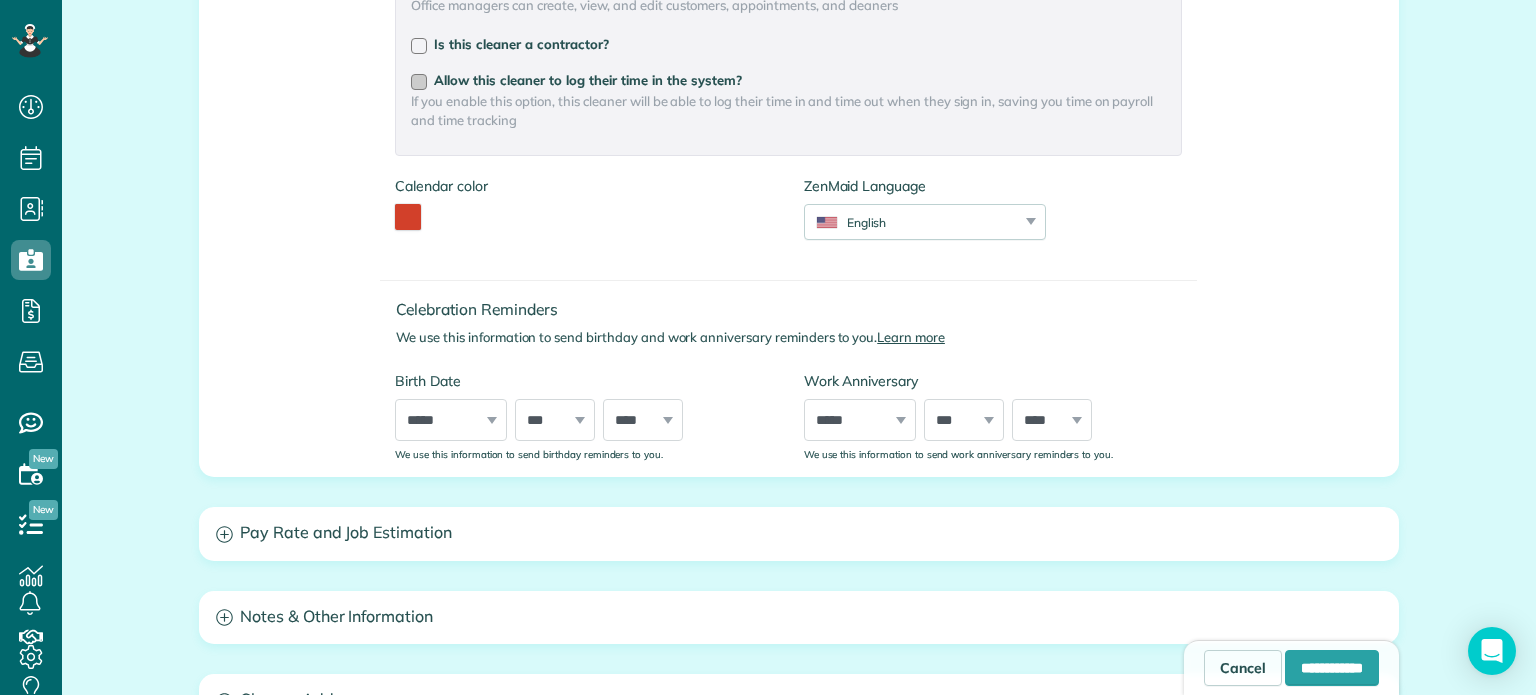 scroll, scrollTop: 835, scrollLeft: 0, axis: vertical 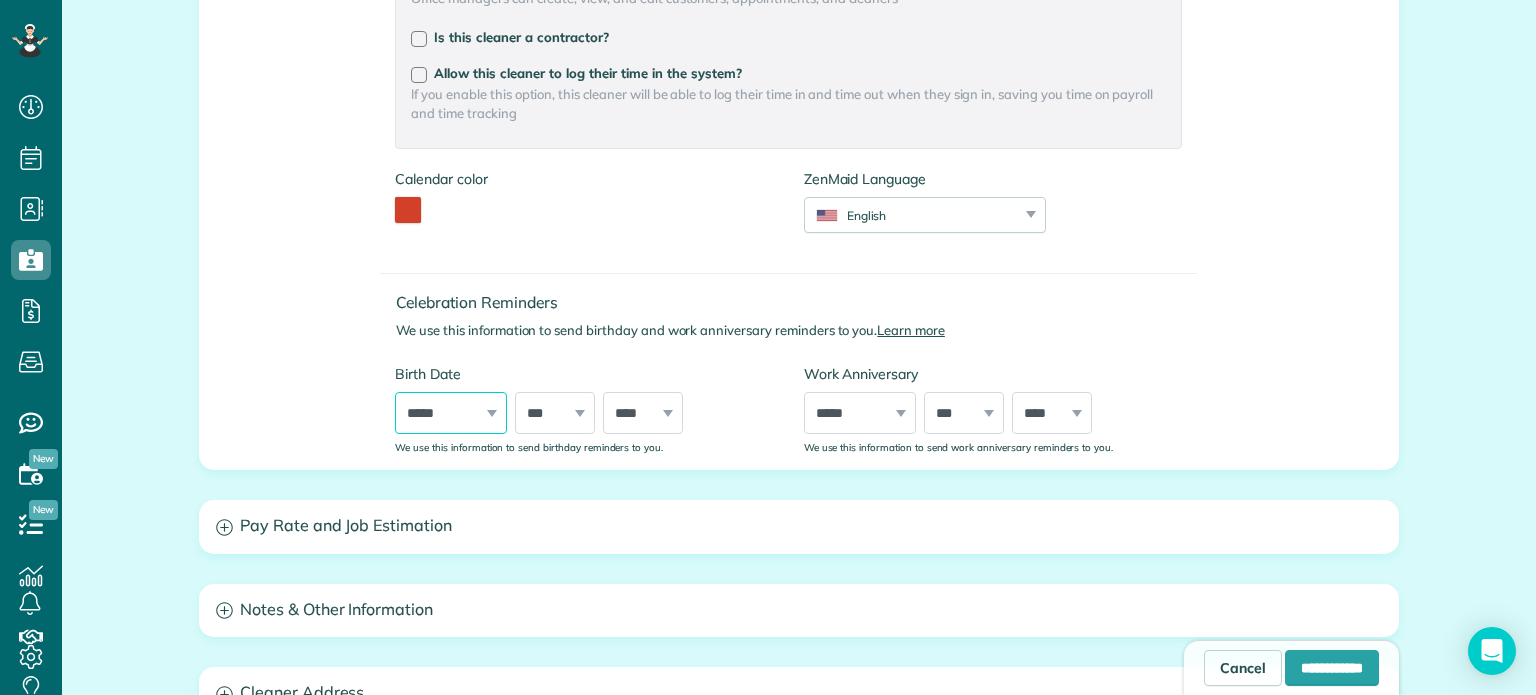 click on "*****
*******
********
*****
*****
***
****
****
******
*********
*******
********
********" at bounding box center (451, 413) 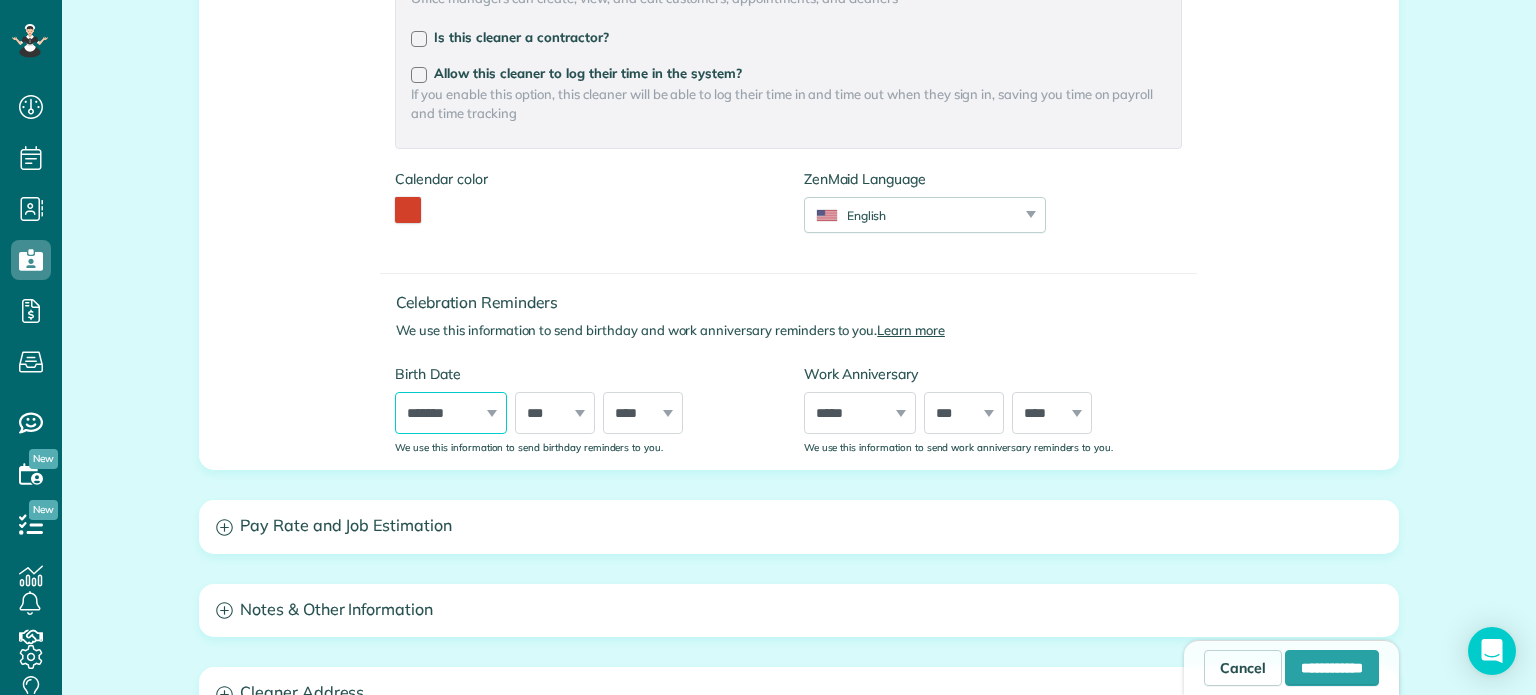 click on "*****
*******
********
*****
*****
***
****
****
******
*********
*******
********
********" at bounding box center [451, 413] 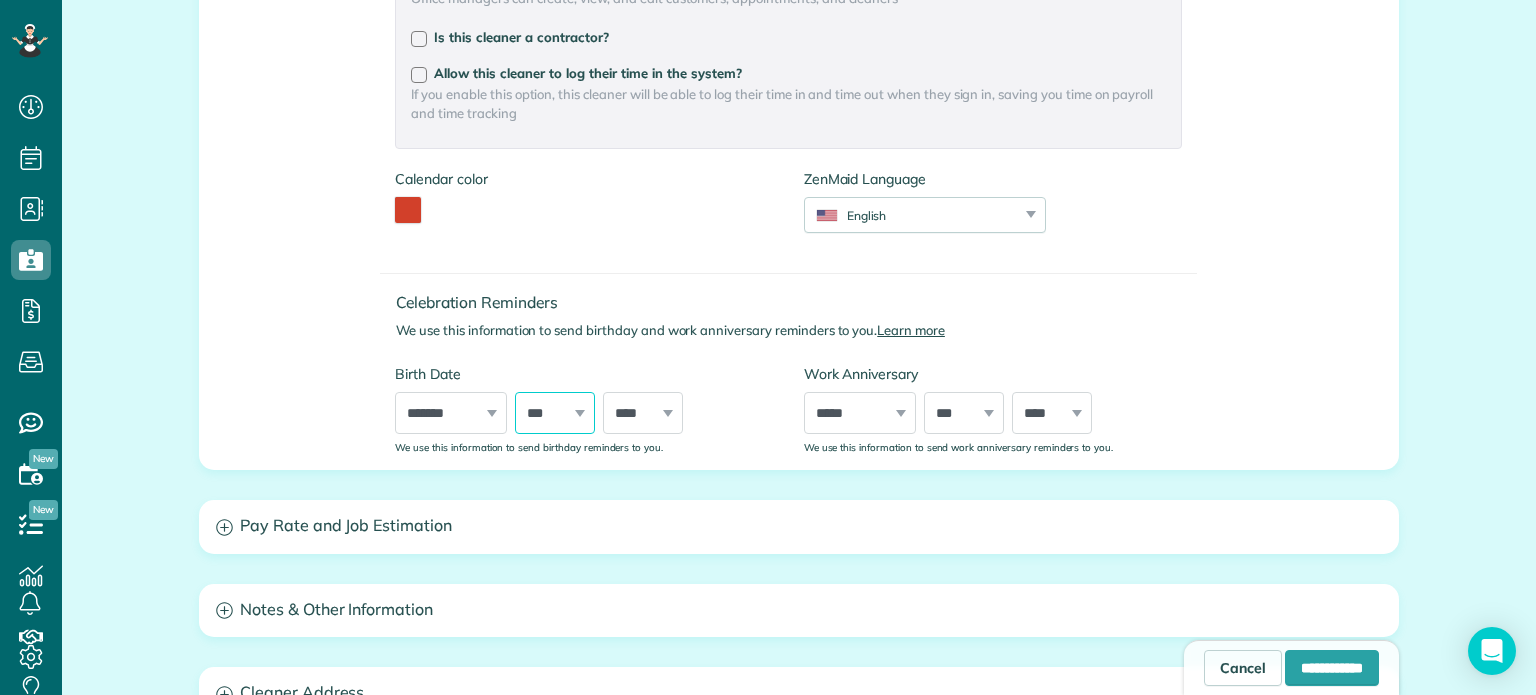 click on "***
*
*
*
*
*
*
*
*
*
**
**
**
**
**
**
**
**
**
**
**
**
**
**
**
**
**
**
**
**
**
**" at bounding box center [555, 413] 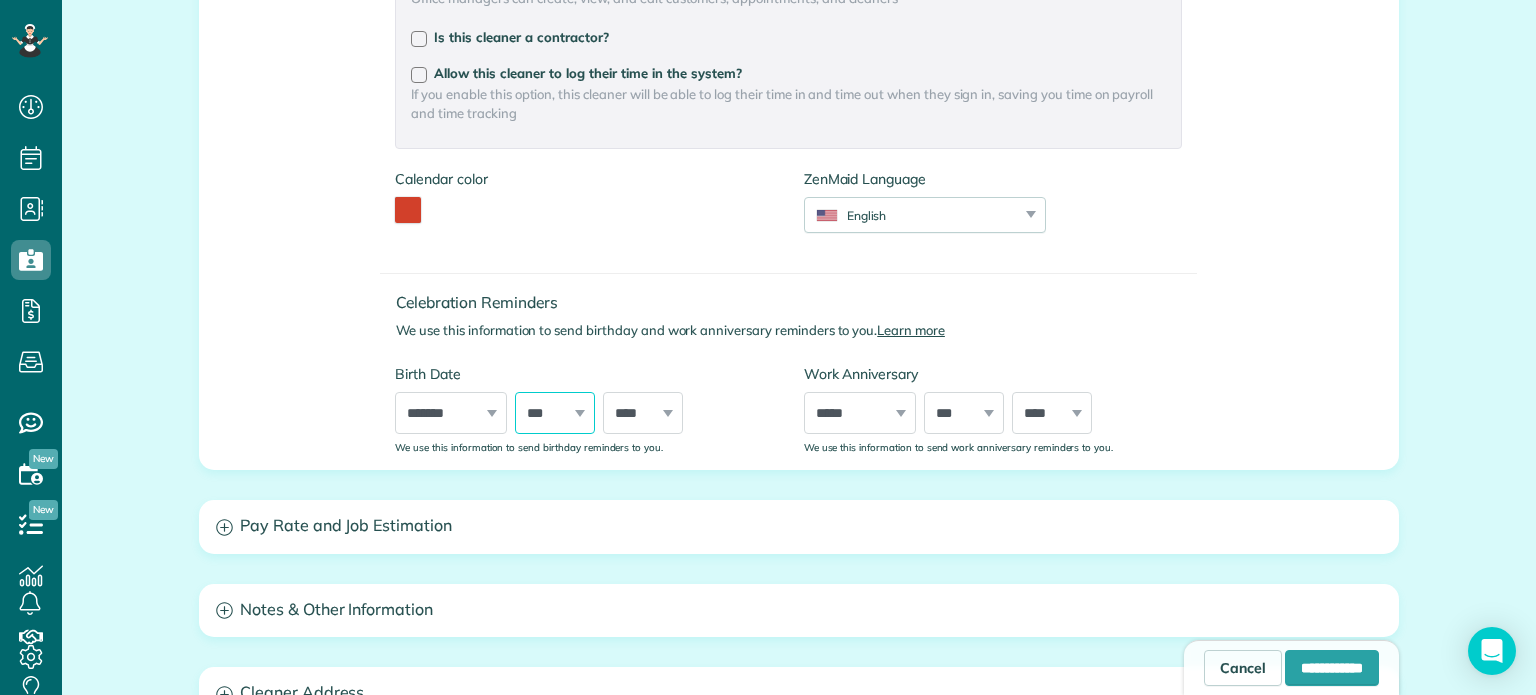 select on "**" 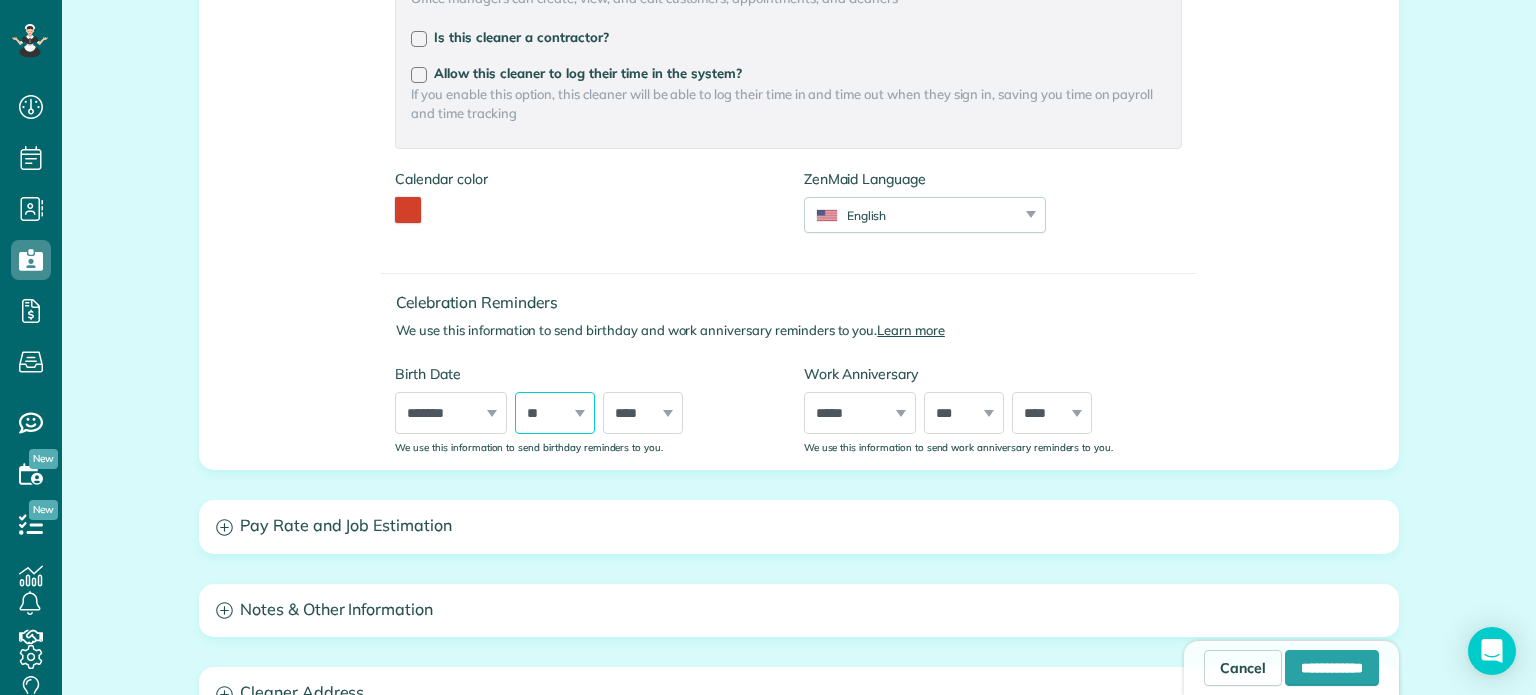 click on "***
*
*
*
*
*
*
*
*
*
**
**
**
**
**
**
**
**
**
**
**
**
**
**
**
**
**
**
**
**
**
**" at bounding box center [555, 413] 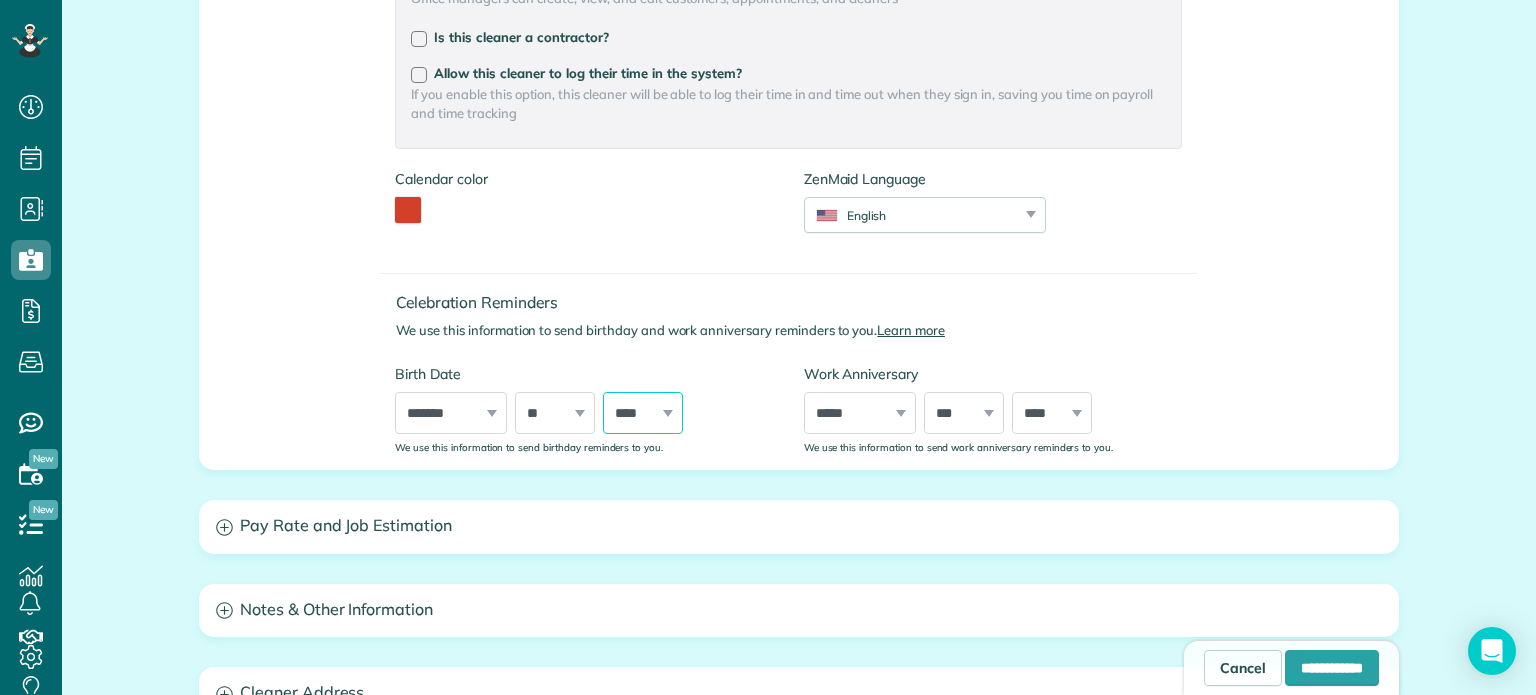 click on "****
****
****
****
****
****
****
****
****
****
****
****
****
****
****
****
****
****
****
****
****
****
****
****
****
****
****
****
****
****
****
****
****
****
****
****
****
****
****
****
****
****
****
****
****
****
****
****
****
****
****
****
****
****
****
****
****
****
****
****
****
****
****
****
****
****
****
****
****
****
****
****
****
****
****
****
****
****
****
****" at bounding box center [643, 413] 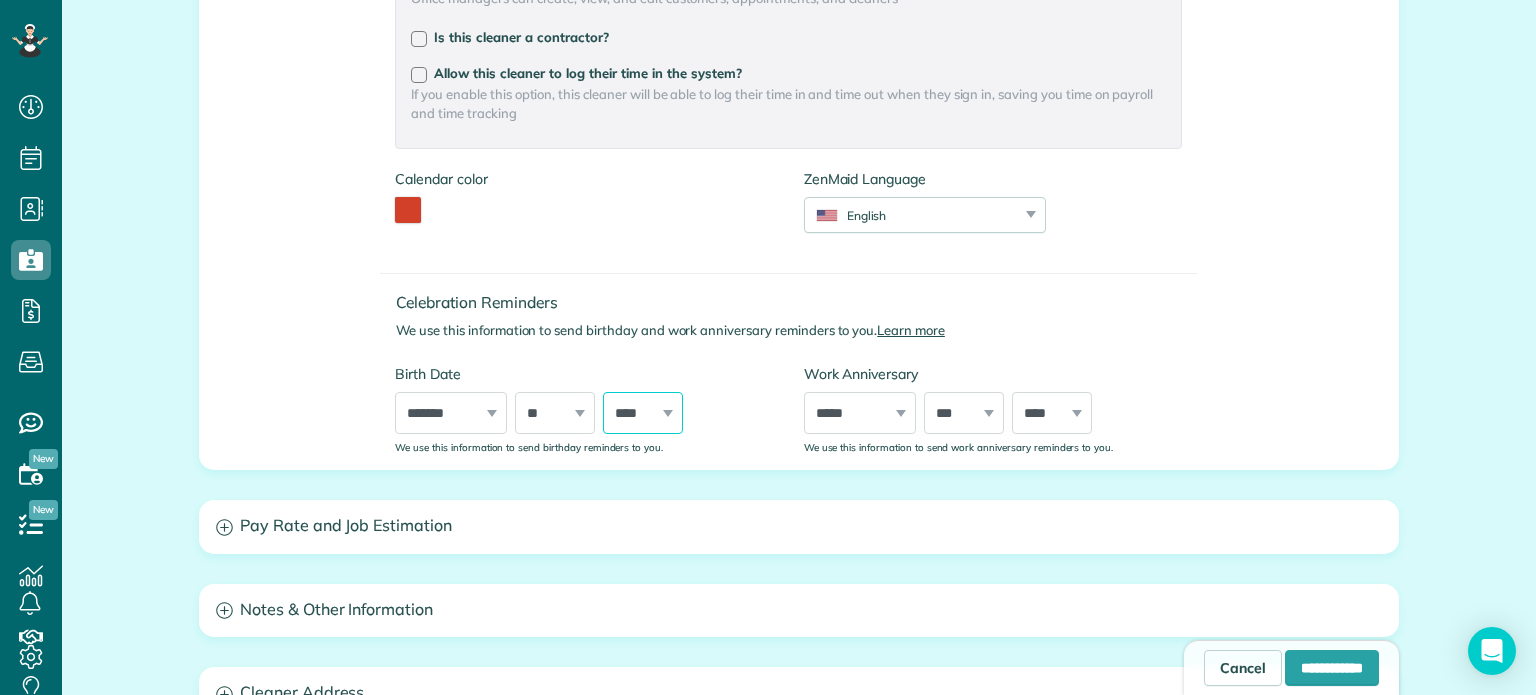 select on "****" 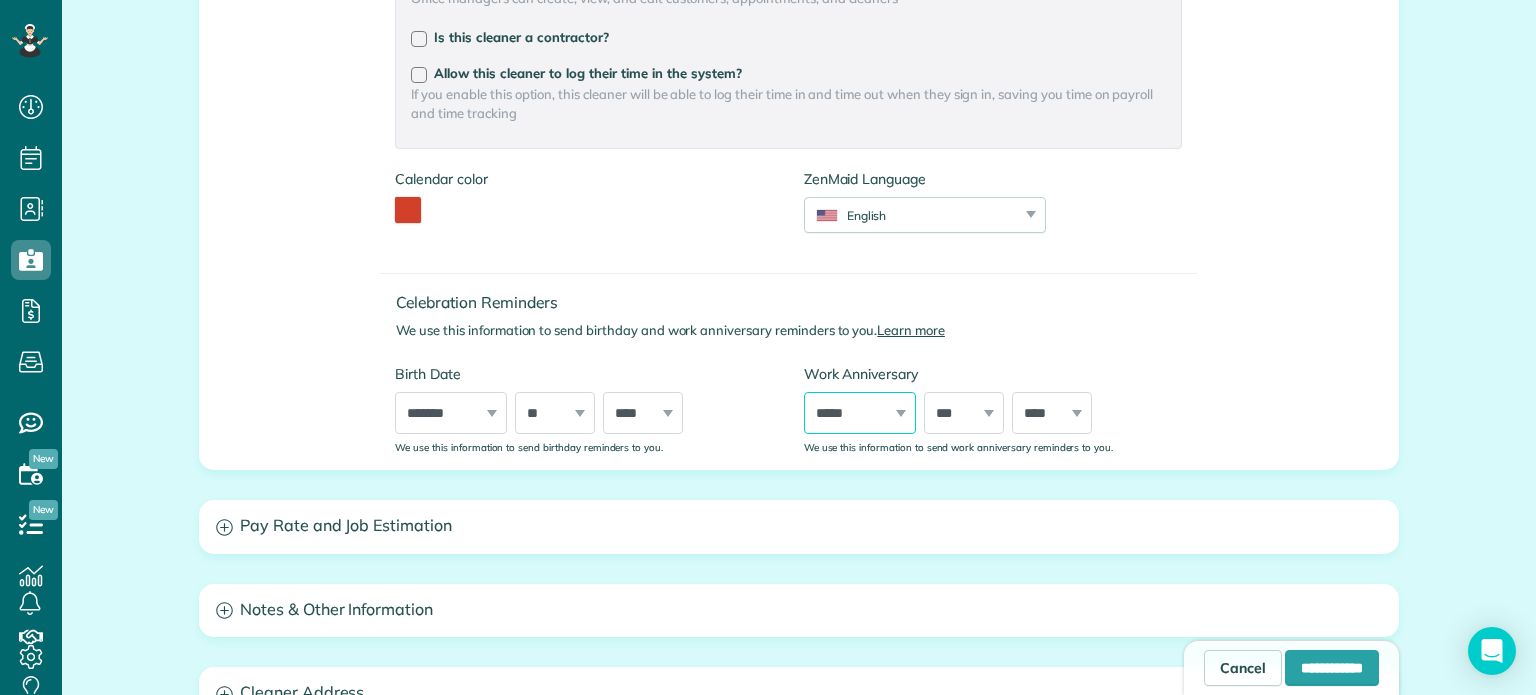 click on "*****
*******
********
*****
*****
***
****
****
******
*********
*******
********
********" at bounding box center [860, 413] 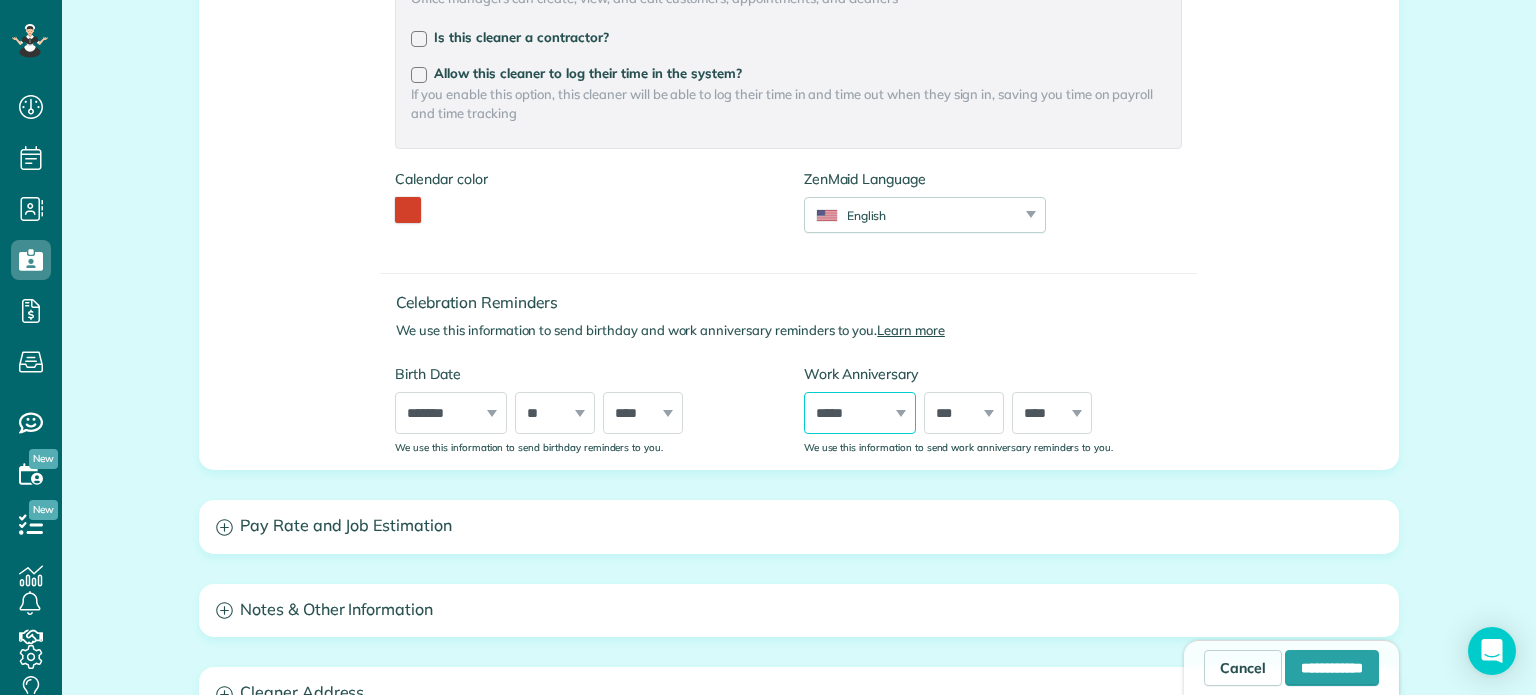 select on "*" 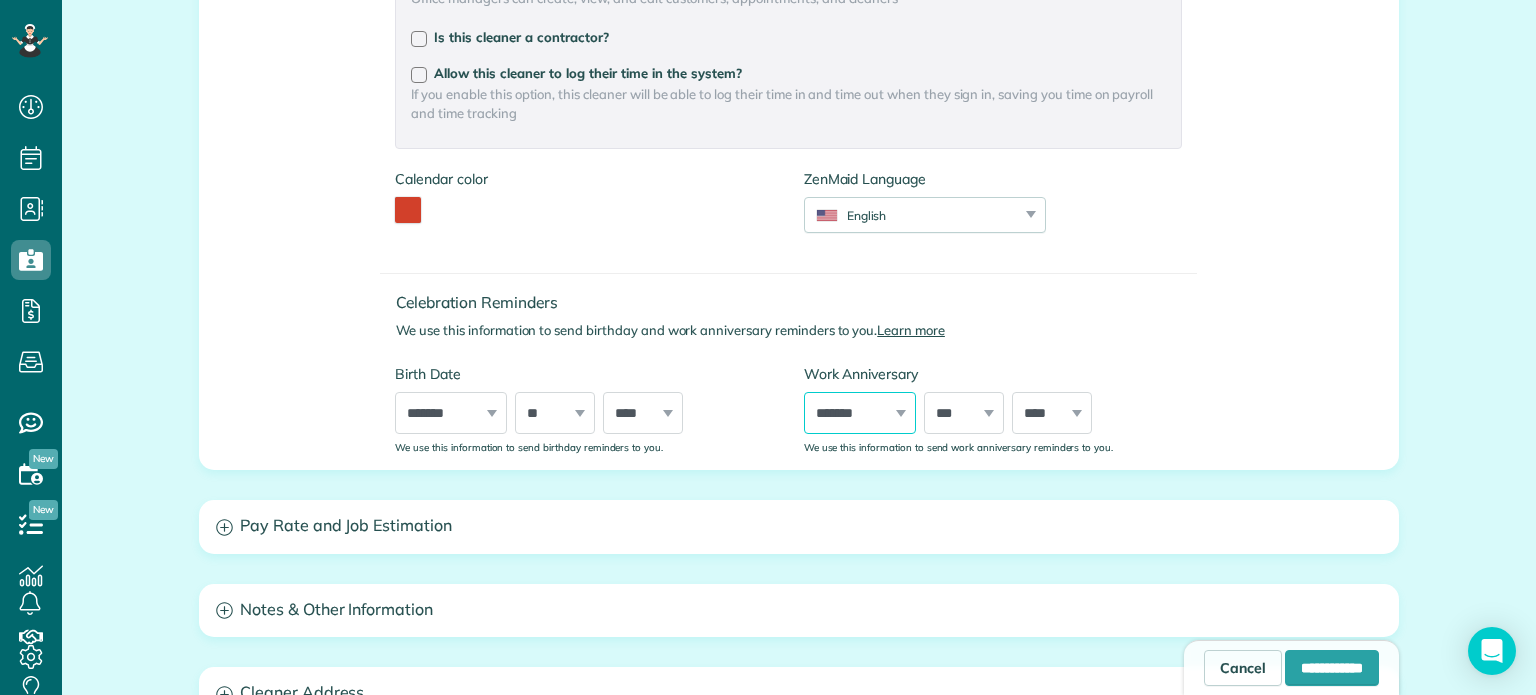 click on "*****
*******
********
*****
*****
***
****
****
******
*********
*******
********
********" at bounding box center (860, 413) 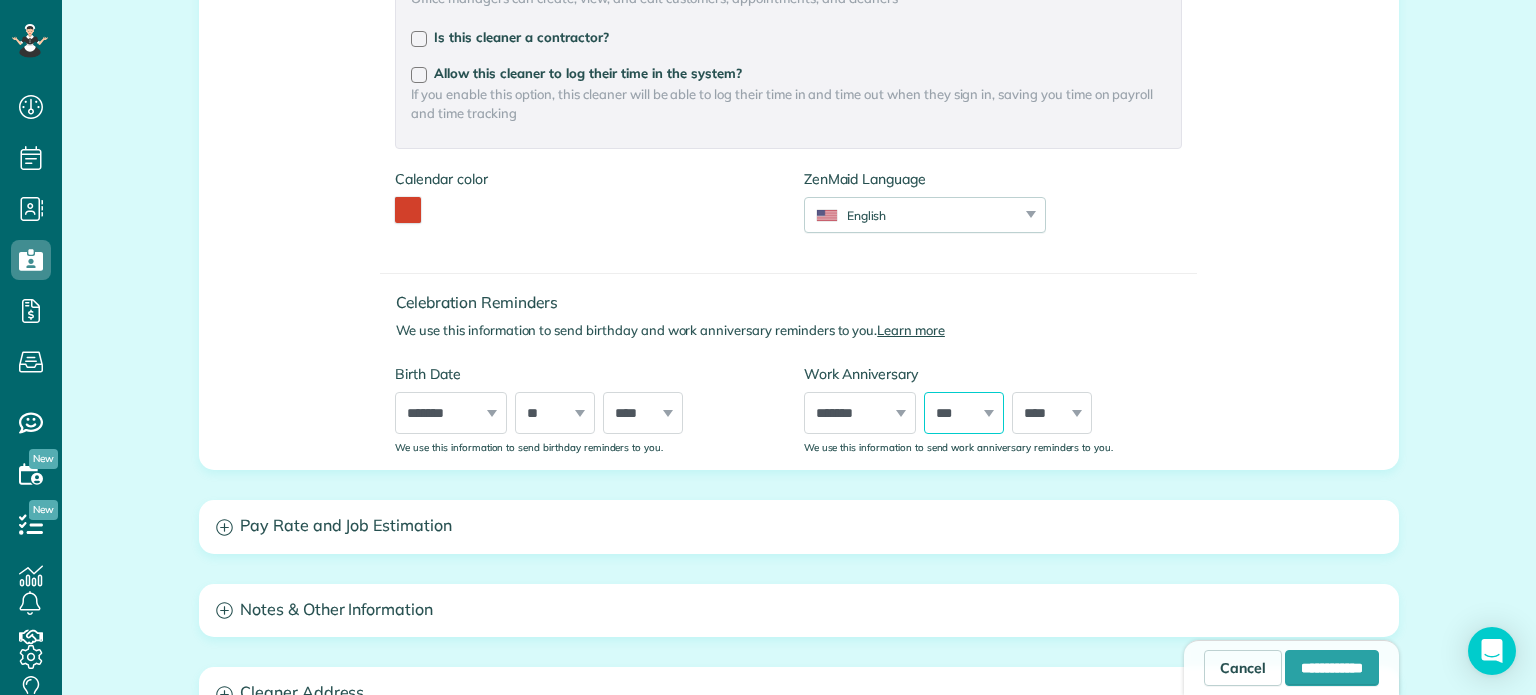 click on "***
*
*
*
*
*
*
*
*
*
**
**
**
**
**
**
**
**
**
**
**
**
**
**
**
**
**
**
**
**
**
**" at bounding box center (964, 413) 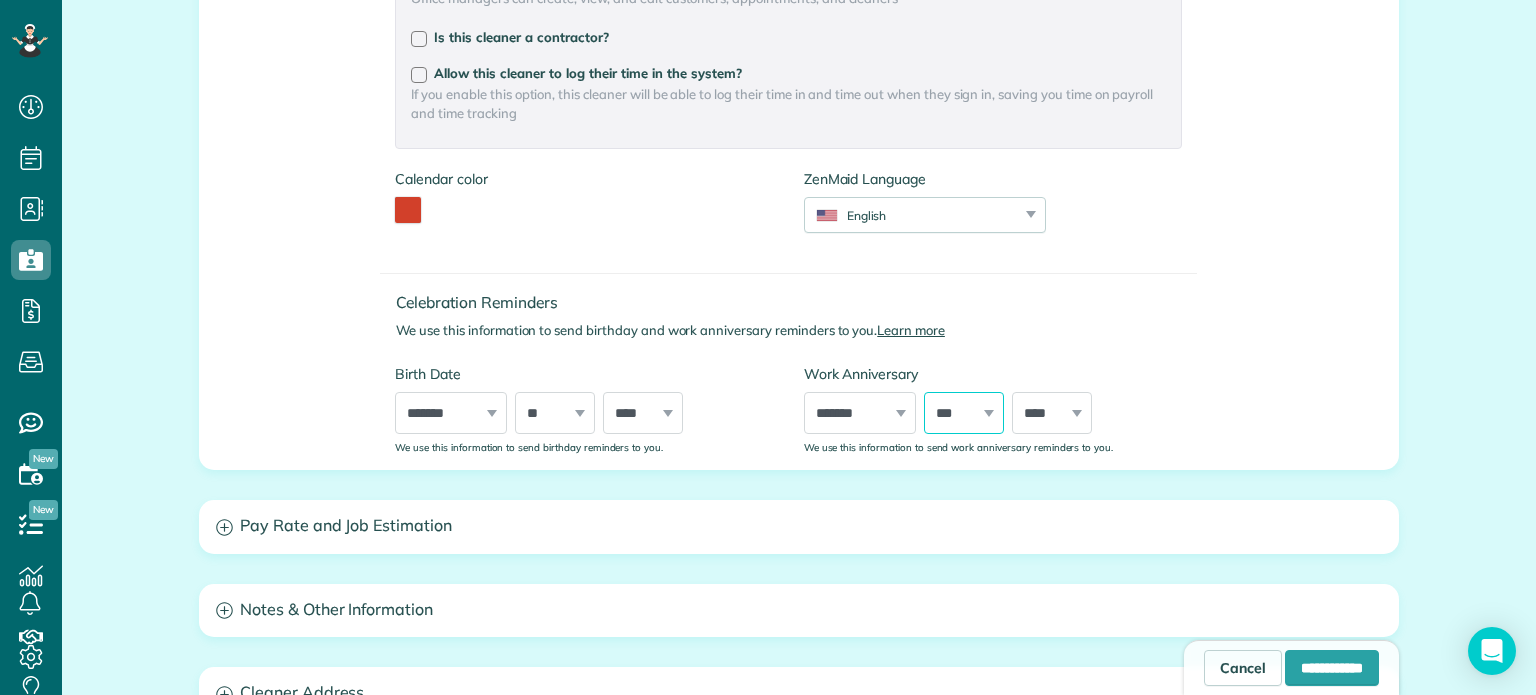 select on "**" 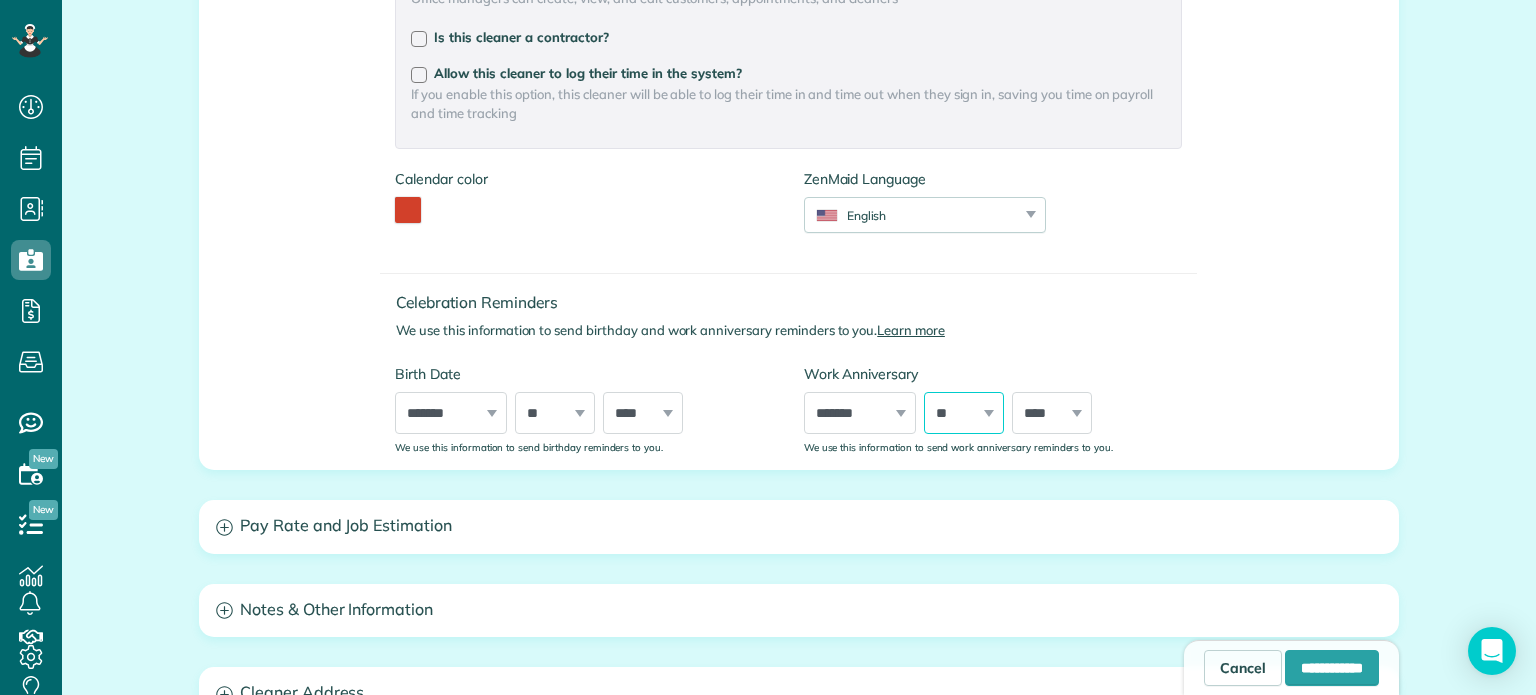 click on "***
*
*
*
*
*
*
*
*
*
**
**
**
**
**
**
**
**
**
**
**
**
**
**
**
**
**
**
**
**
**
**" at bounding box center (964, 413) 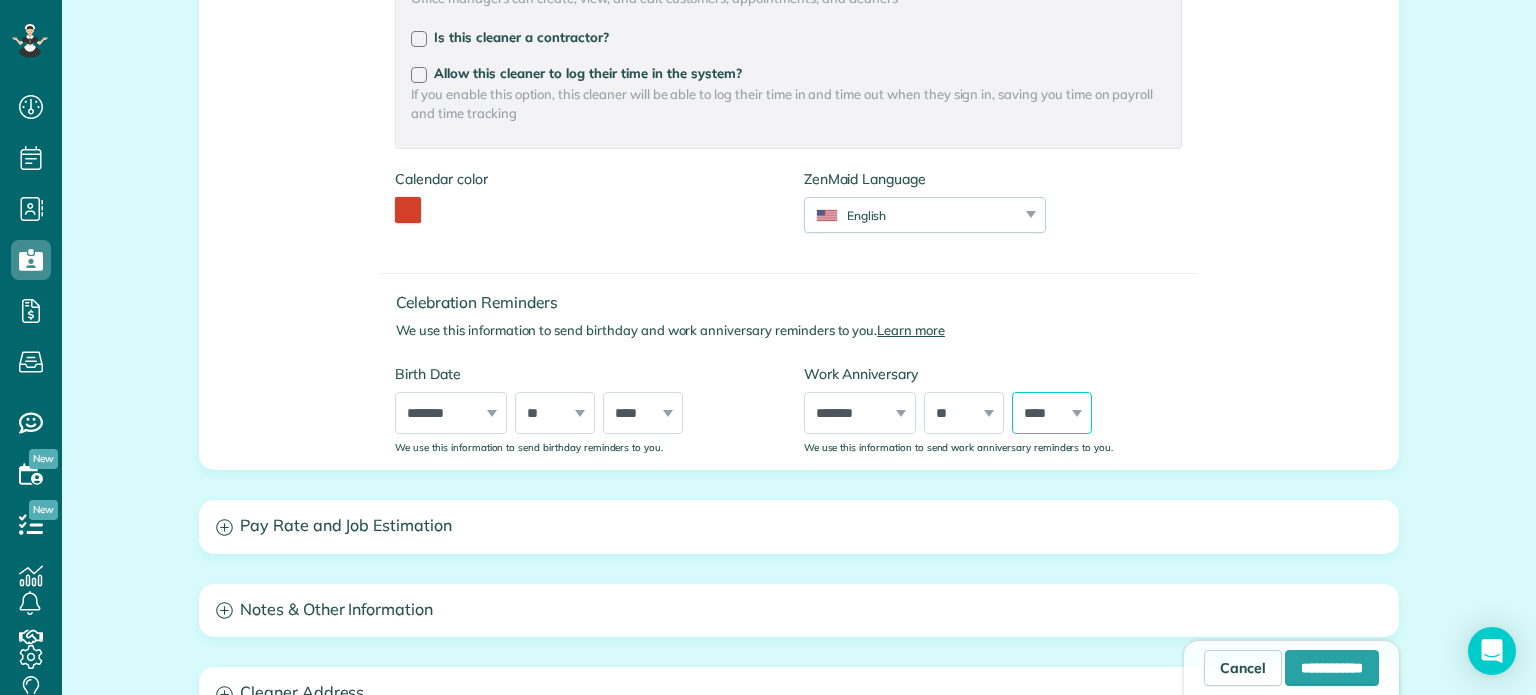 click on "****
****
****
****
****
****
****
****
****
****
****
****
****
****
****
****
****
****
****
****
****
****
****
****
****
****
****
****
****
****
****
****
****
****
****
****
****
****
****
****
****
****
****
****
****
****
****
****
****
****
****
****
****" at bounding box center (1052, 413) 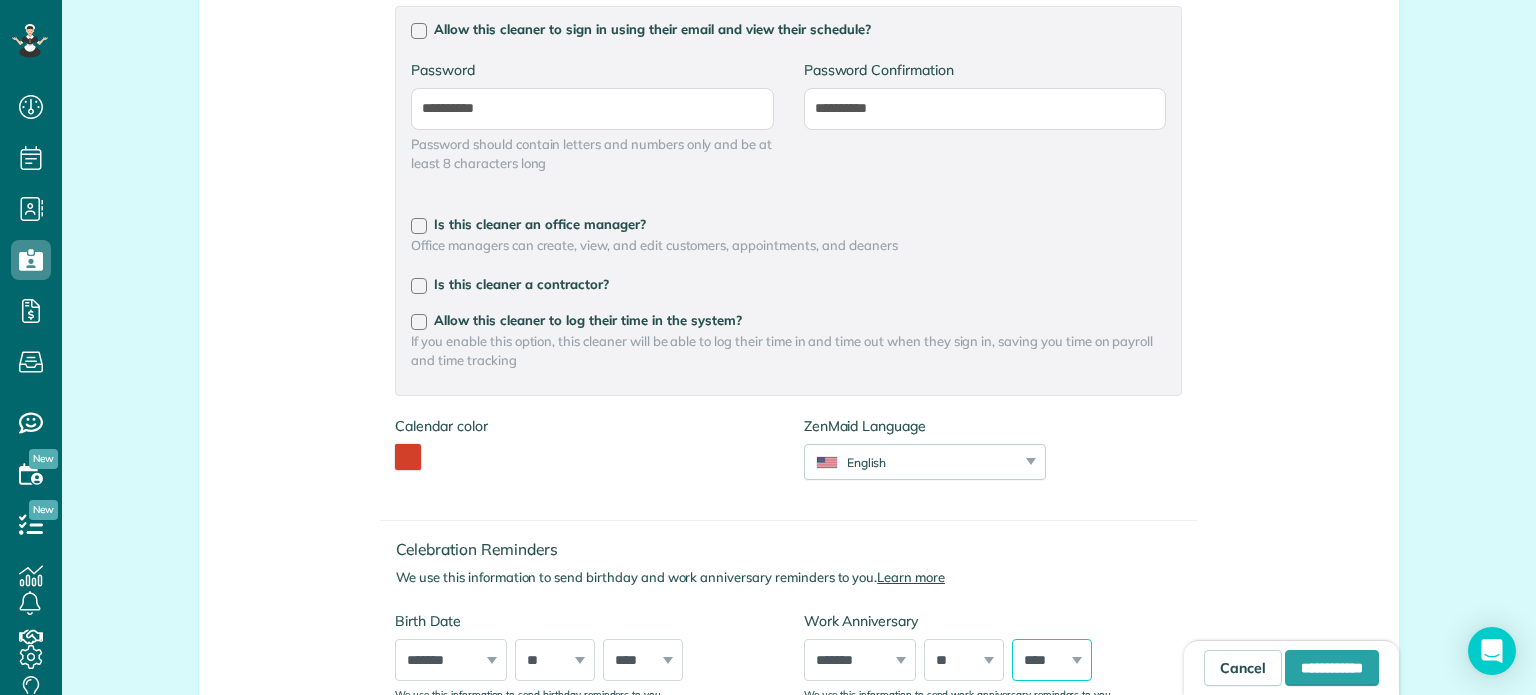 scroll, scrollTop: 603, scrollLeft: 0, axis: vertical 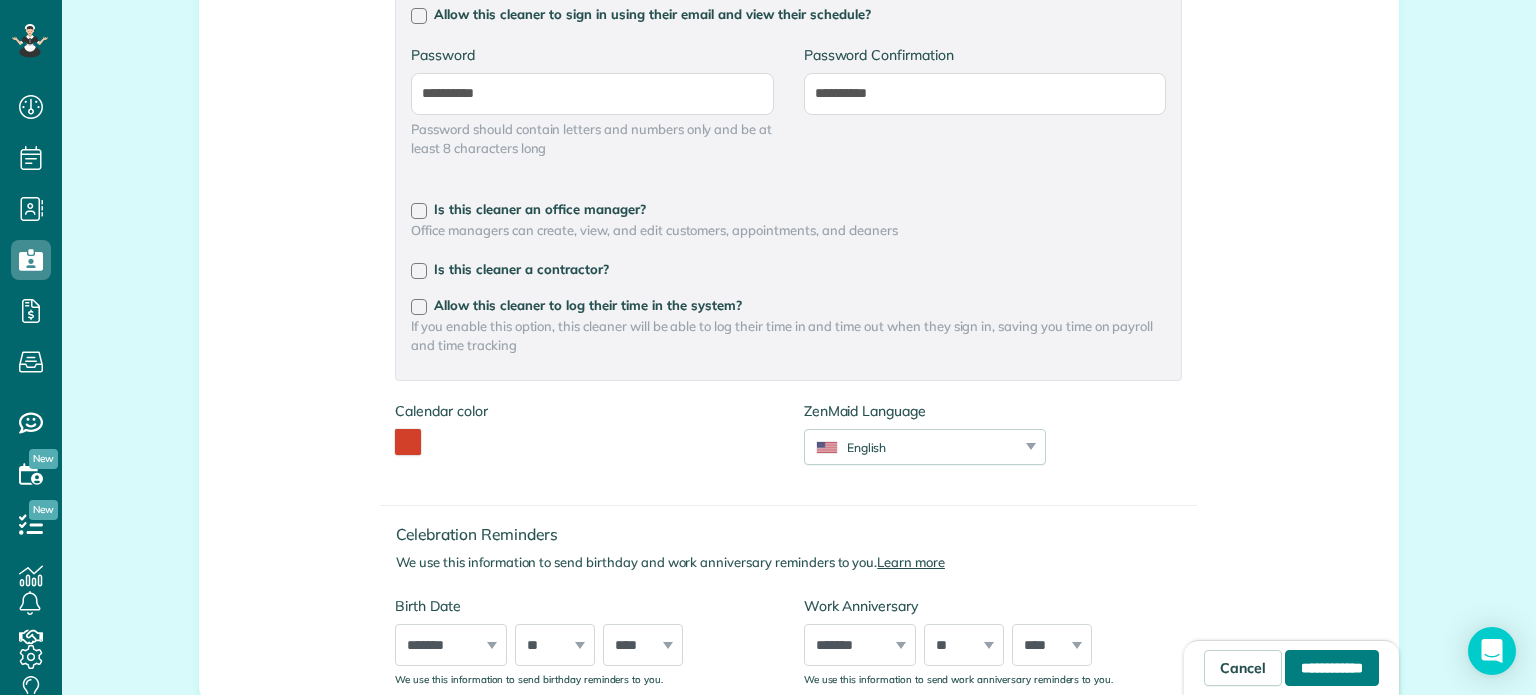 click on "**********" at bounding box center (1332, 668) 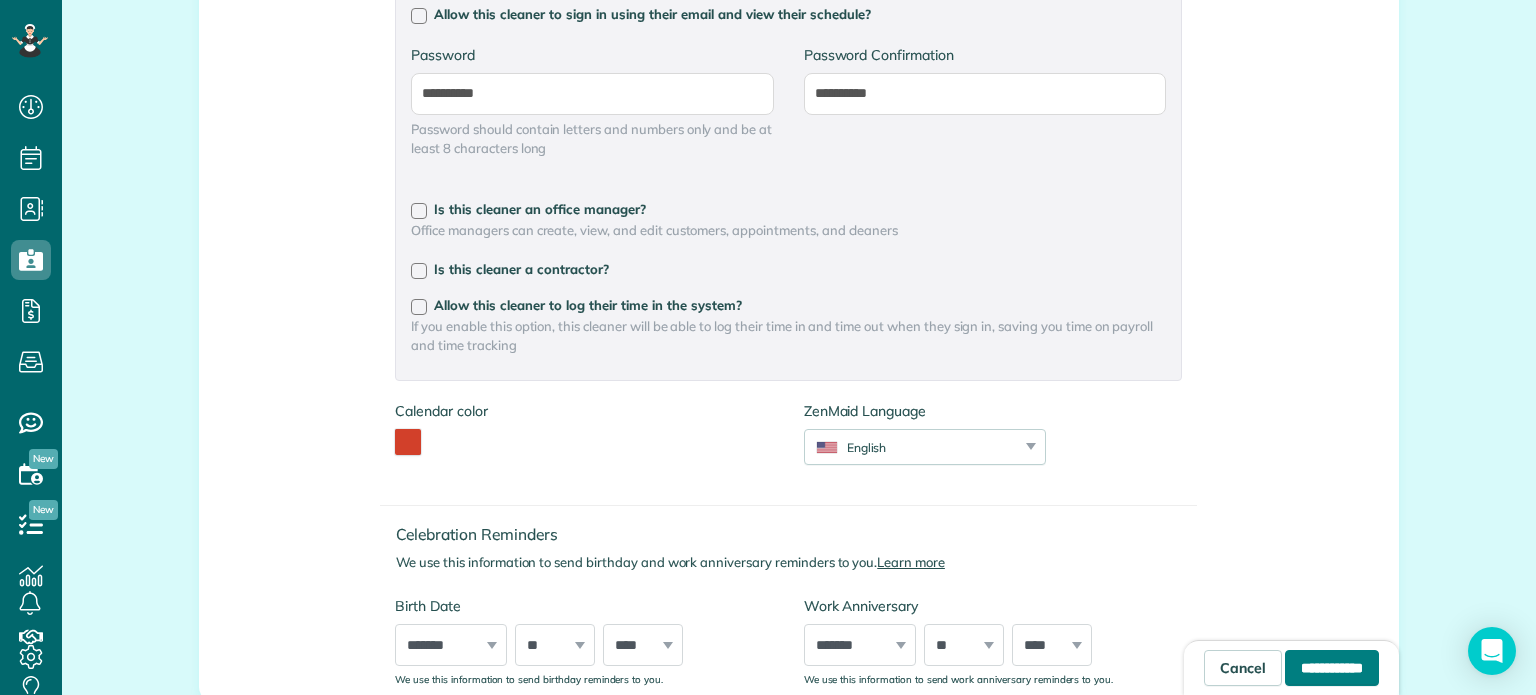 type on "**********" 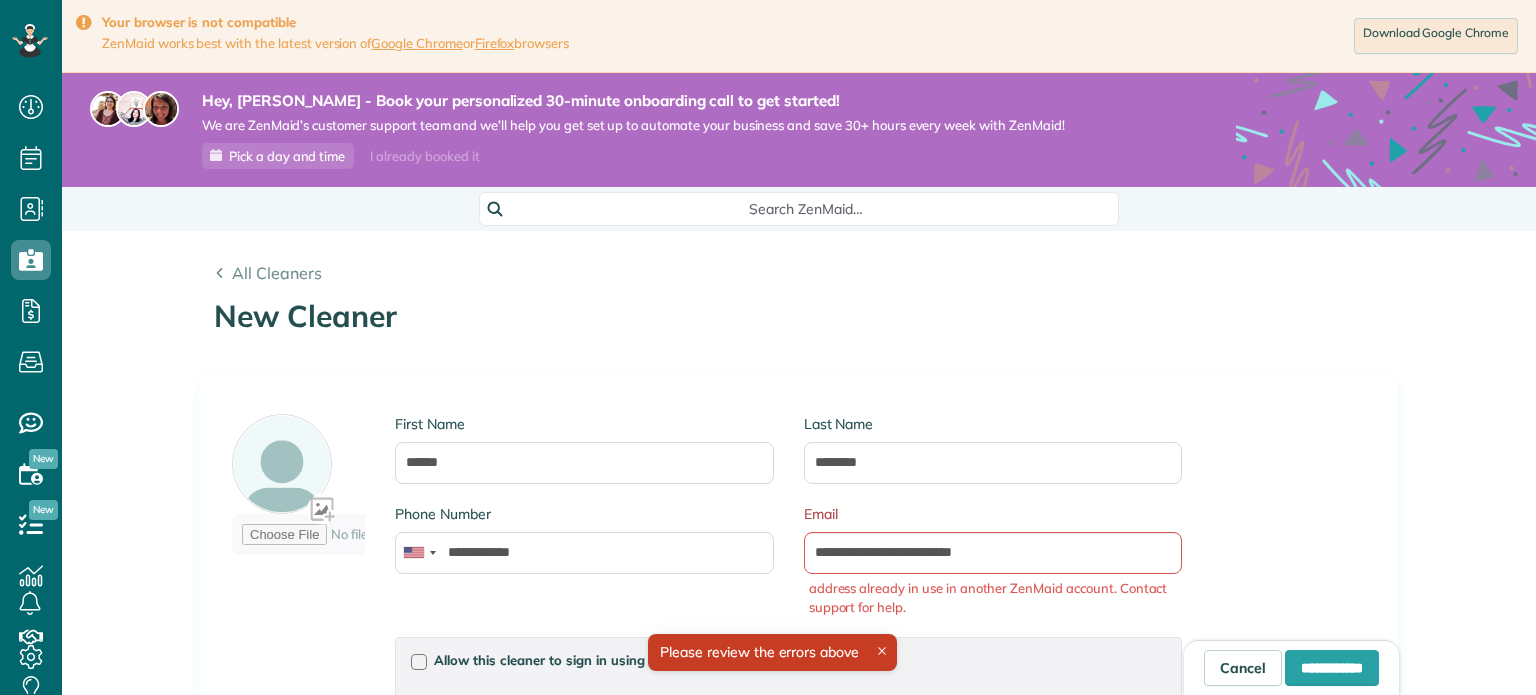 scroll, scrollTop: 0, scrollLeft: 0, axis: both 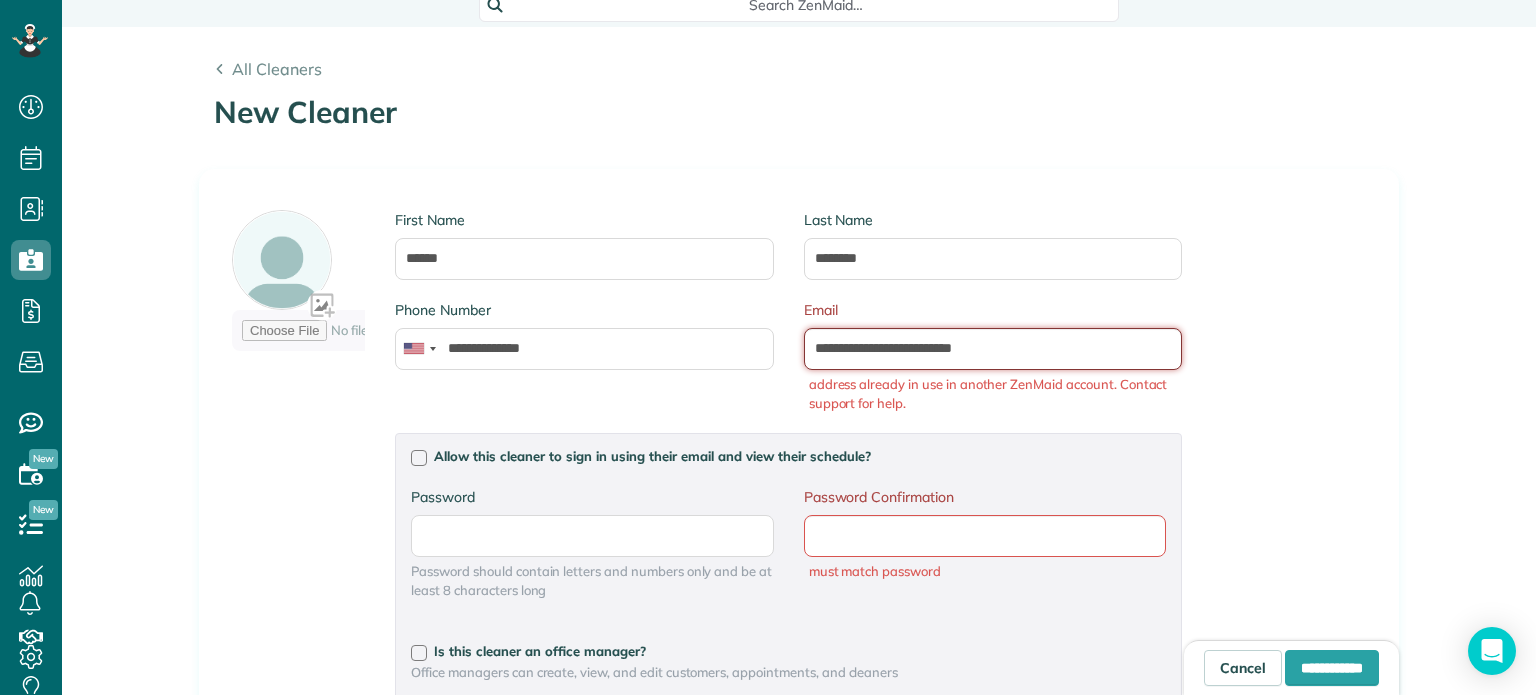 click on "**********" at bounding box center [993, 349] 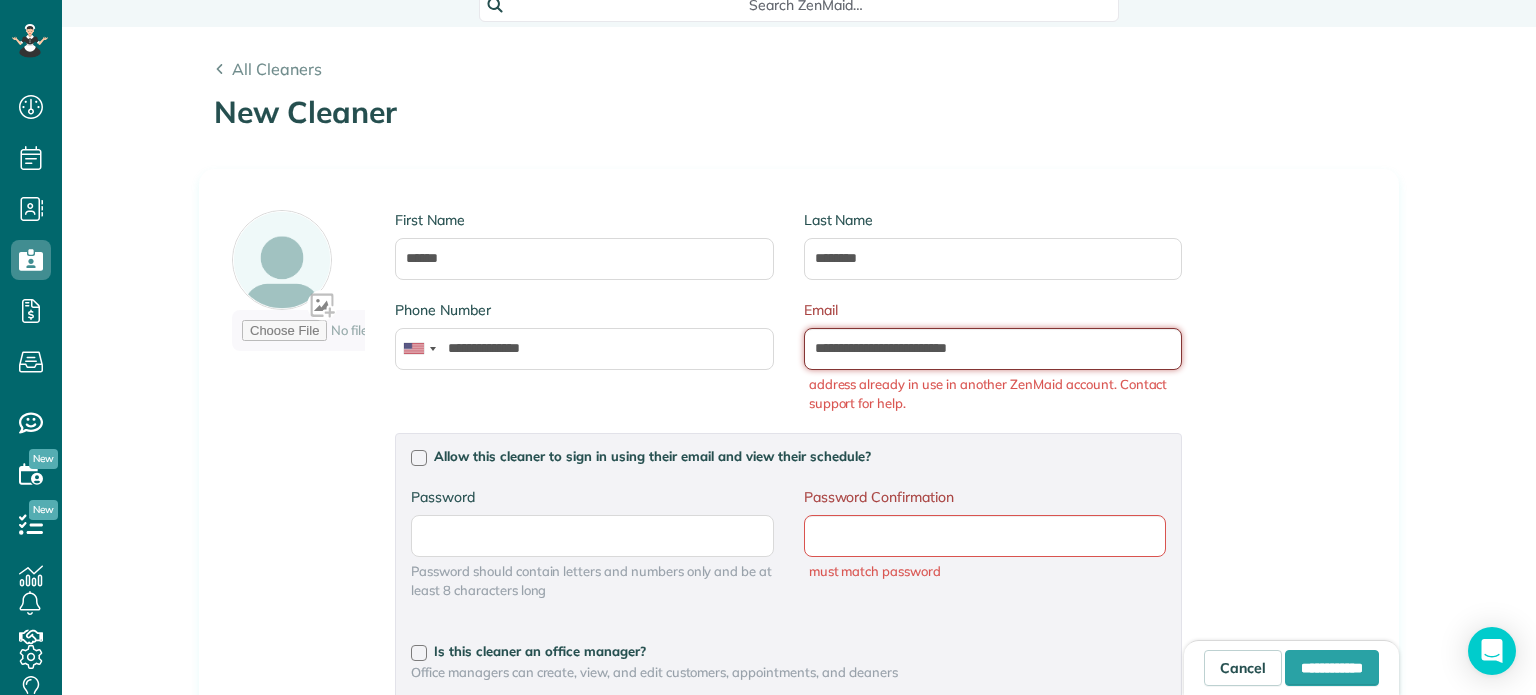 type on "**********" 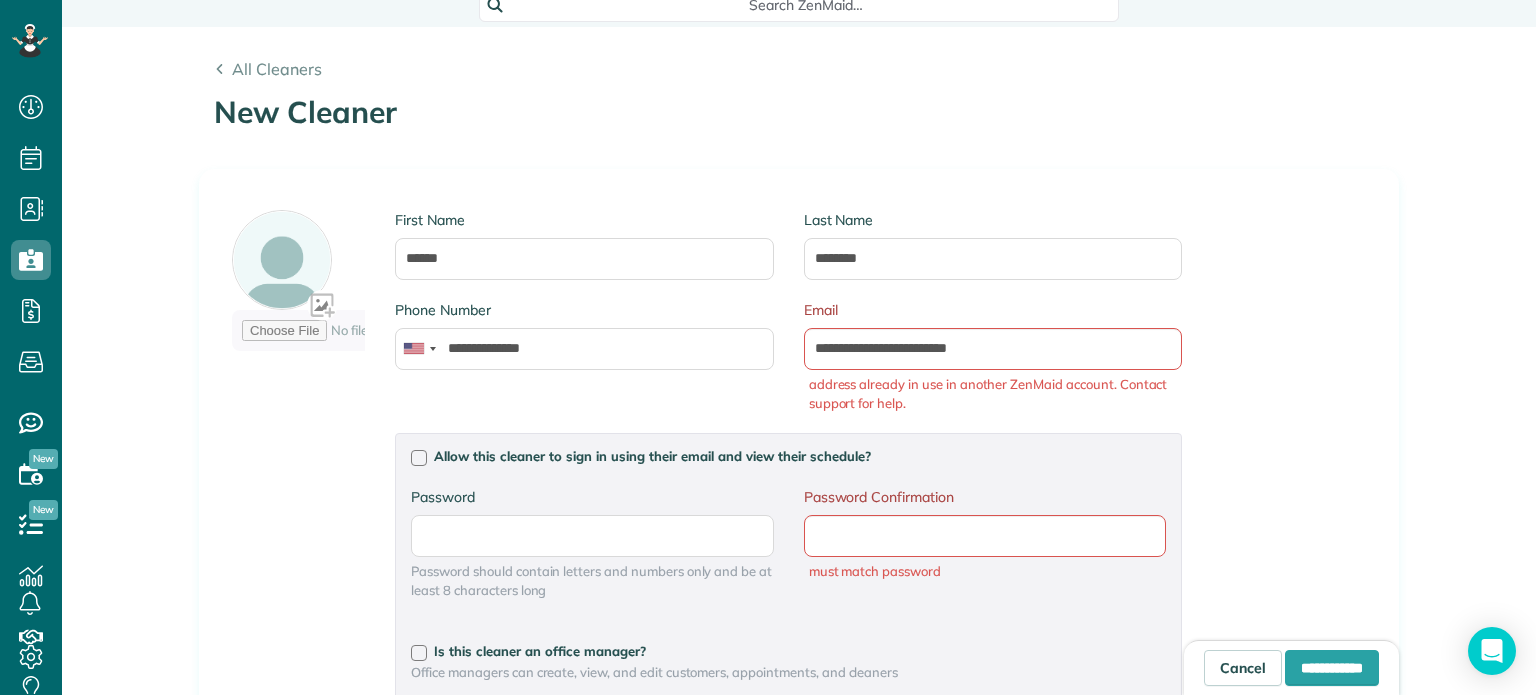 click on "**********" at bounding box center [993, 366] 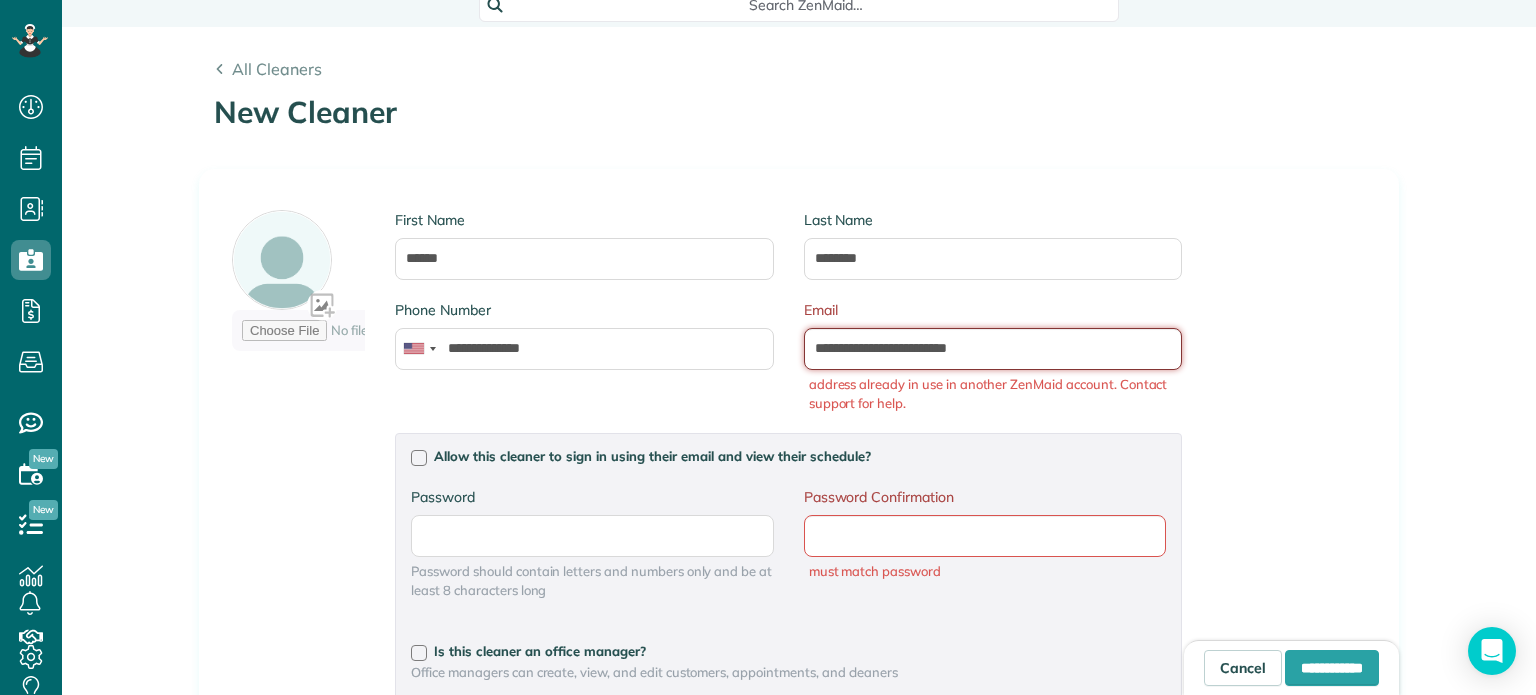 click on "**********" at bounding box center (993, 349) 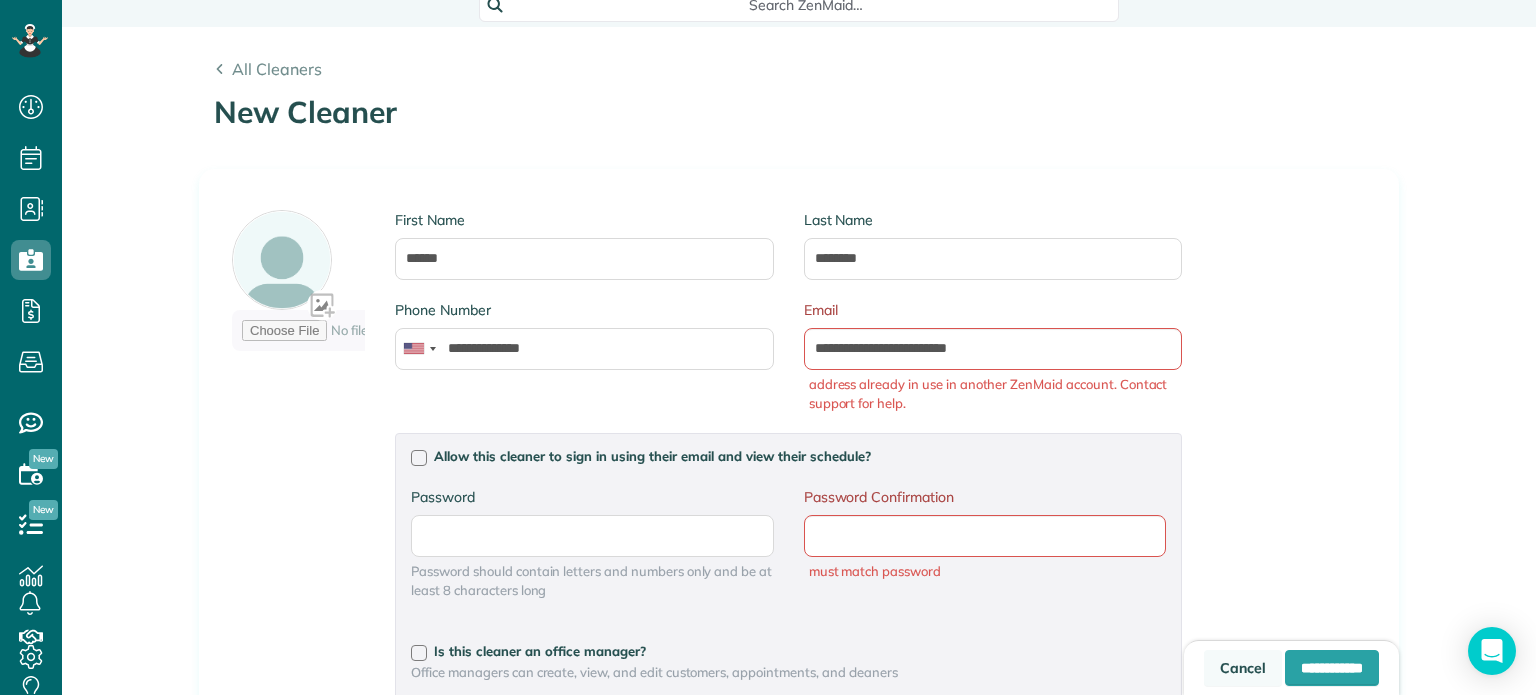 click on "Cancel" at bounding box center (1243, 668) 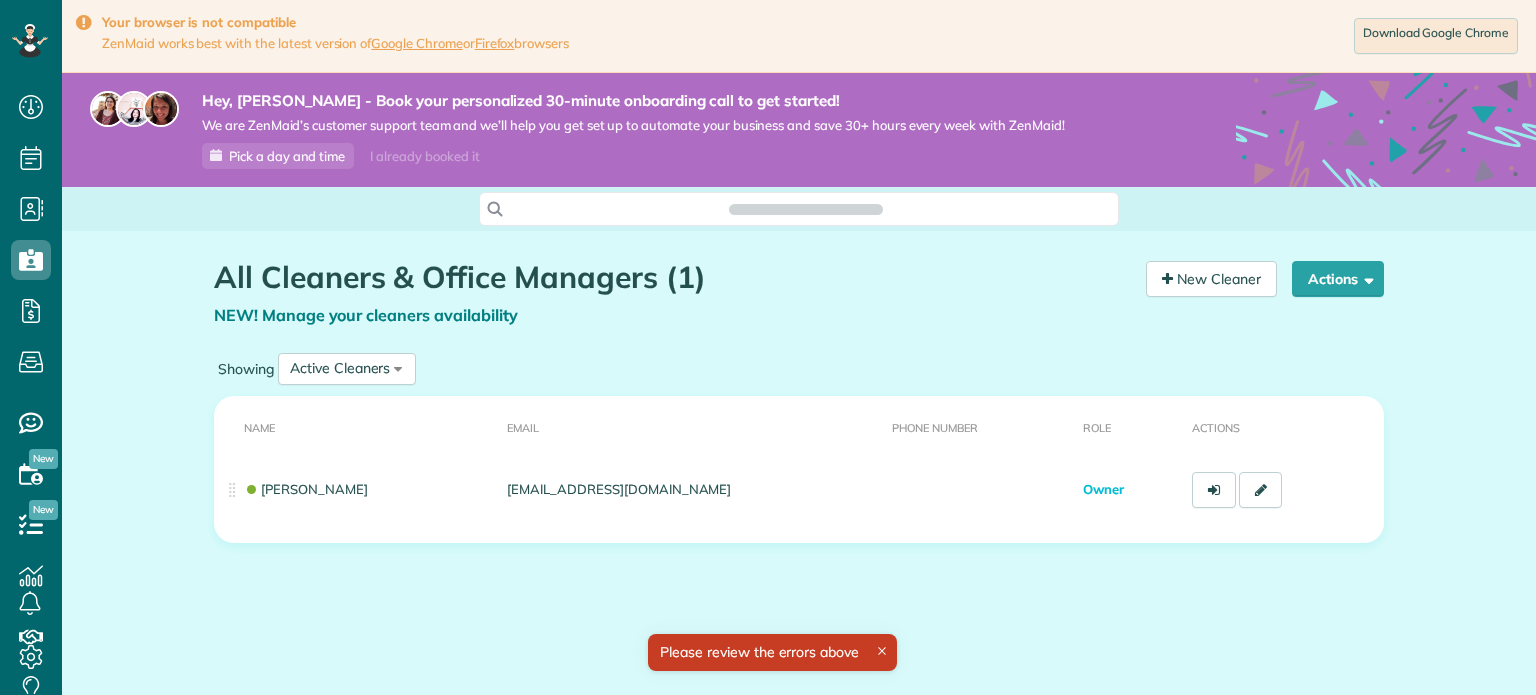scroll, scrollTop: 0, scrollLeft: 0, axis: both 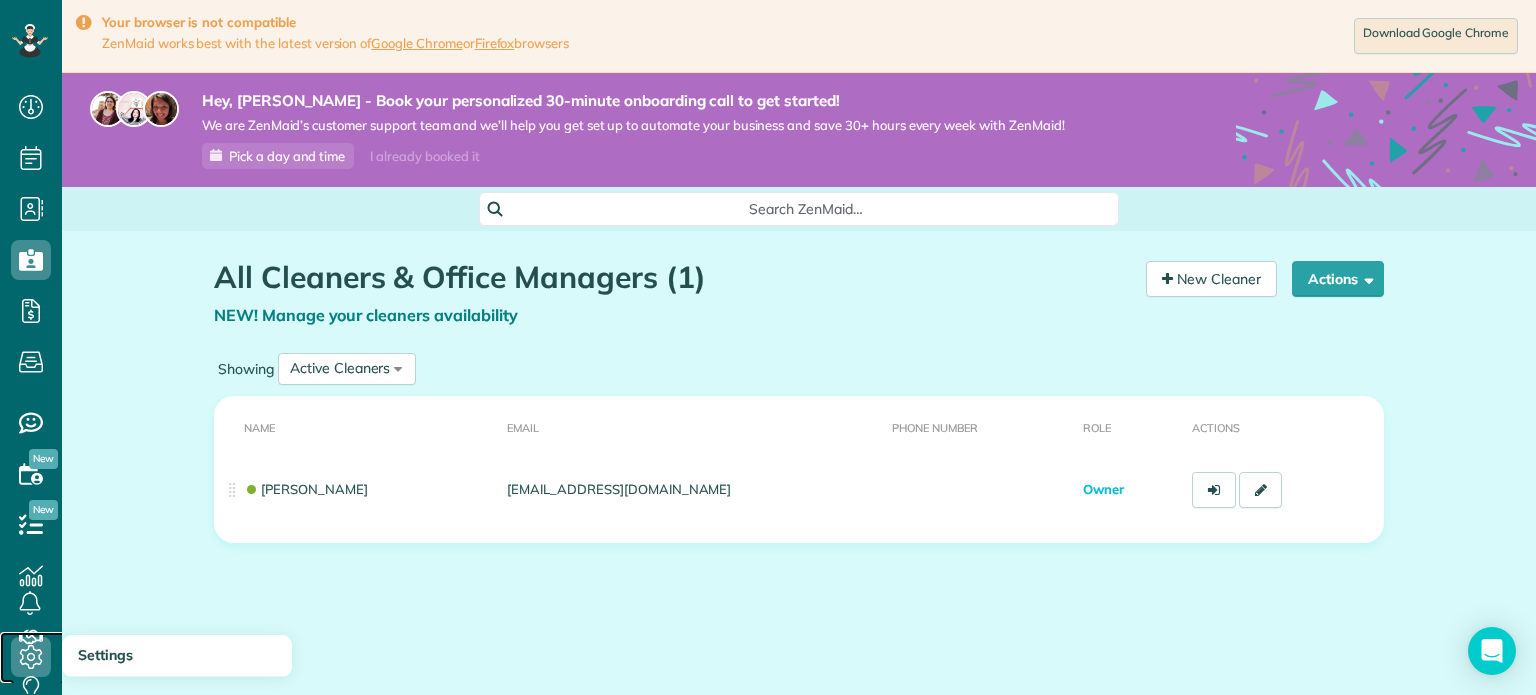 click 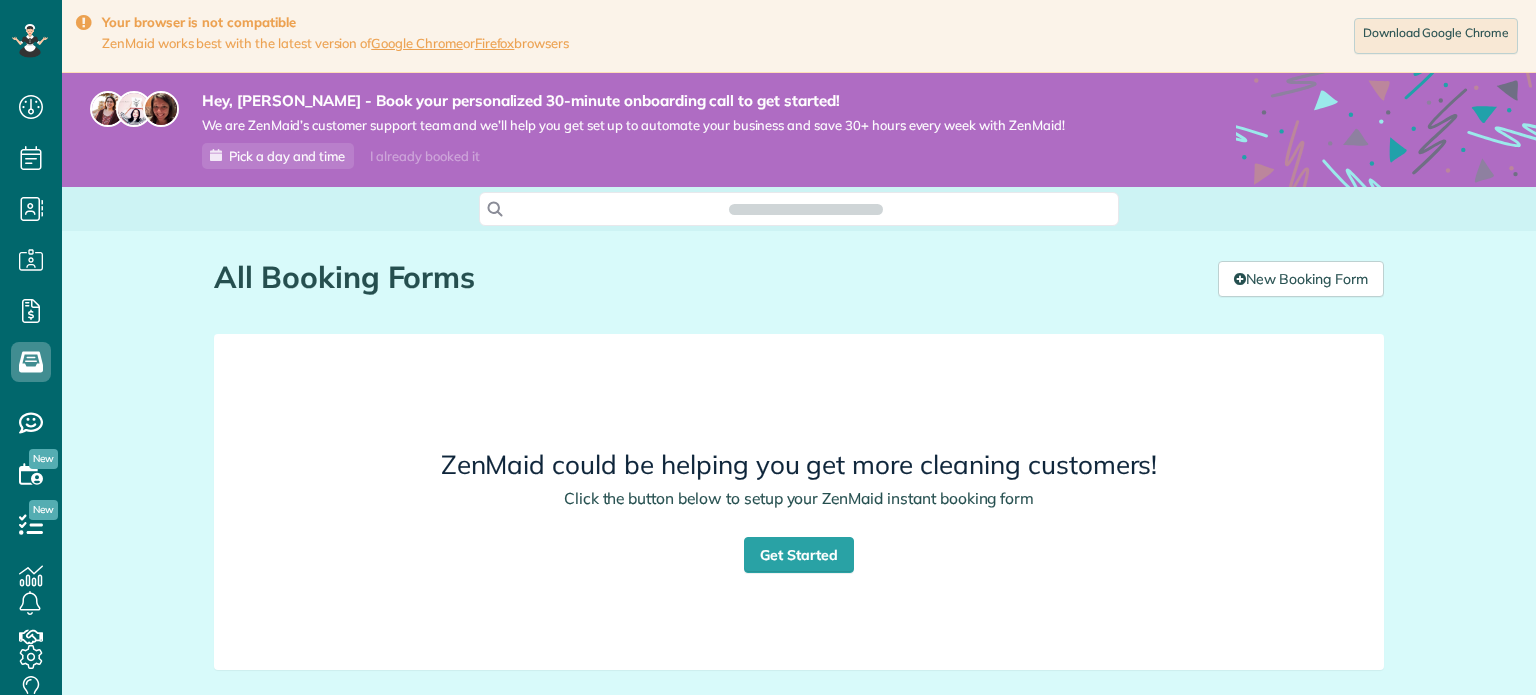 scroll, scrollTop: 0, scrollLeft: 0, axis: both 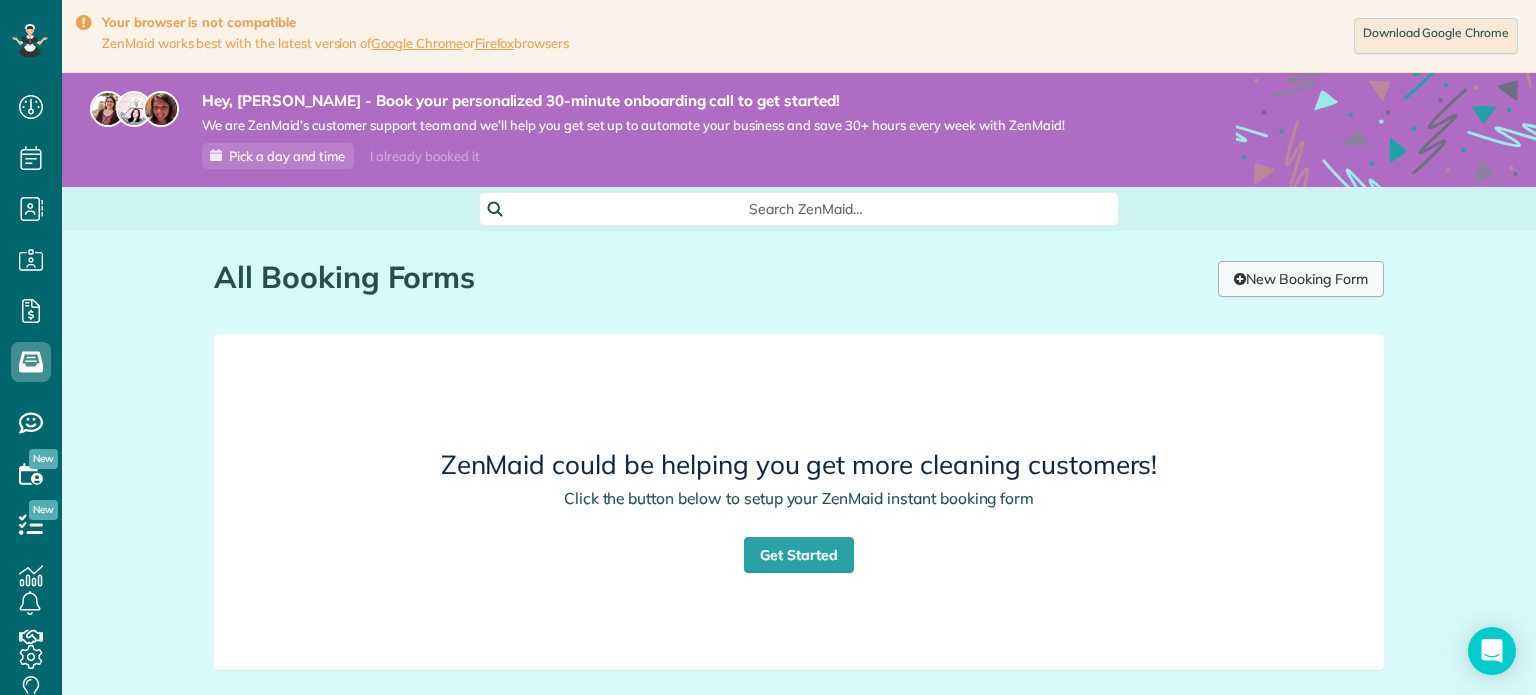 click on "New Booking Form" at bounding box center (1301, 279) 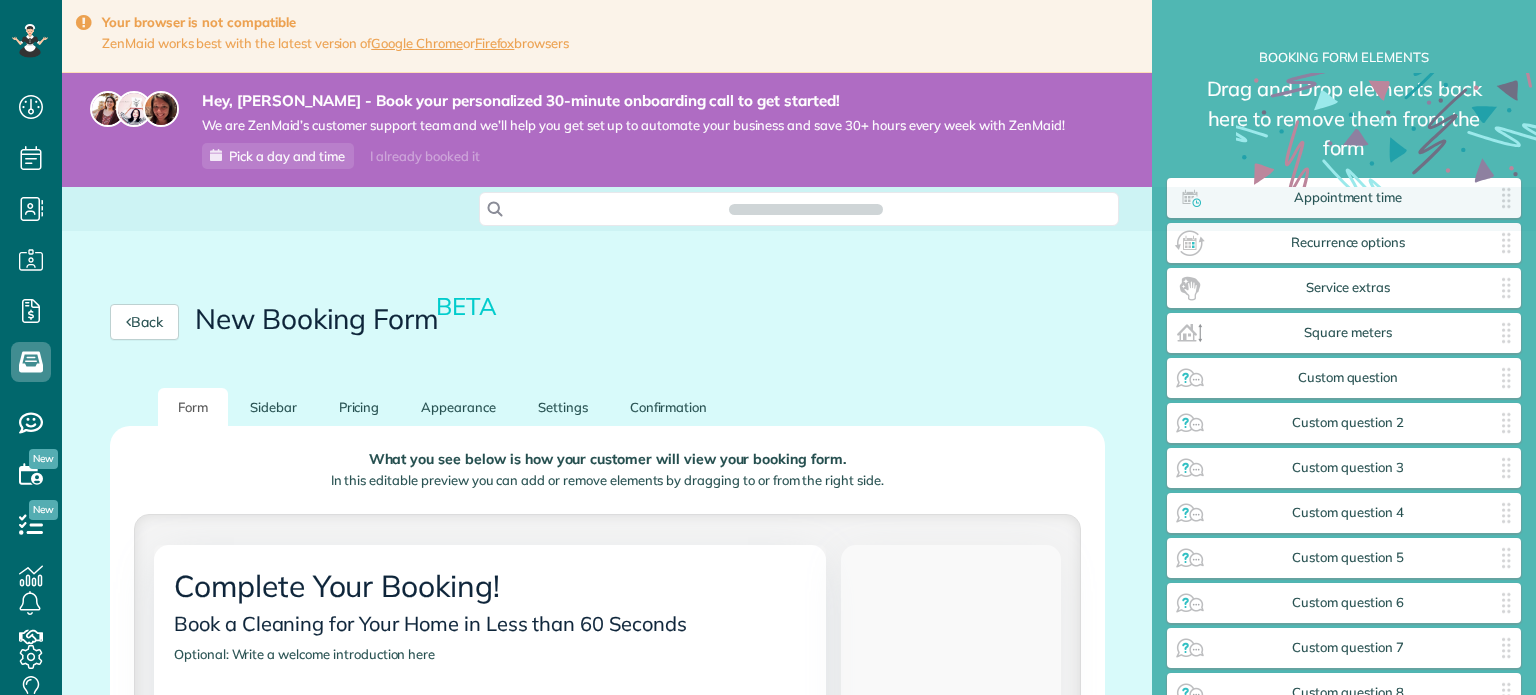 scroll, scrollTop: 0, scrollLeft: 0, axis: both 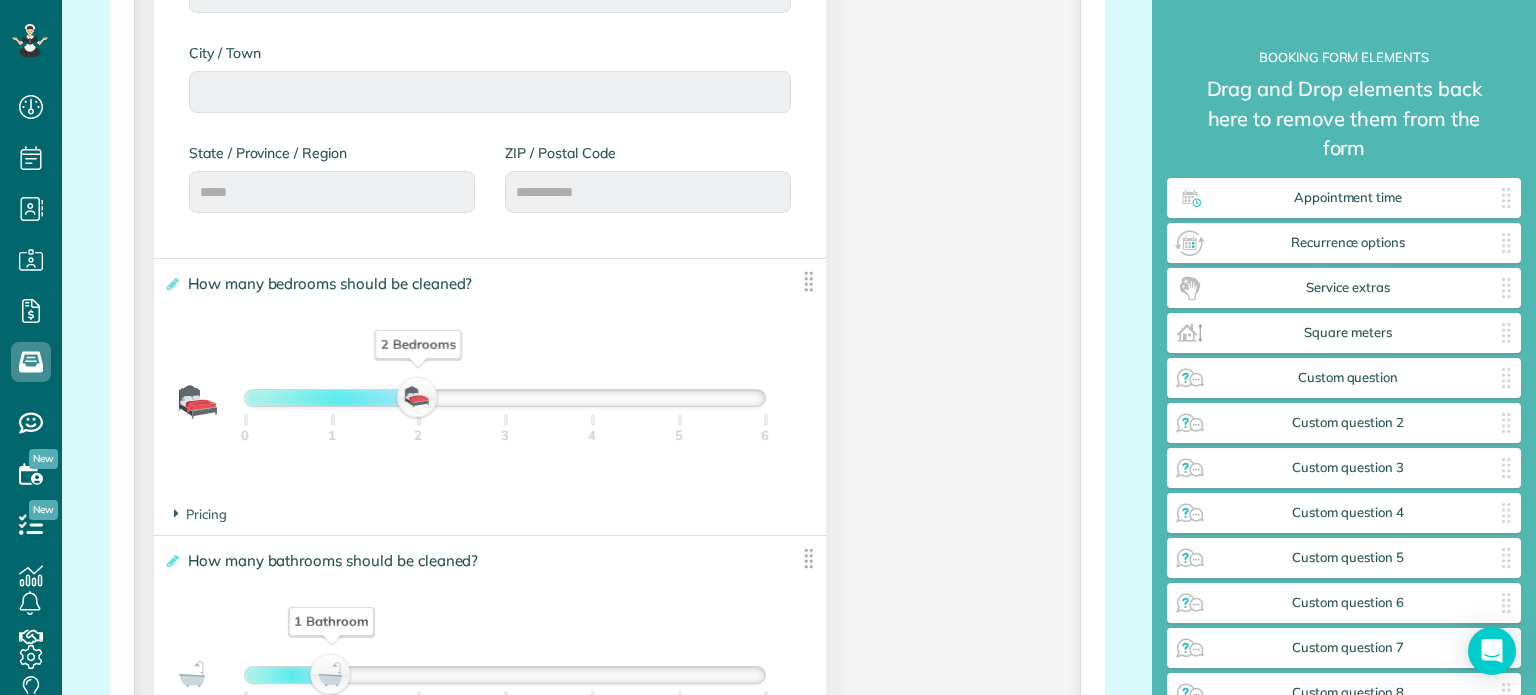 drag, startPoint x: 331, startPoint y: 397, endPoint x: 404, endPoint y: 401, distance: 73.109505 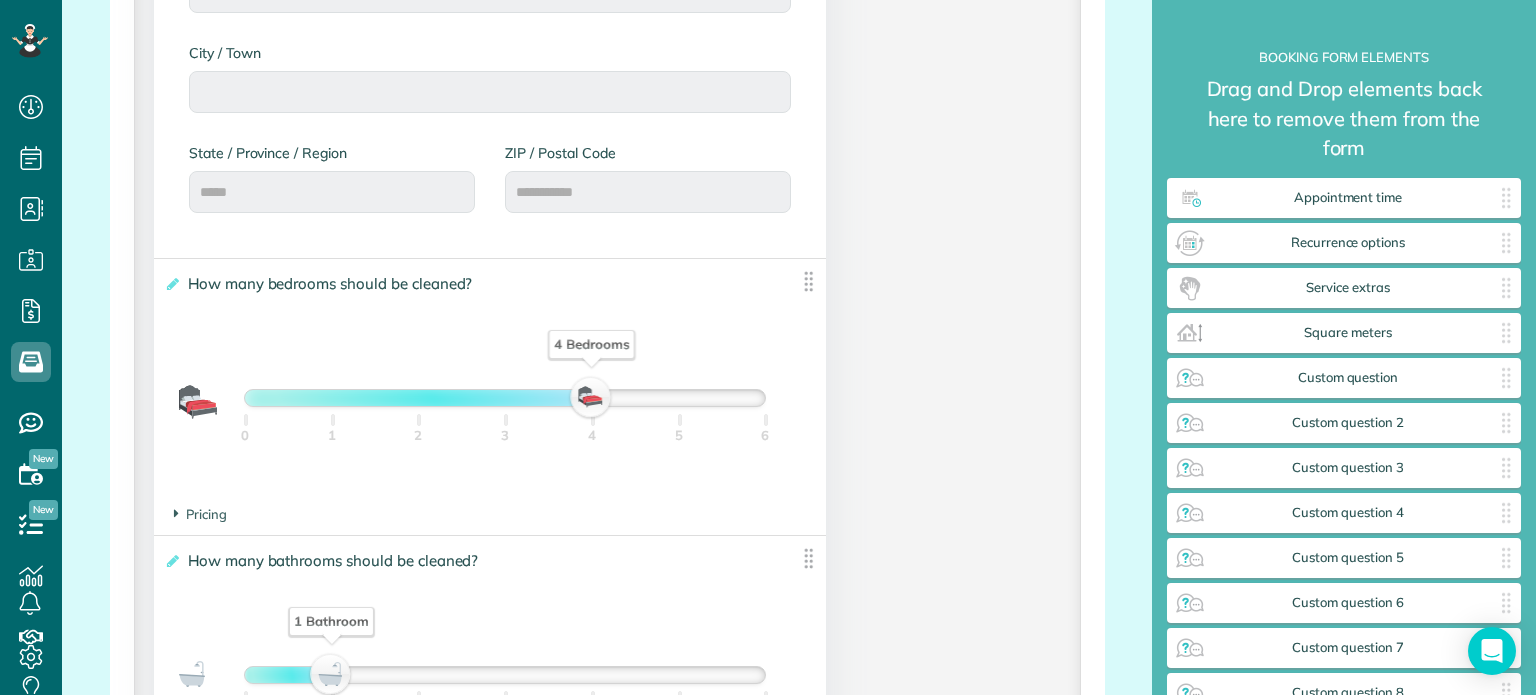 drag, startPoint x: 420, startPoint y: 390, endPoint x: 581, endPoint y: 413, distance: 162.63457 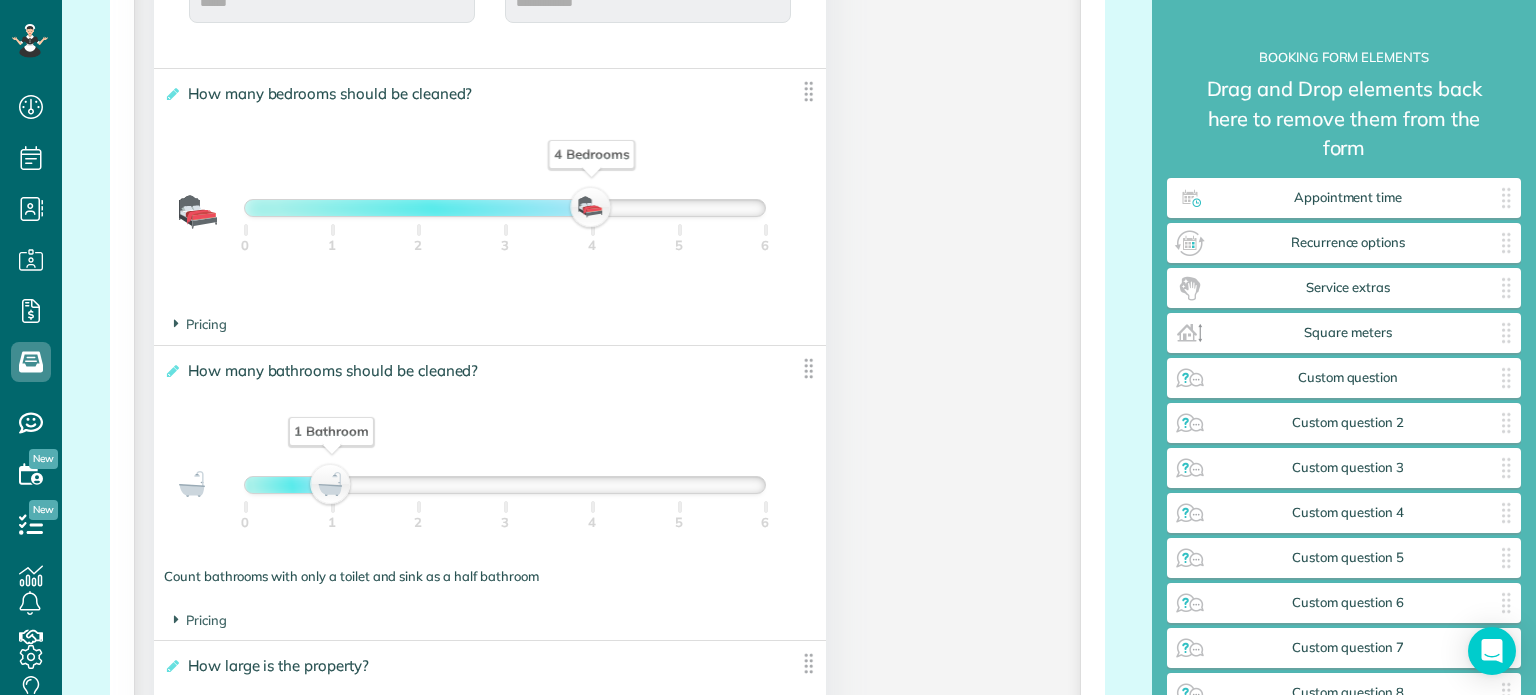 scroll, scrollTop: 1444, scrollLeft: 0, axis: vertical 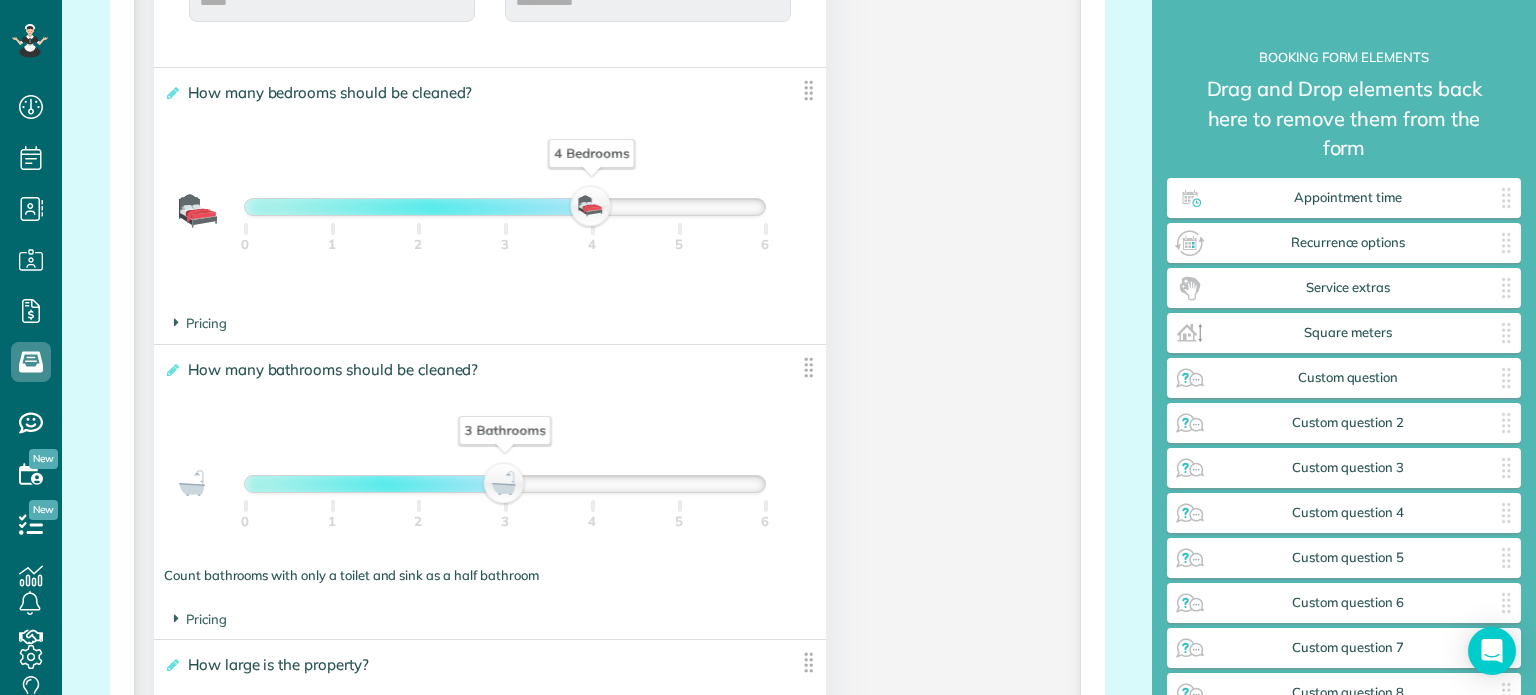drag, startPoint x: 339, startPoint y: 489, endPoint x: 497, endPoint y: 519, distance: 160.82289 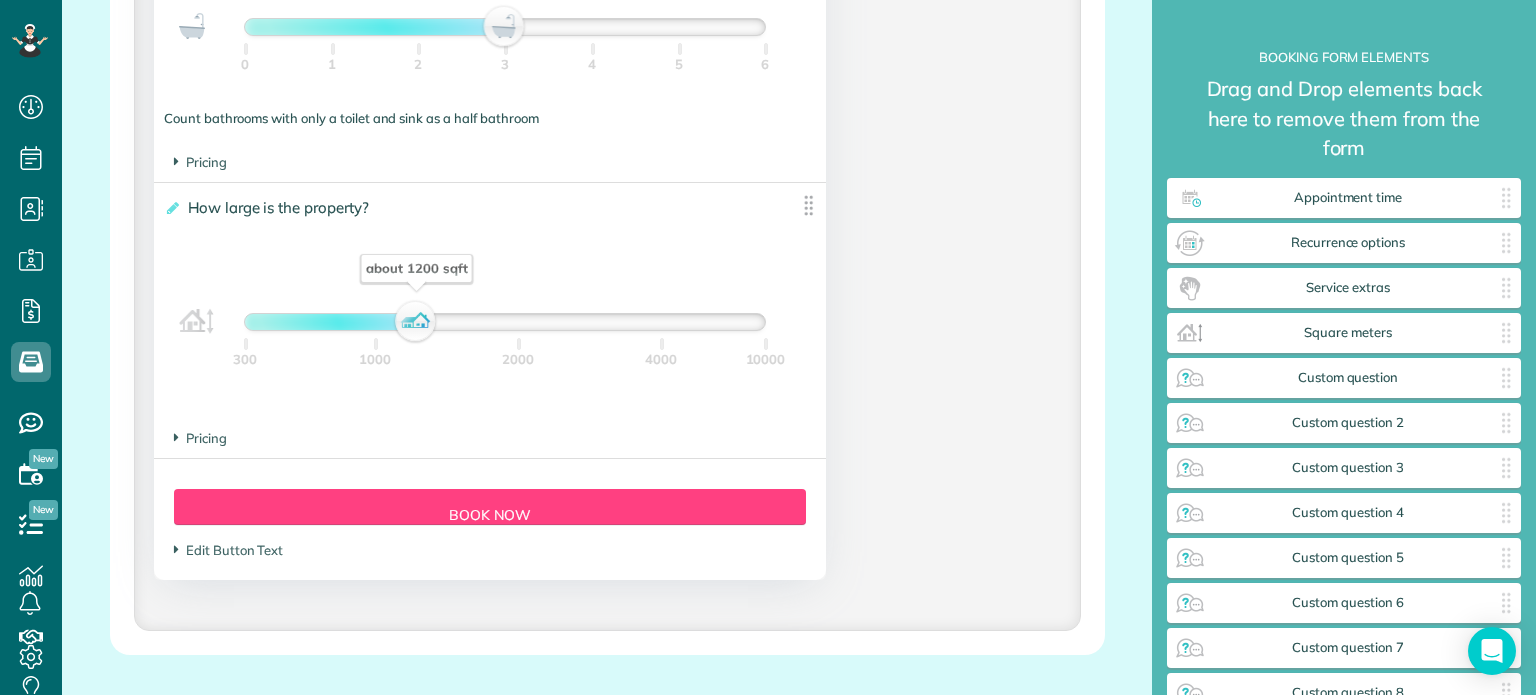 scroll, scrollTop: 1902, scrollLeft: 0, axis: vertical 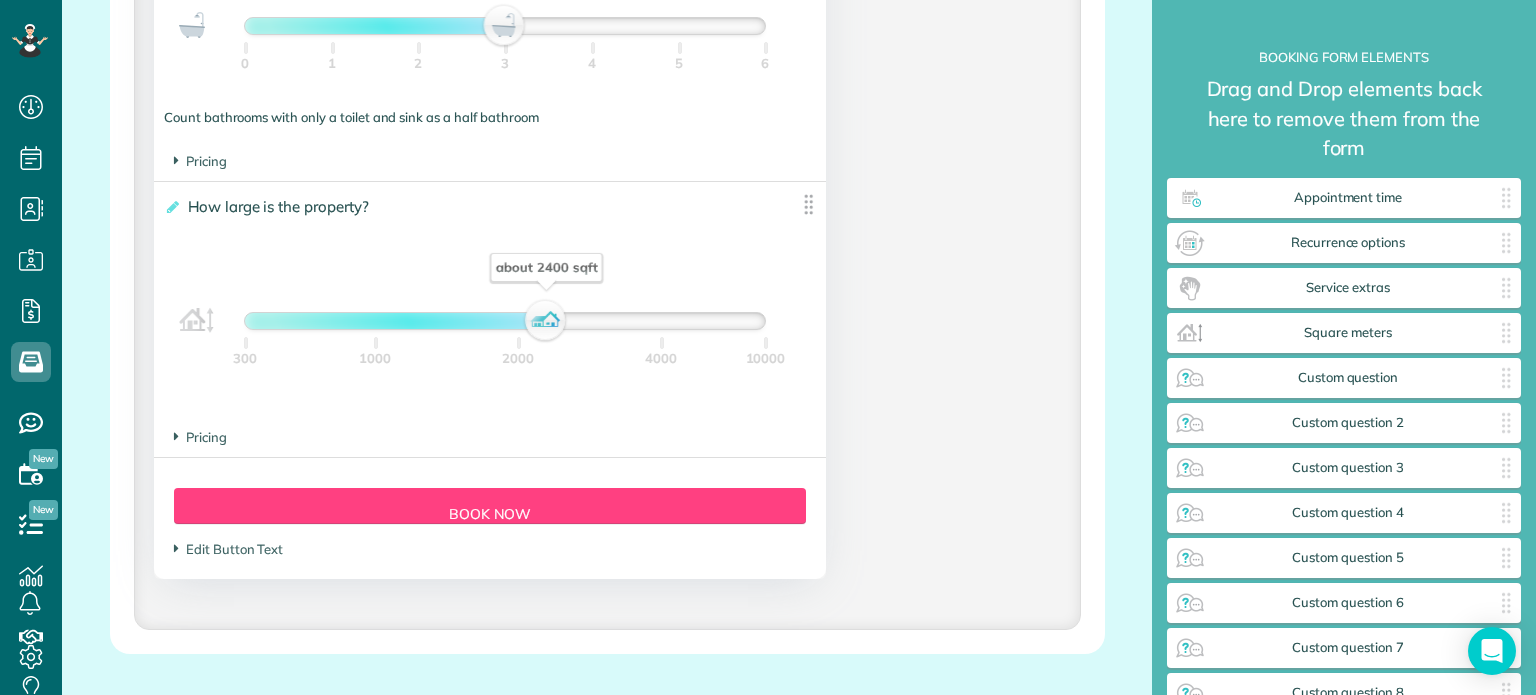drag, startPoint x: 423, startPoint y: 319, endPoint x: 553, endPoint y: 342, distance: 132.01894 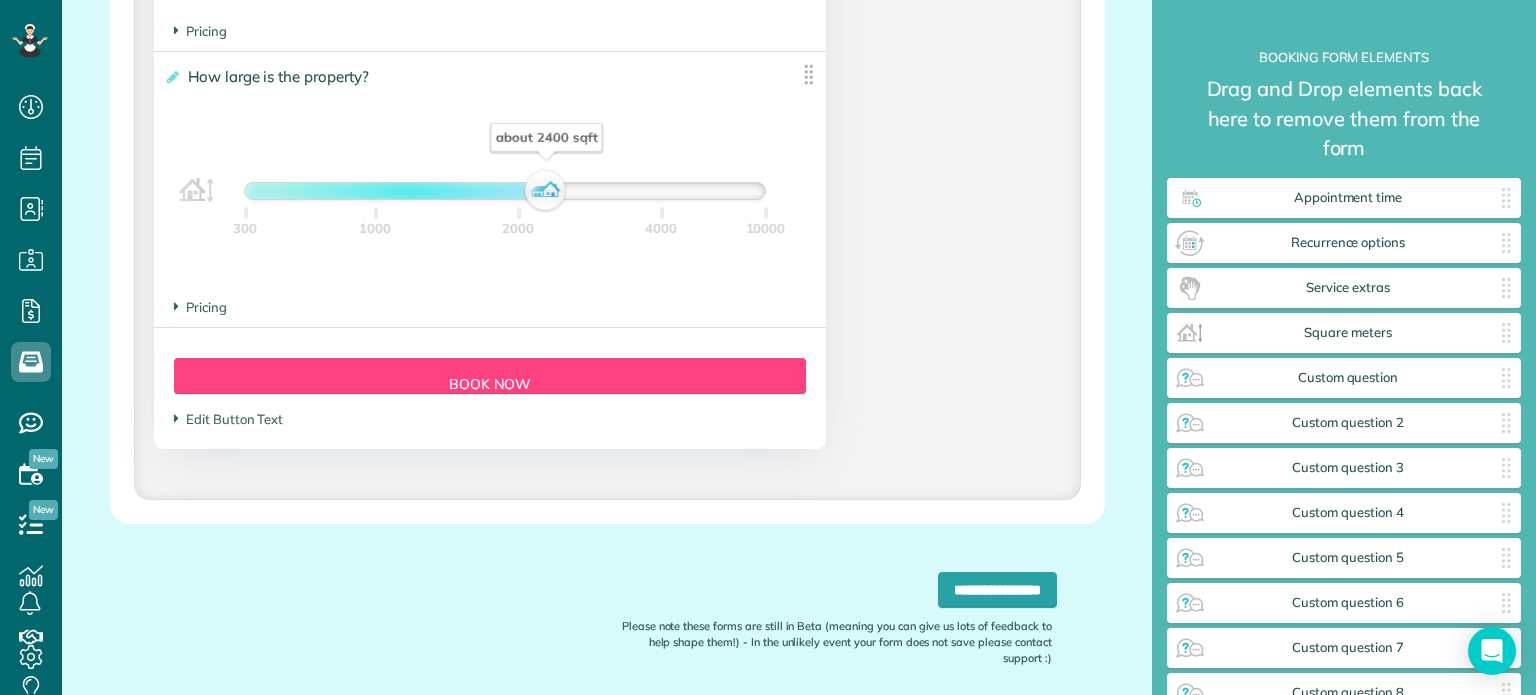 scroll, scrollTop: 2033, scrollLeft: 0, axis: vertical 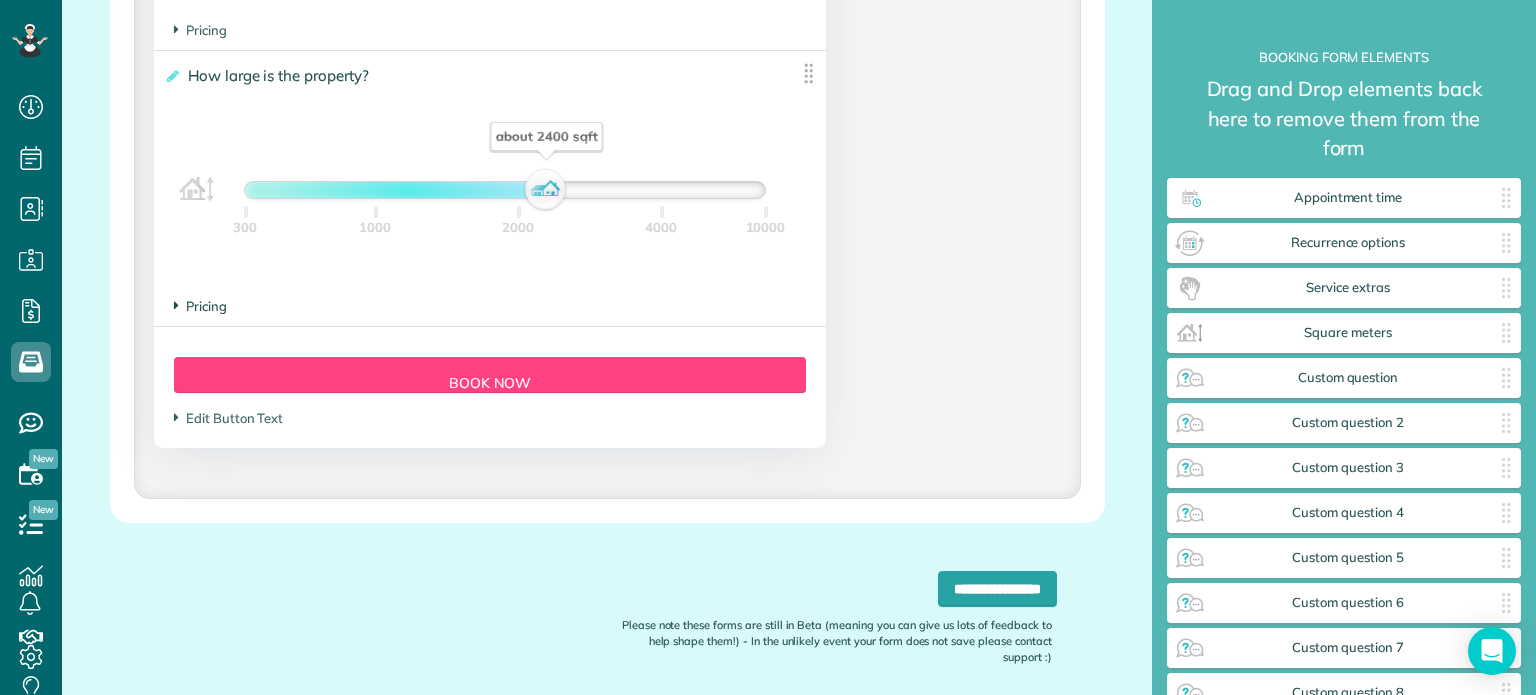 click on "Pricing" at bounding box center [200, 306] 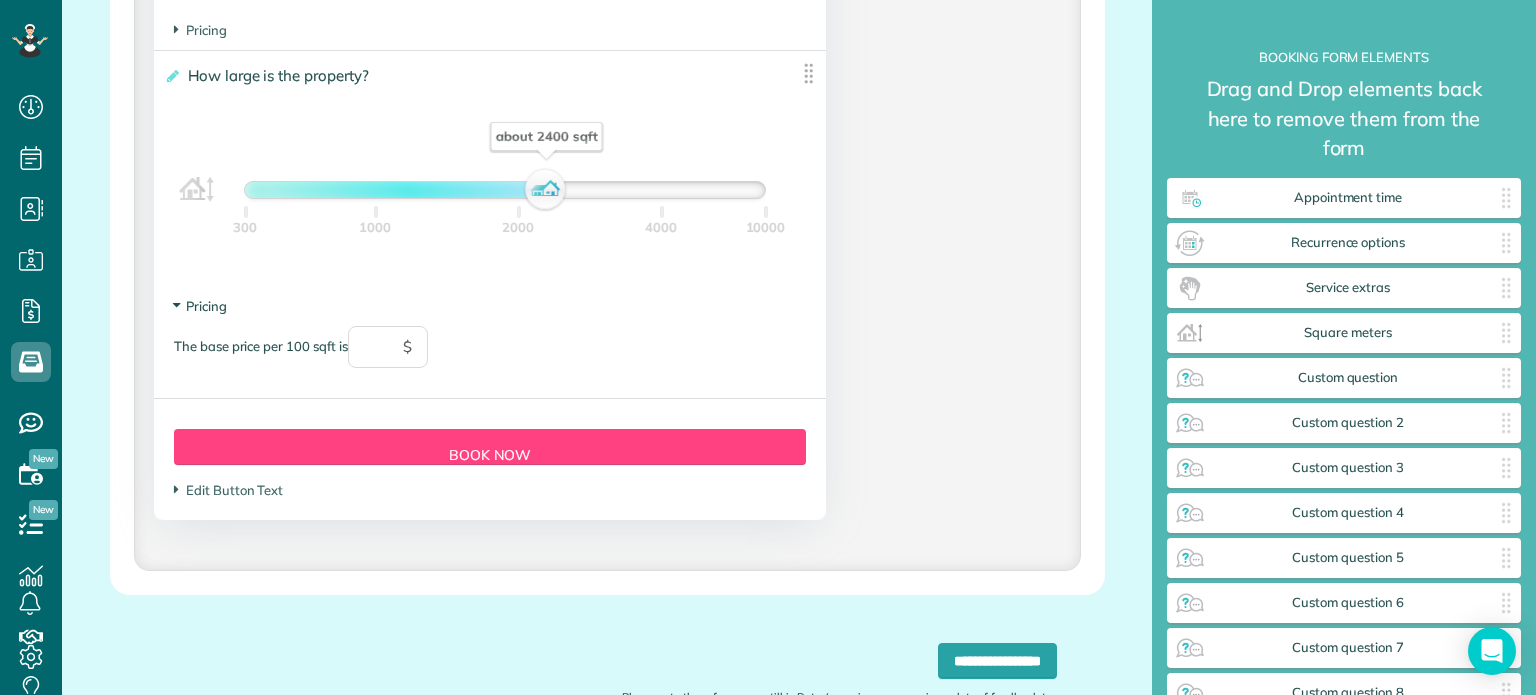 click on "Pricing" at bounding box center (200, 306) 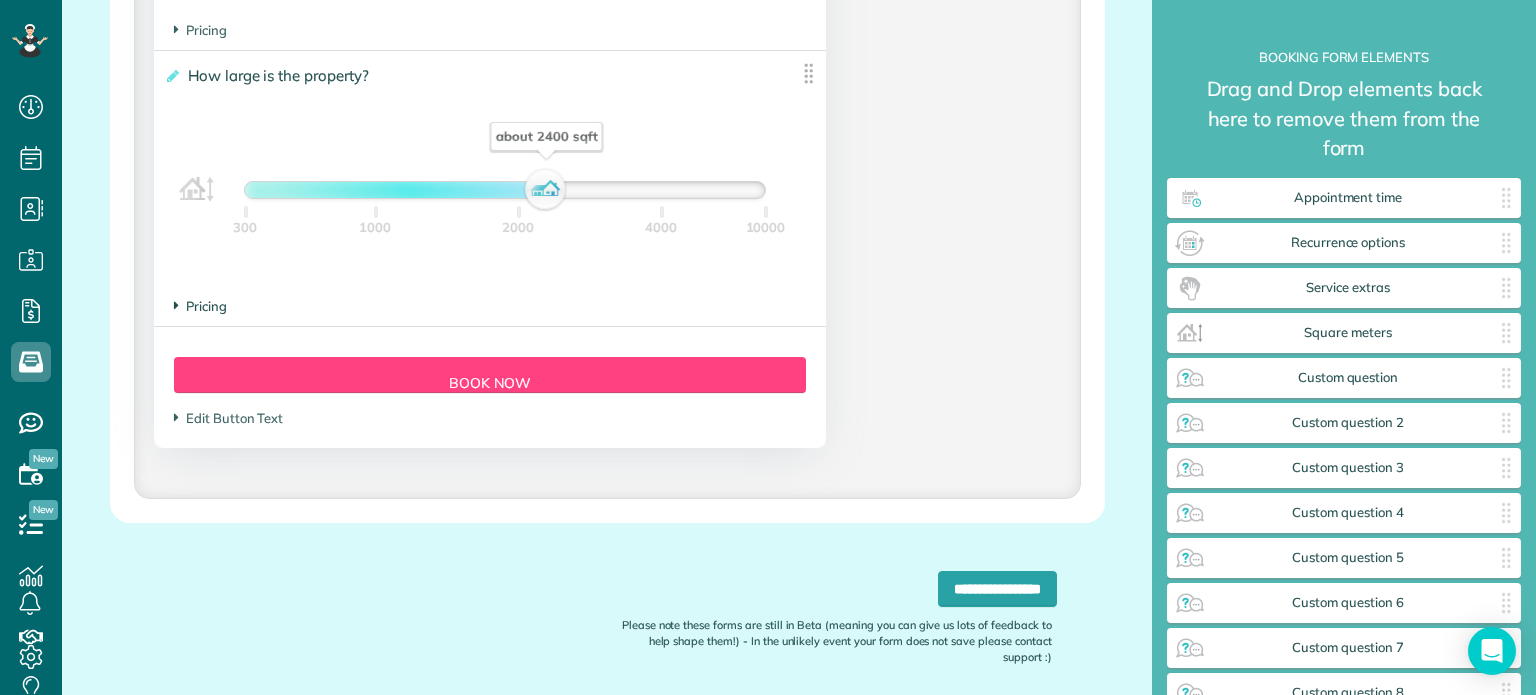 click on "Pricing" at bounding box center (200, 306) 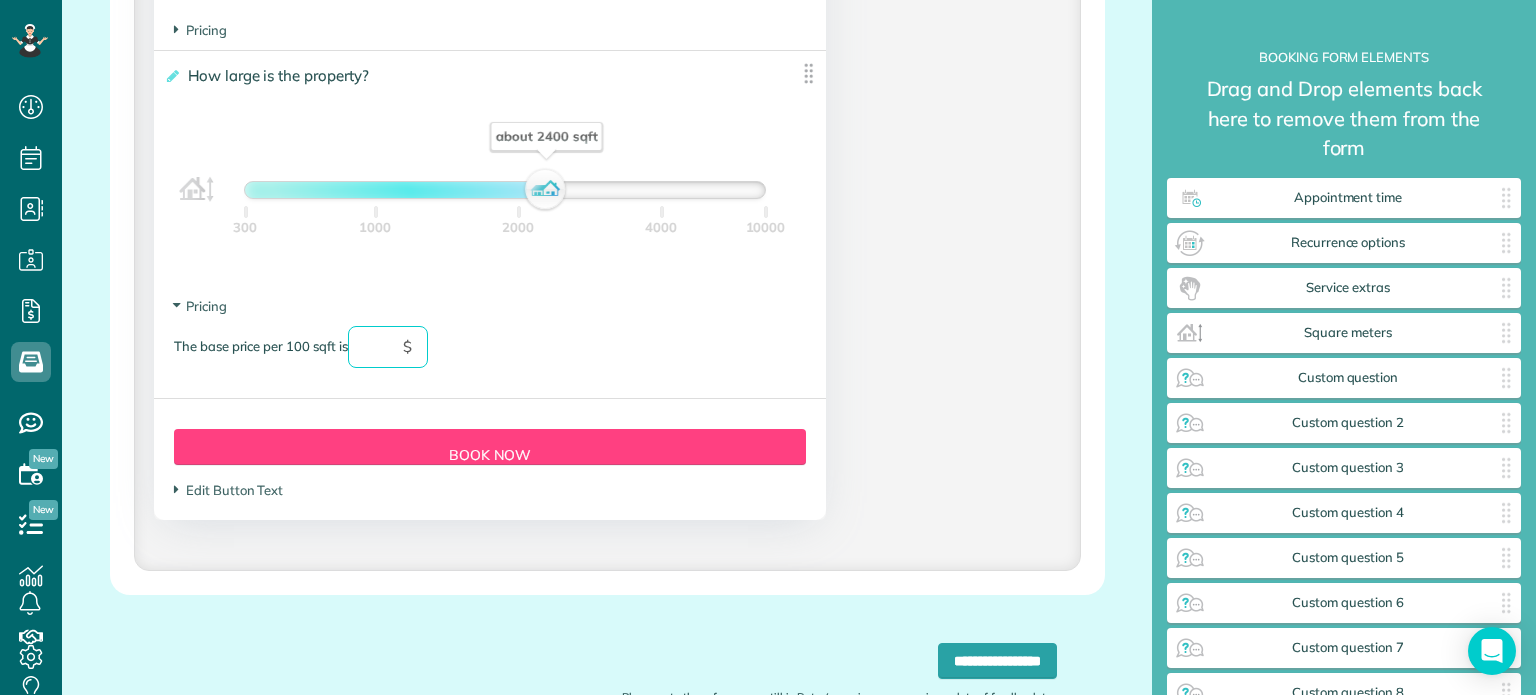 click at bounding box center [388, 347] 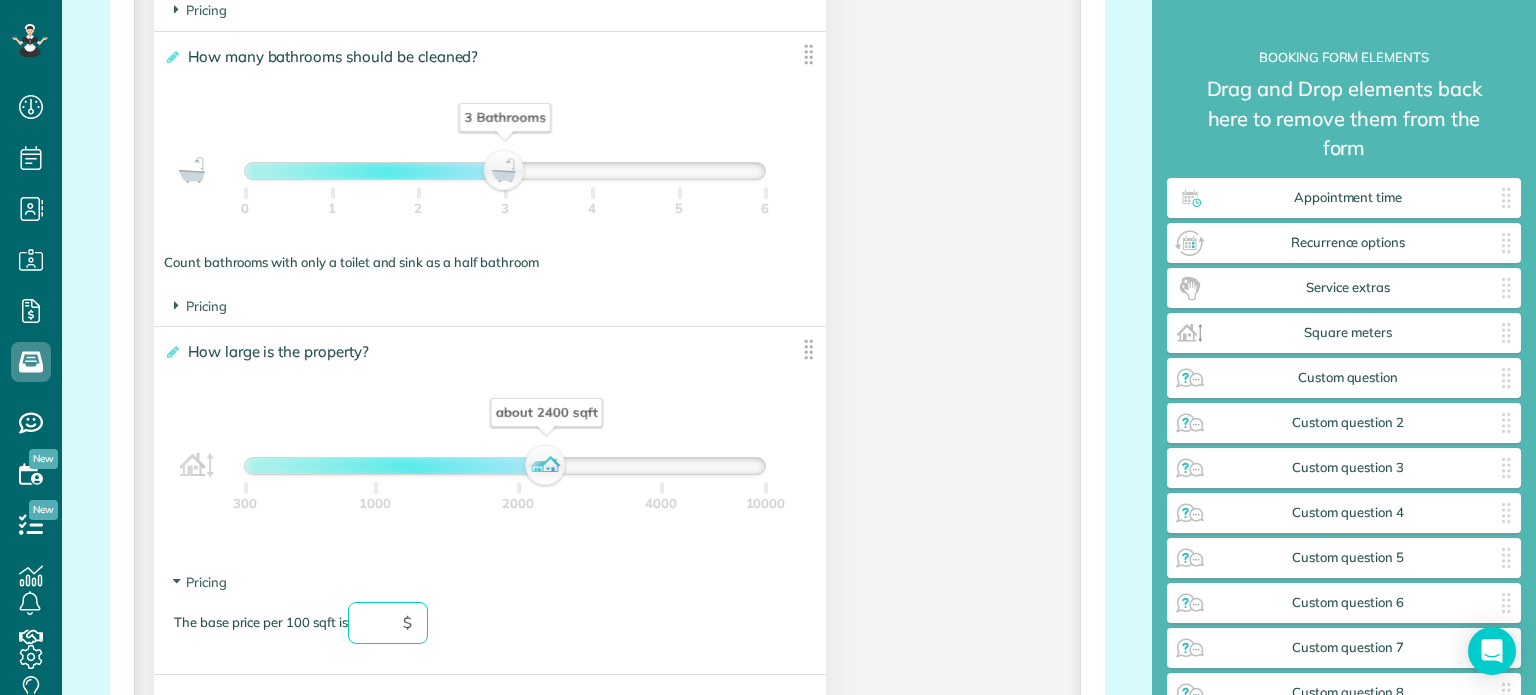 scroll, scrollTop: 1759, scrollLeft: 0, axis: vertical 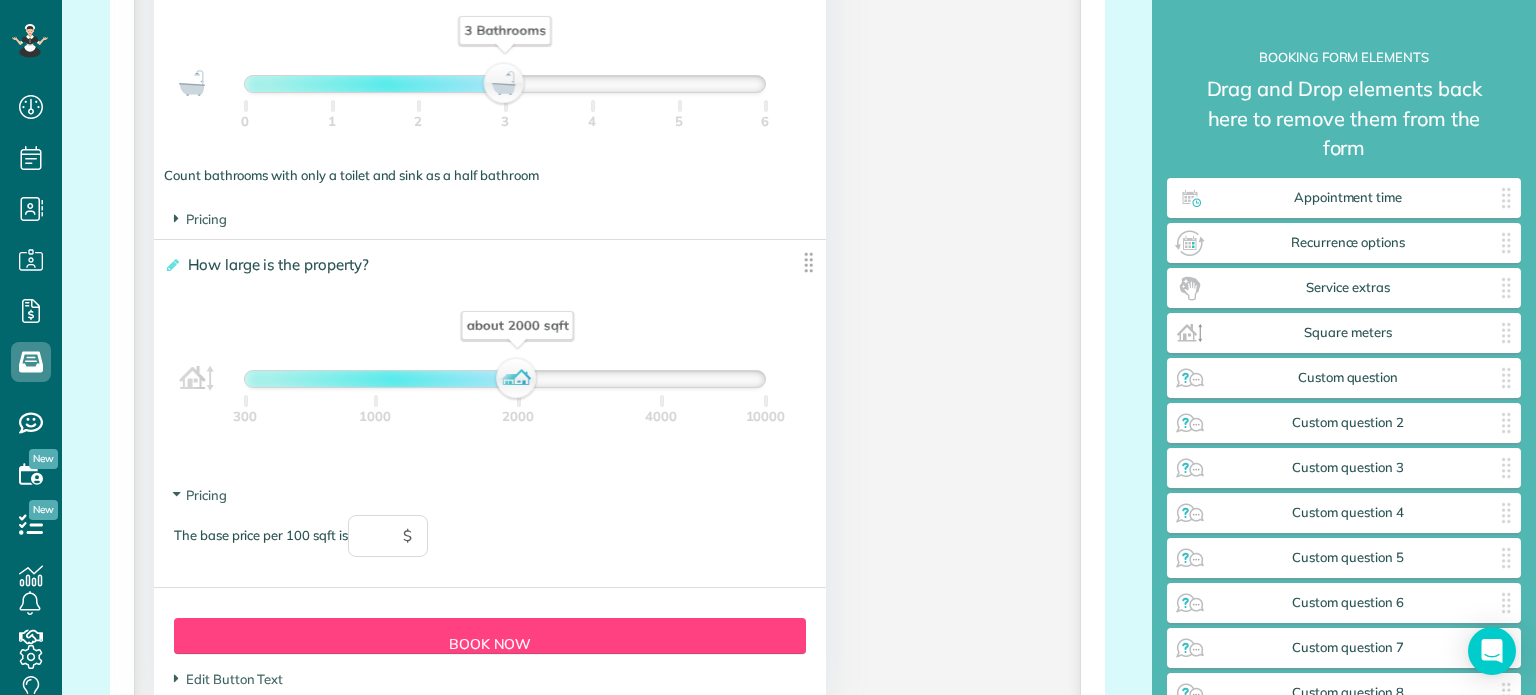drag, startPoint x: 548, startPoint y: 380, endPoint x: 519, endPoint y: 382, distance: 29.068884 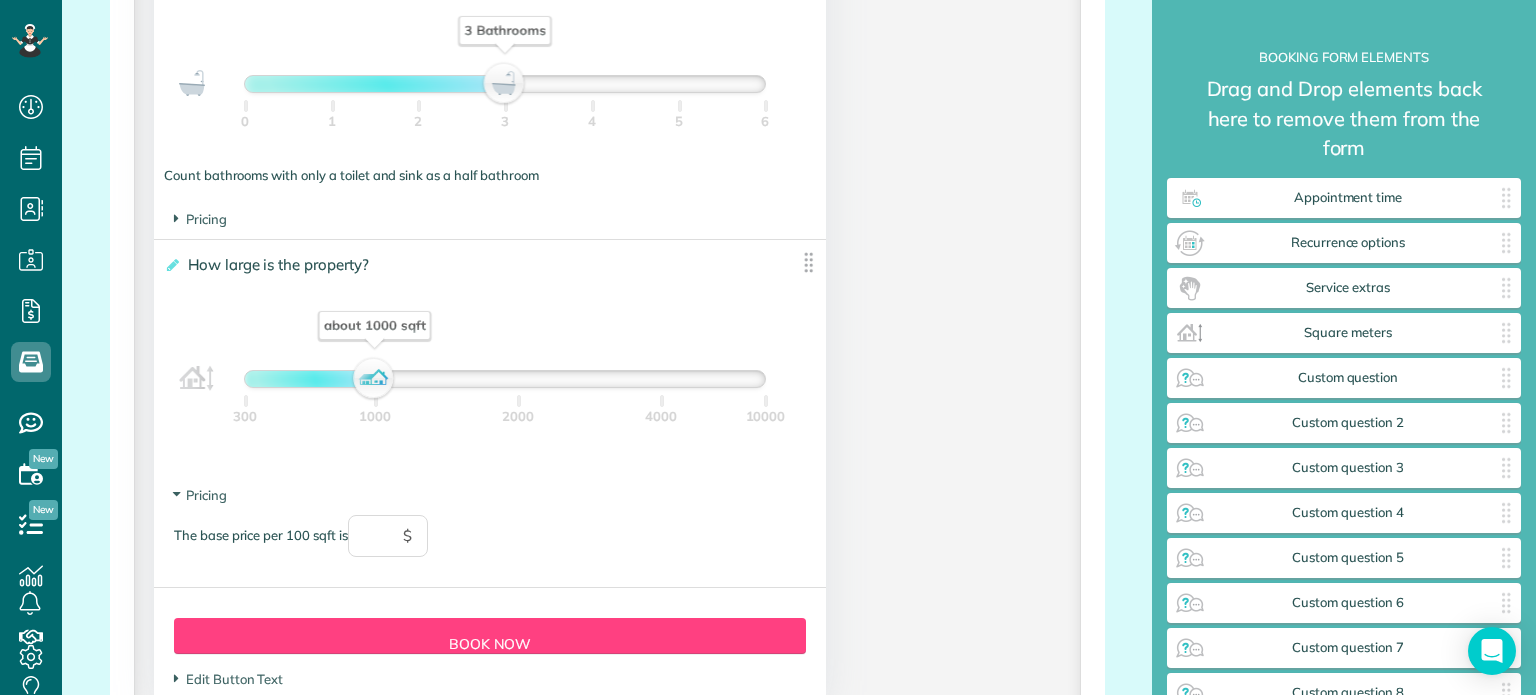 drag, startPoint x: 516, startPoint y: 373, endPoint x: 373, endPoint y: 379, distance: 143.12582 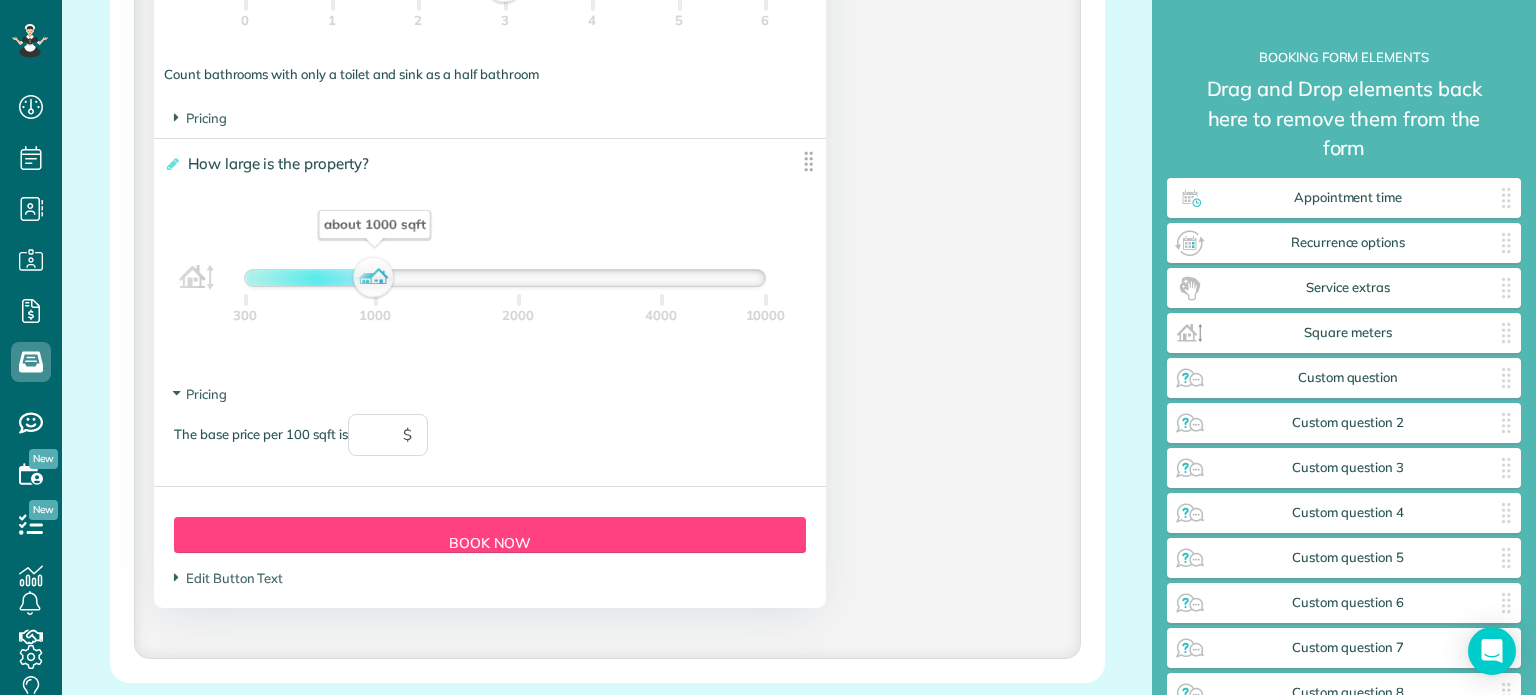 scroll, scrollTop: 1950, scrollLeft: 0, axis: vertical 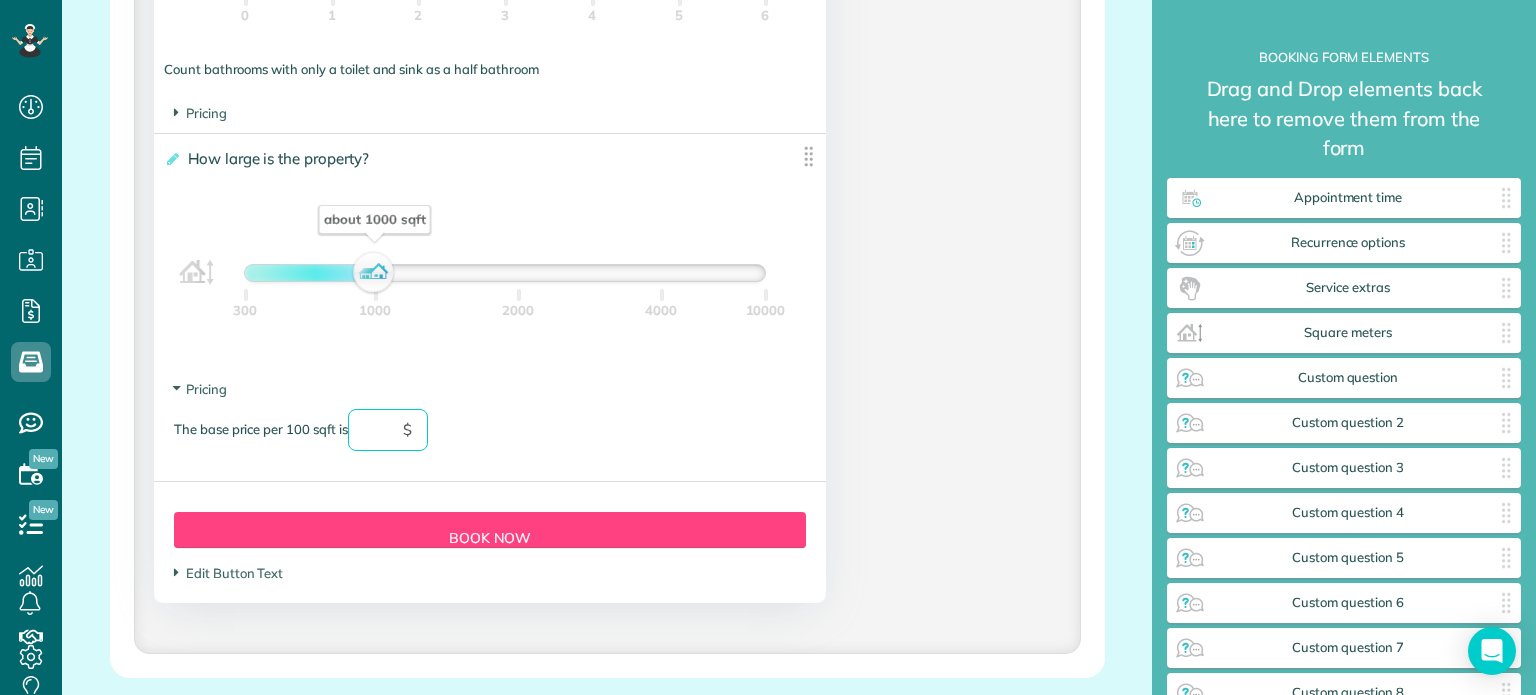 click at bounding box center (388, 430) 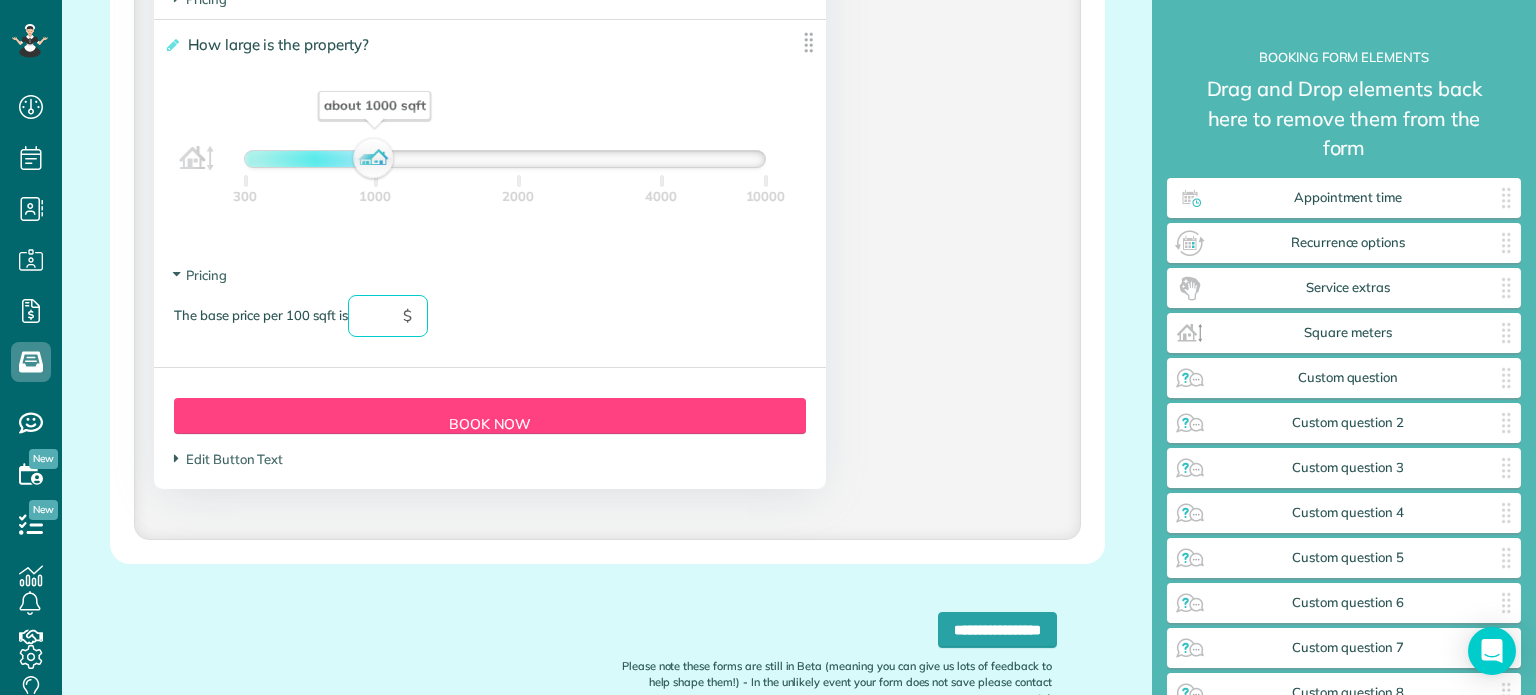 scroll, scrollTop: 2071, scrollLeft: 0, axis: vertical 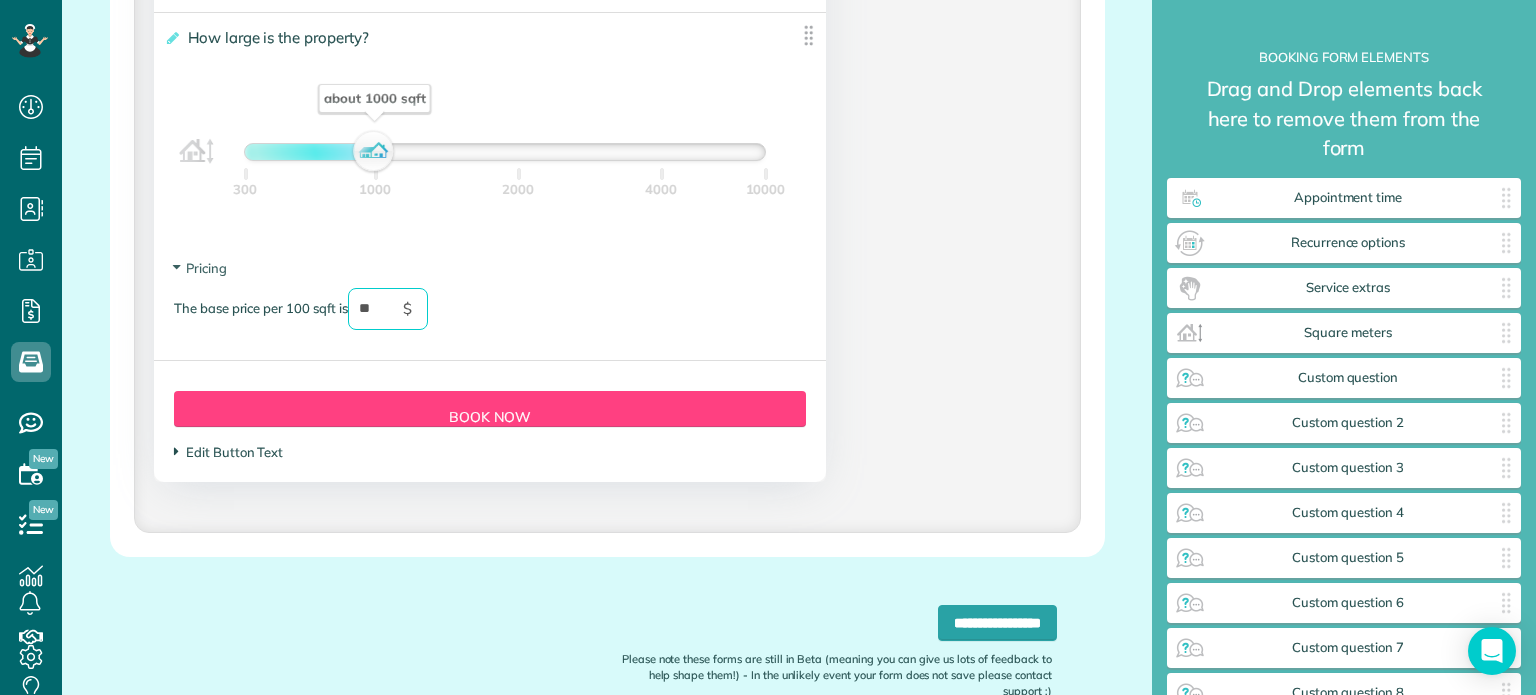 type on "**" 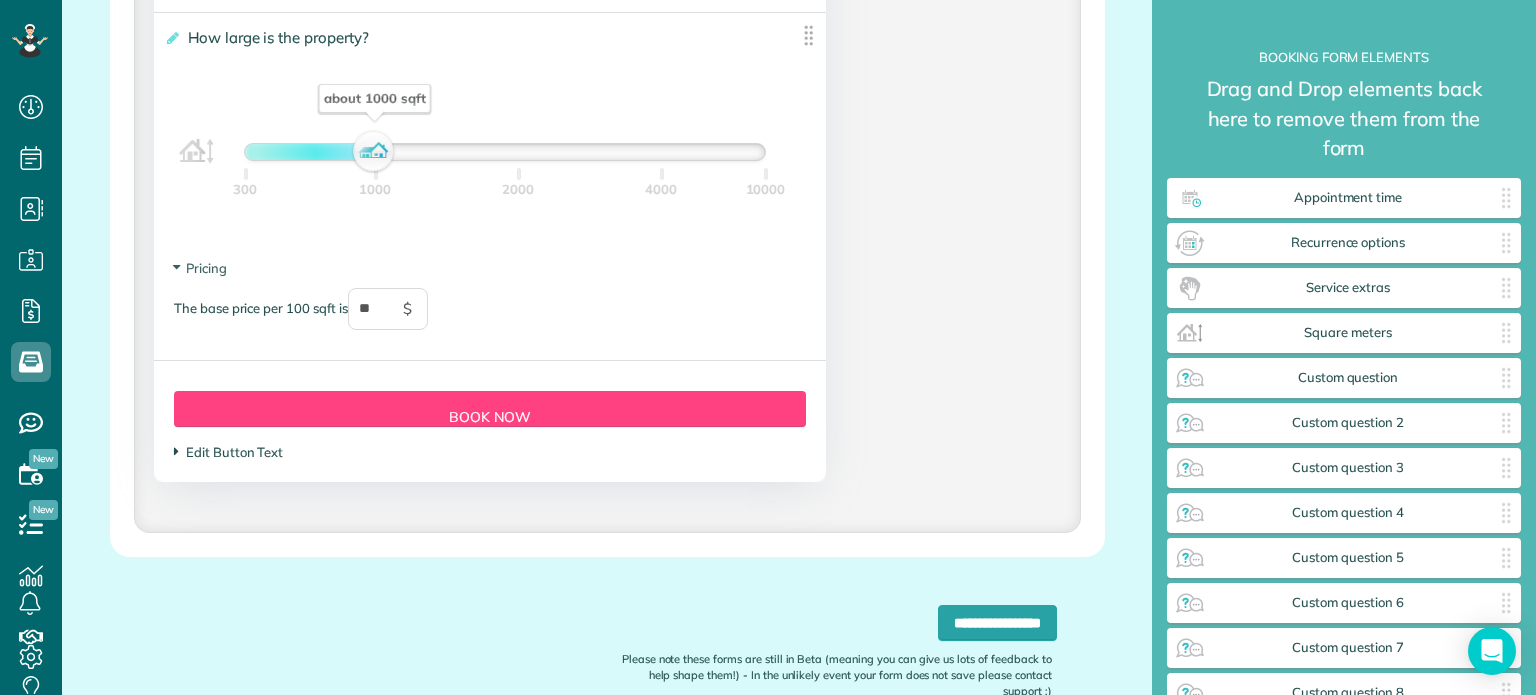 click on "Edit Button Text" at bounding box center (228, 452) 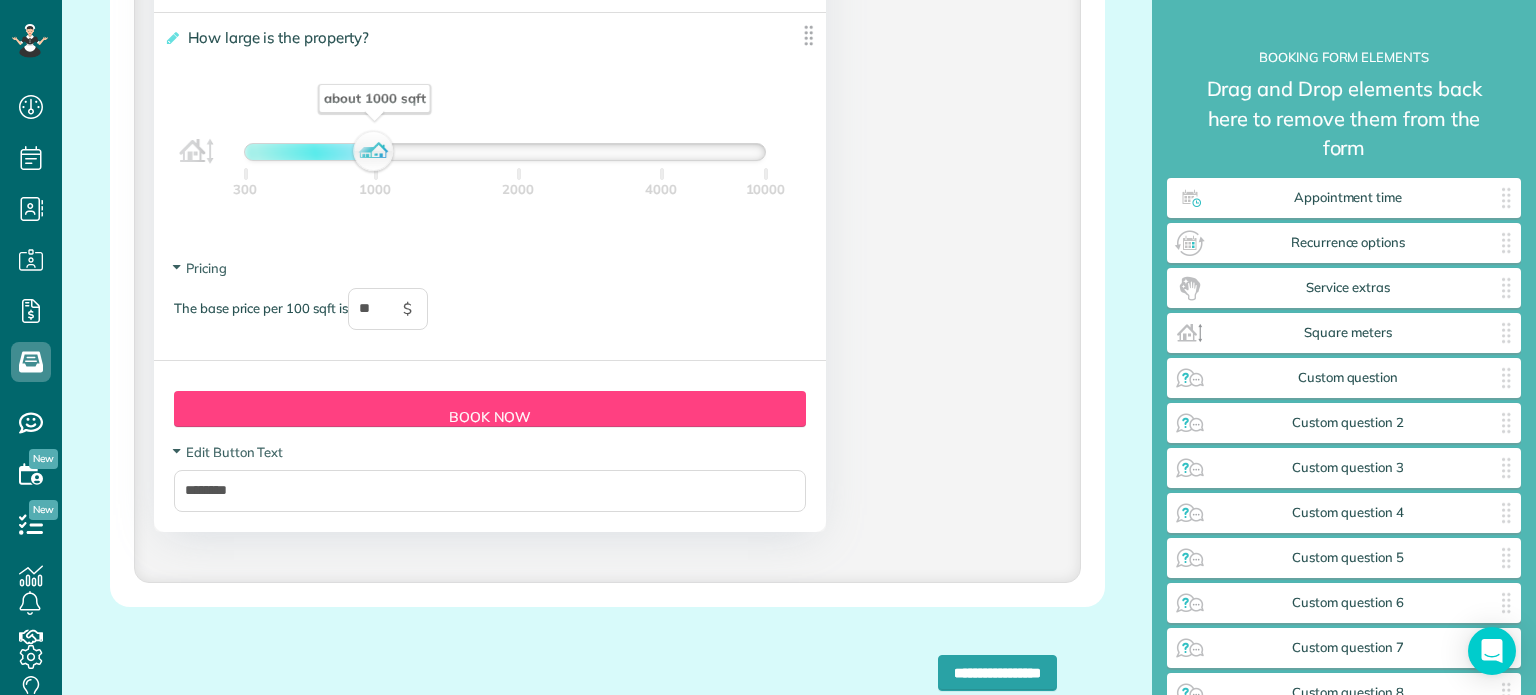 click on "**********" at bounding box center (607, -498) 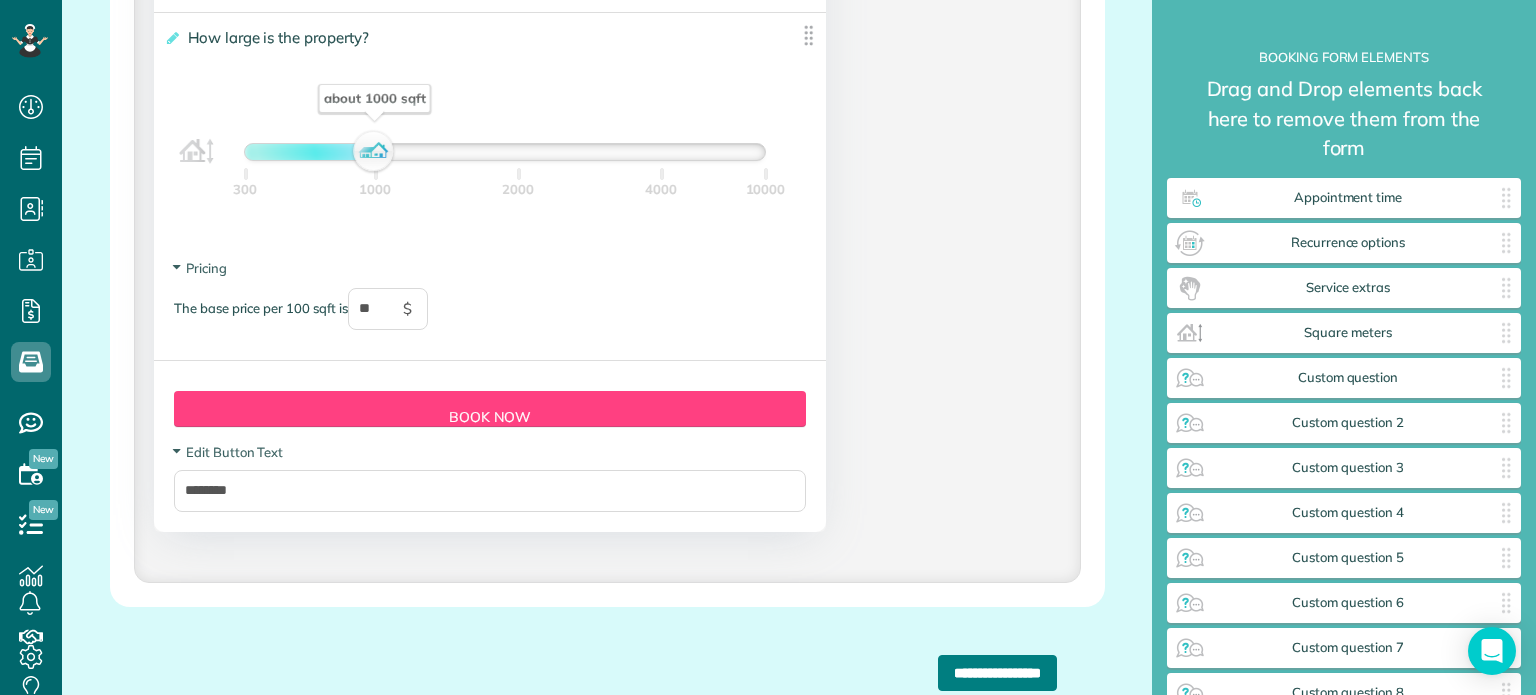 click on "**********" at bounding box center (997, 673) 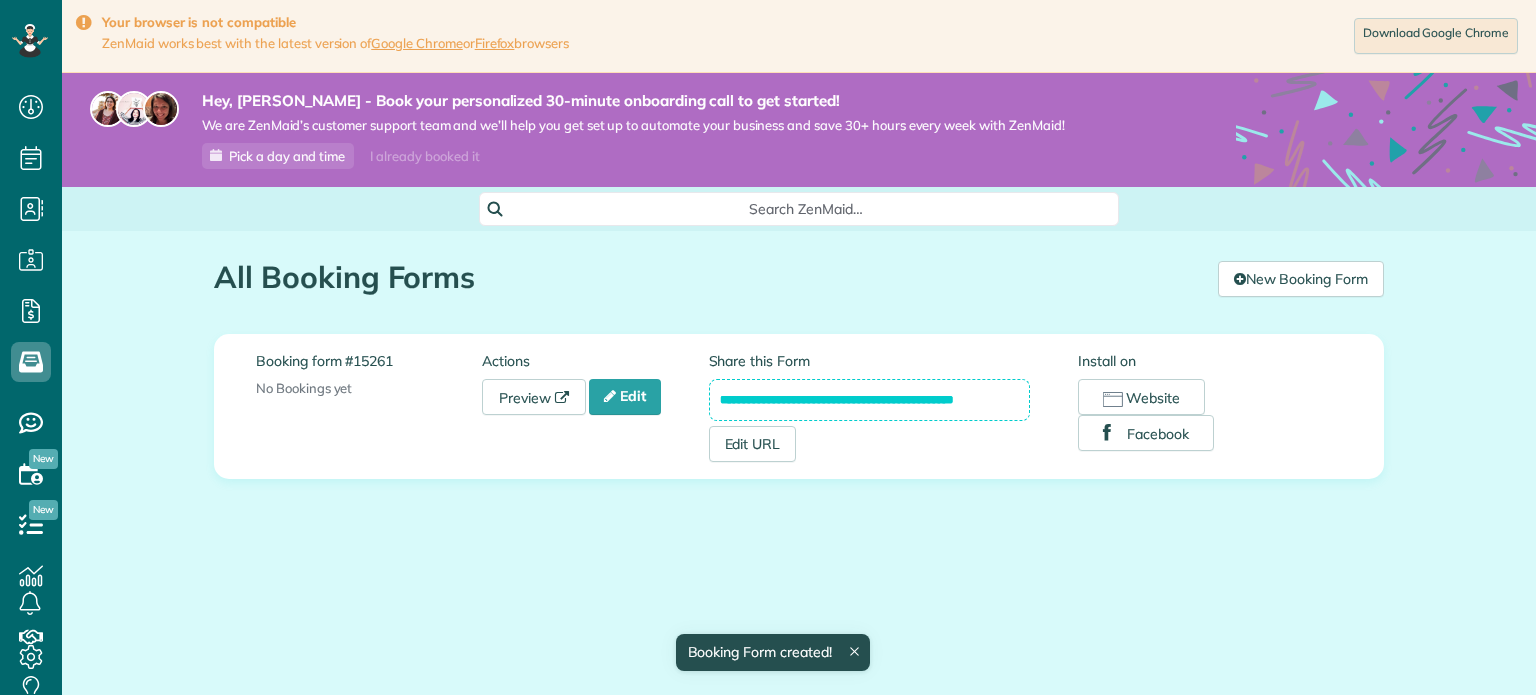 scroll, scrollTop: 0, scrollLeft: 0, axis: both 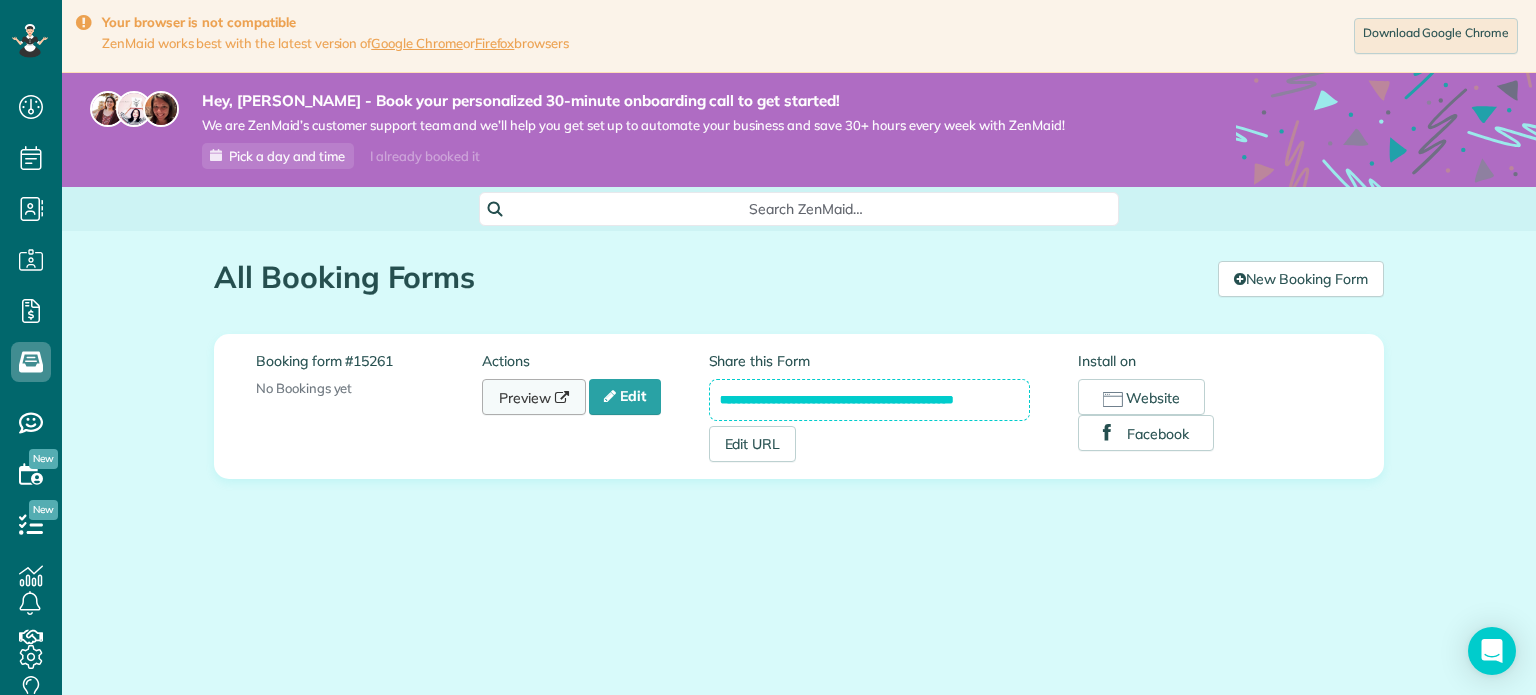 click on "Preview" at bounding box center (534, 397) 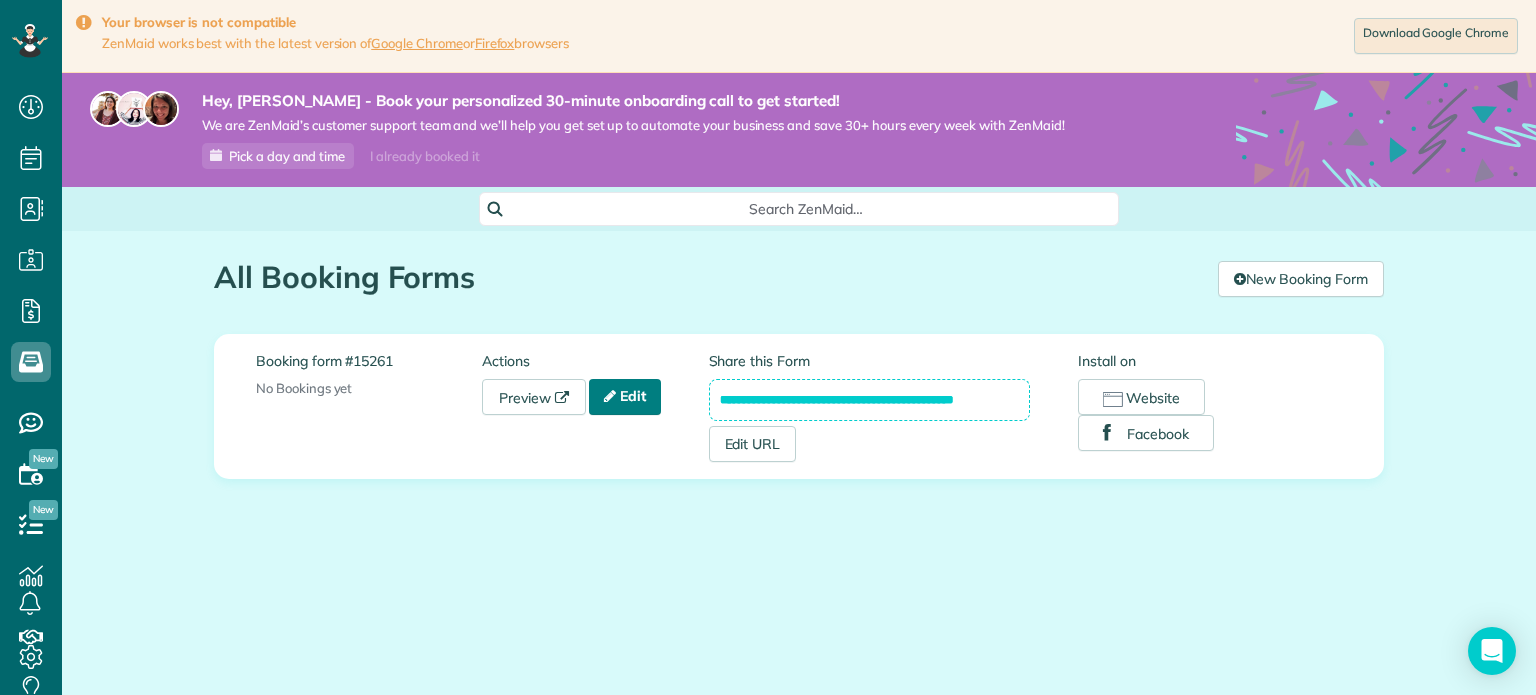click on "Edit" at bounding box center [625, 397] 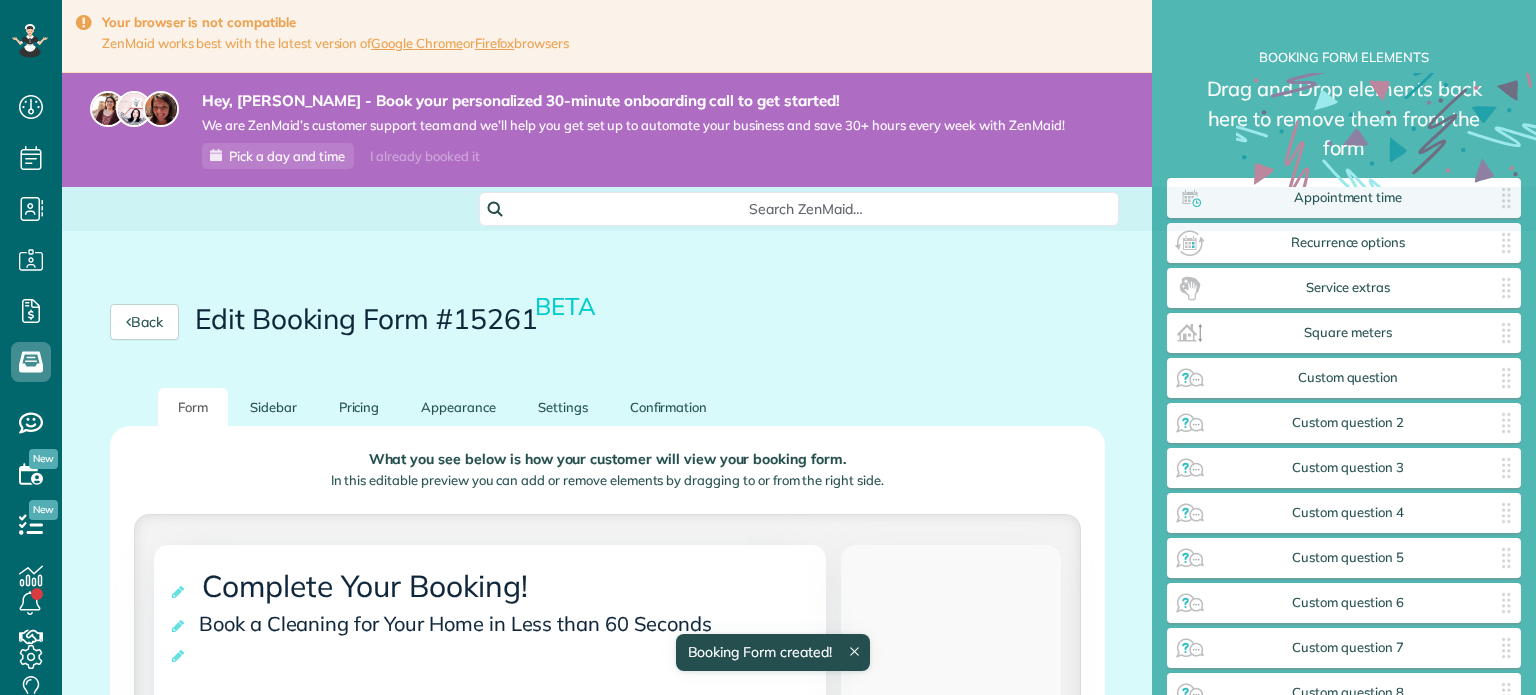 scroll, scrollTop: 0, scrollLeft: 0, axis: both 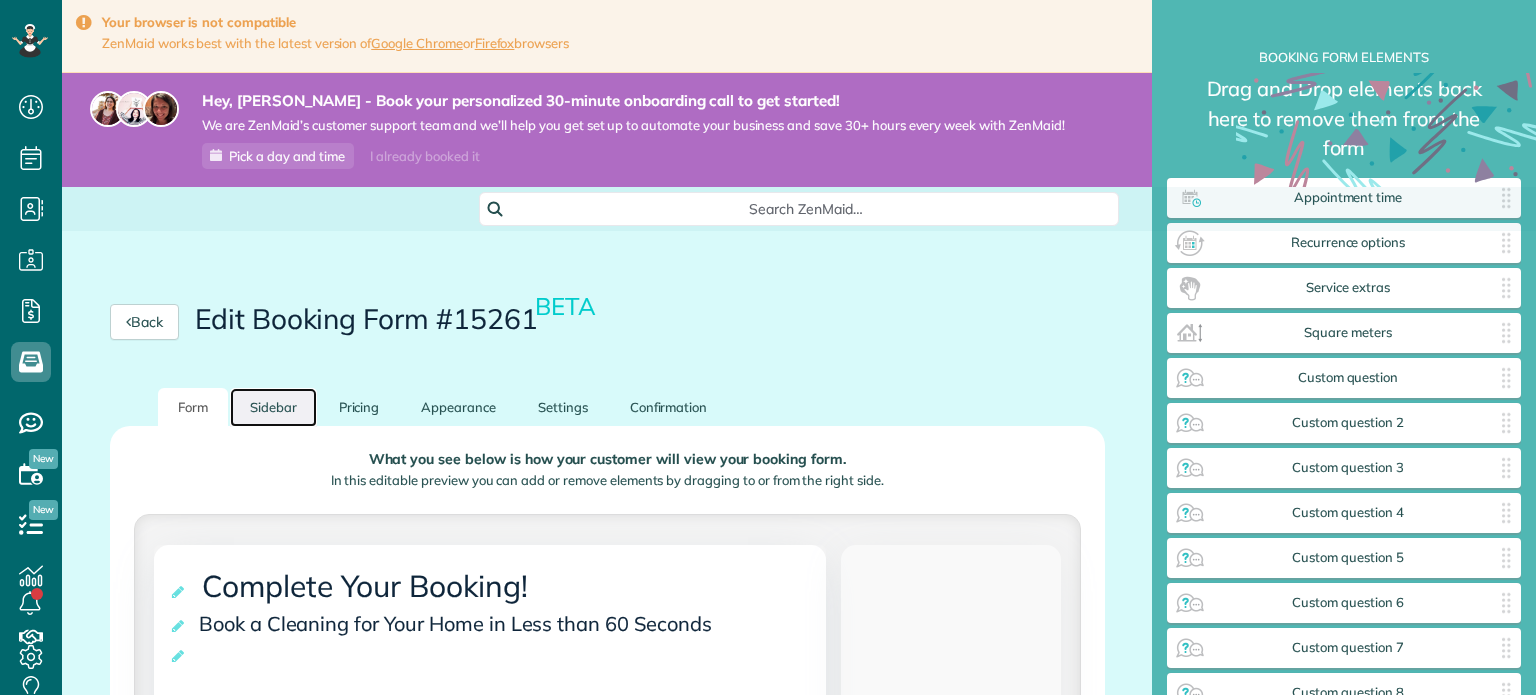 click on "Sidebar" at bounding box center [273, 407] 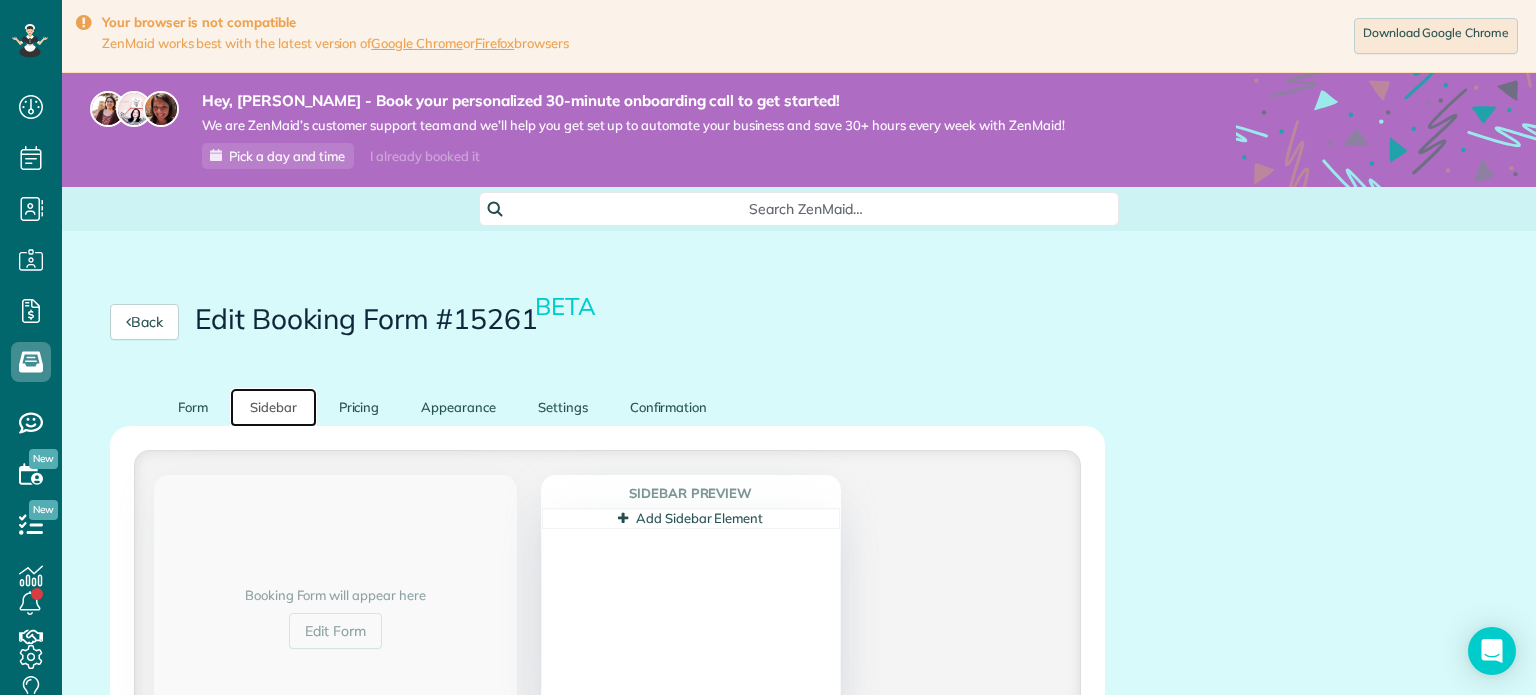 scroll, scrollTop: 150, scrollLeft: 0, axis: vertical 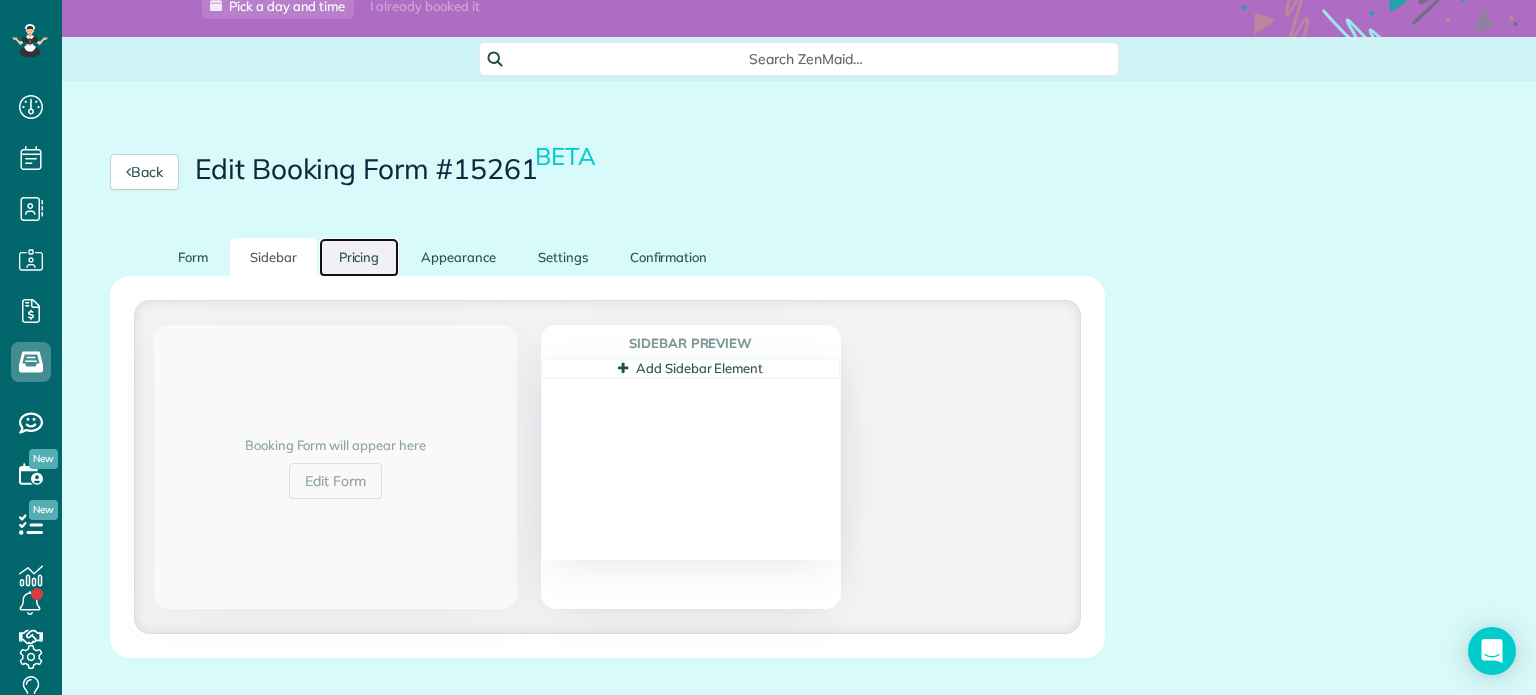 click on "Pricing" at bounding box center [359, 257] 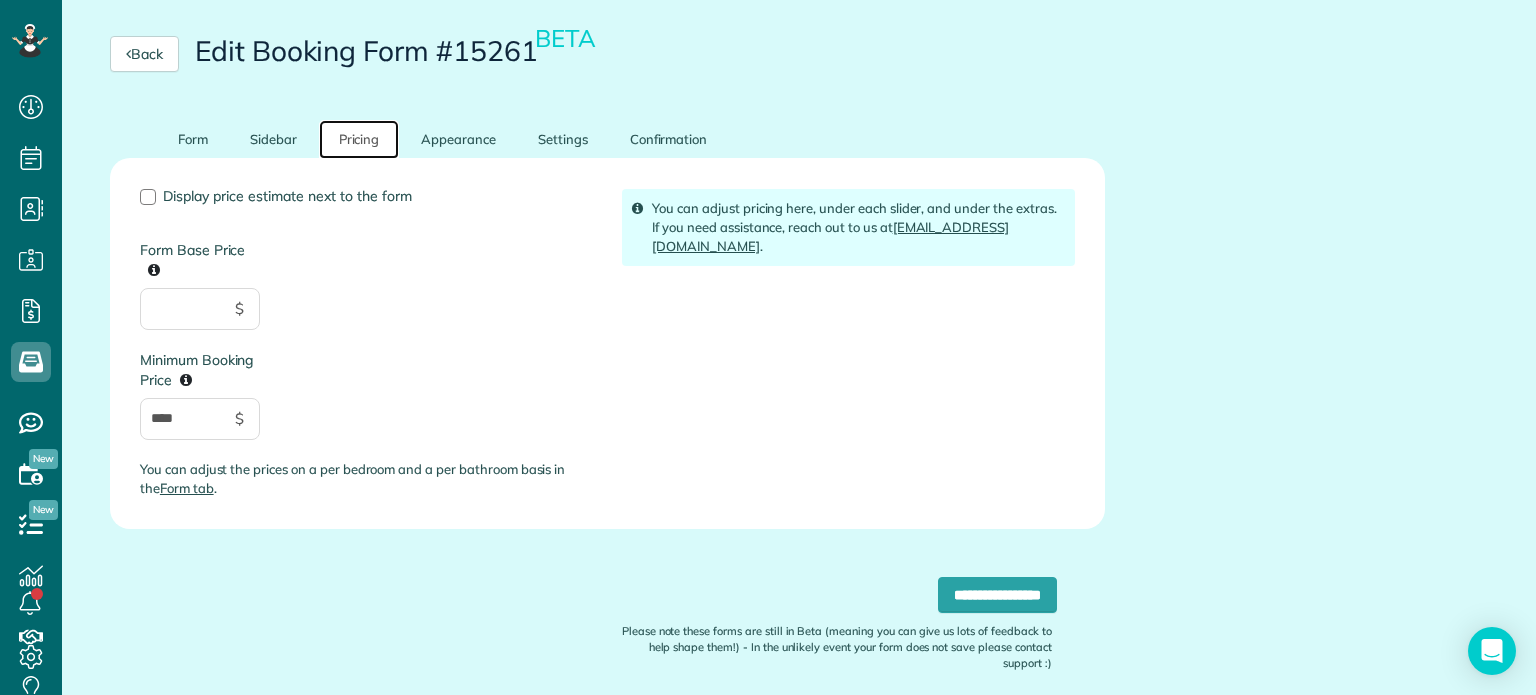 scroll, scrollTop: 269, scrollLeft: 0, axis: vertical 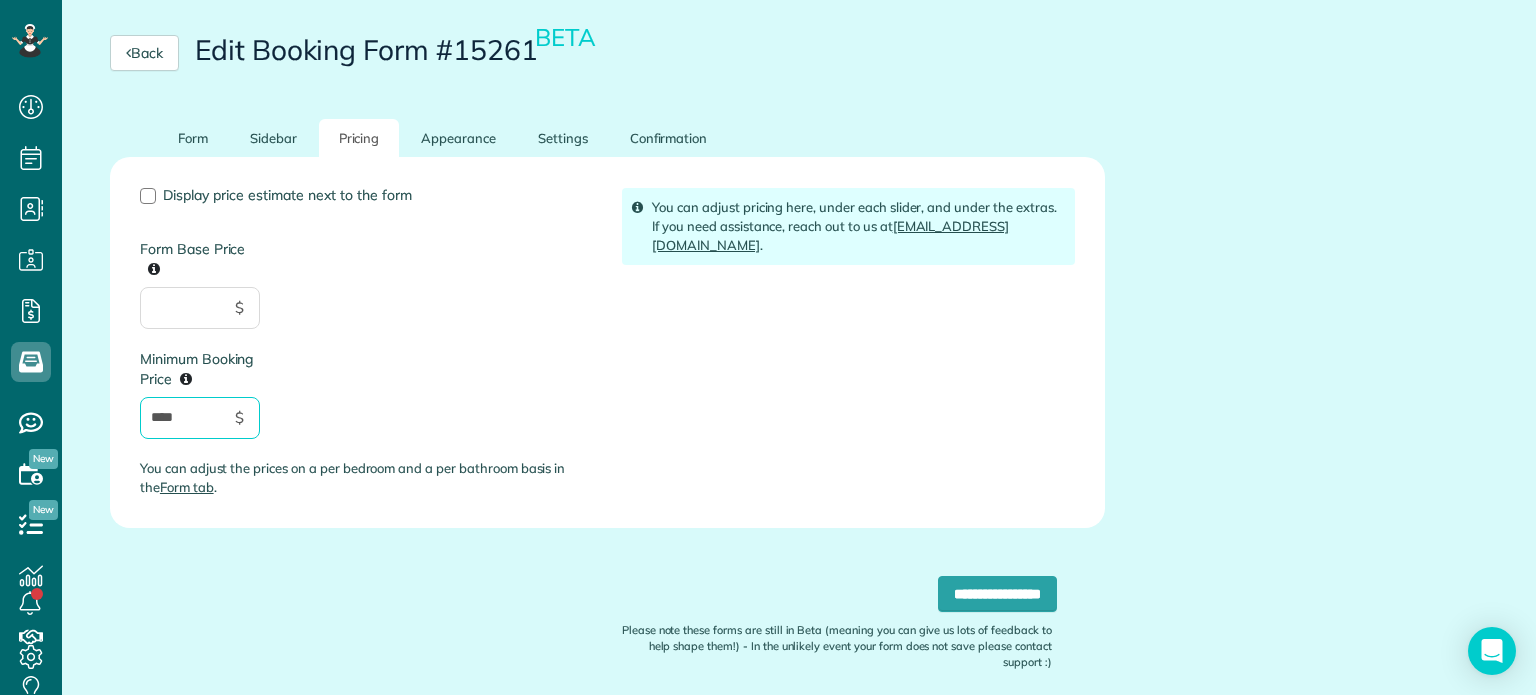 click on "****" at bounding box center (200, 418) 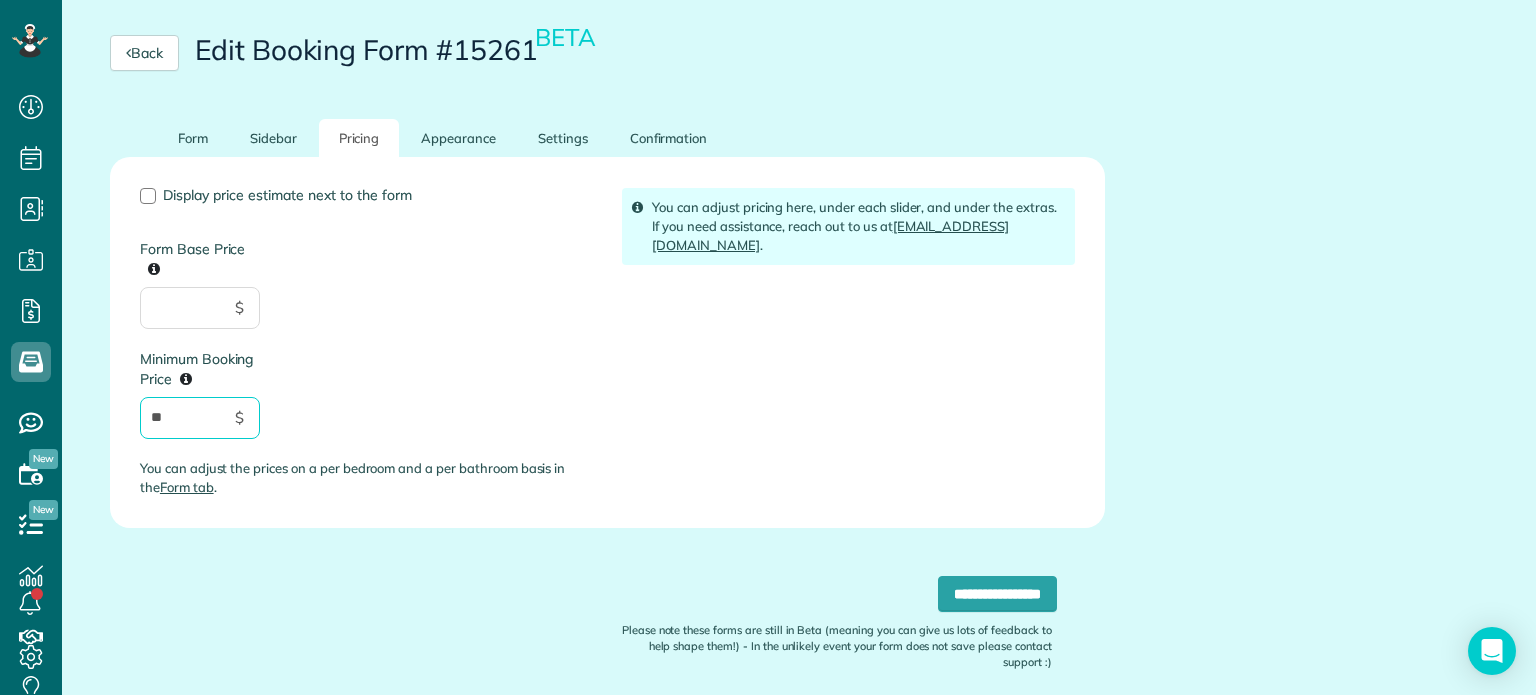 type on "*" 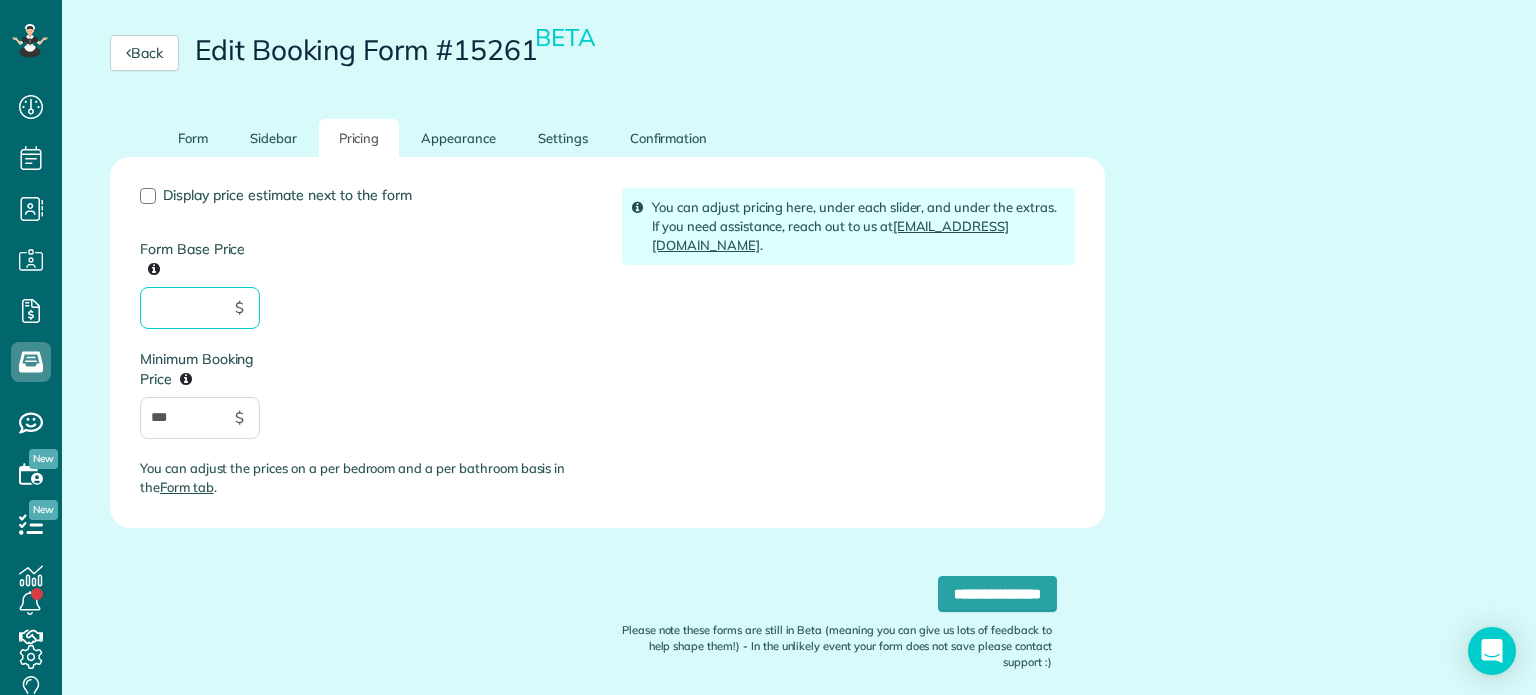 click on "Form Base Price" at bounding box center (200, 308) 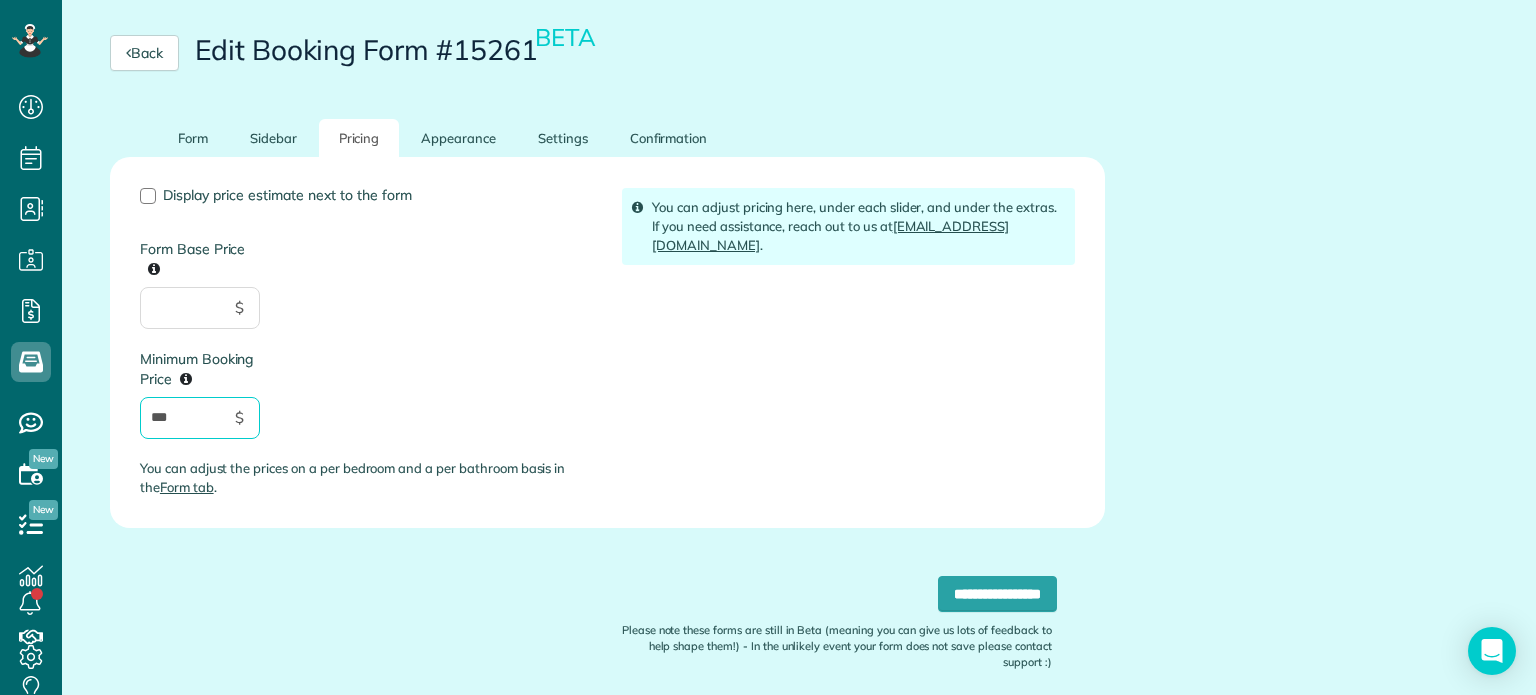 click on "***" at bounding box center (200, 418) 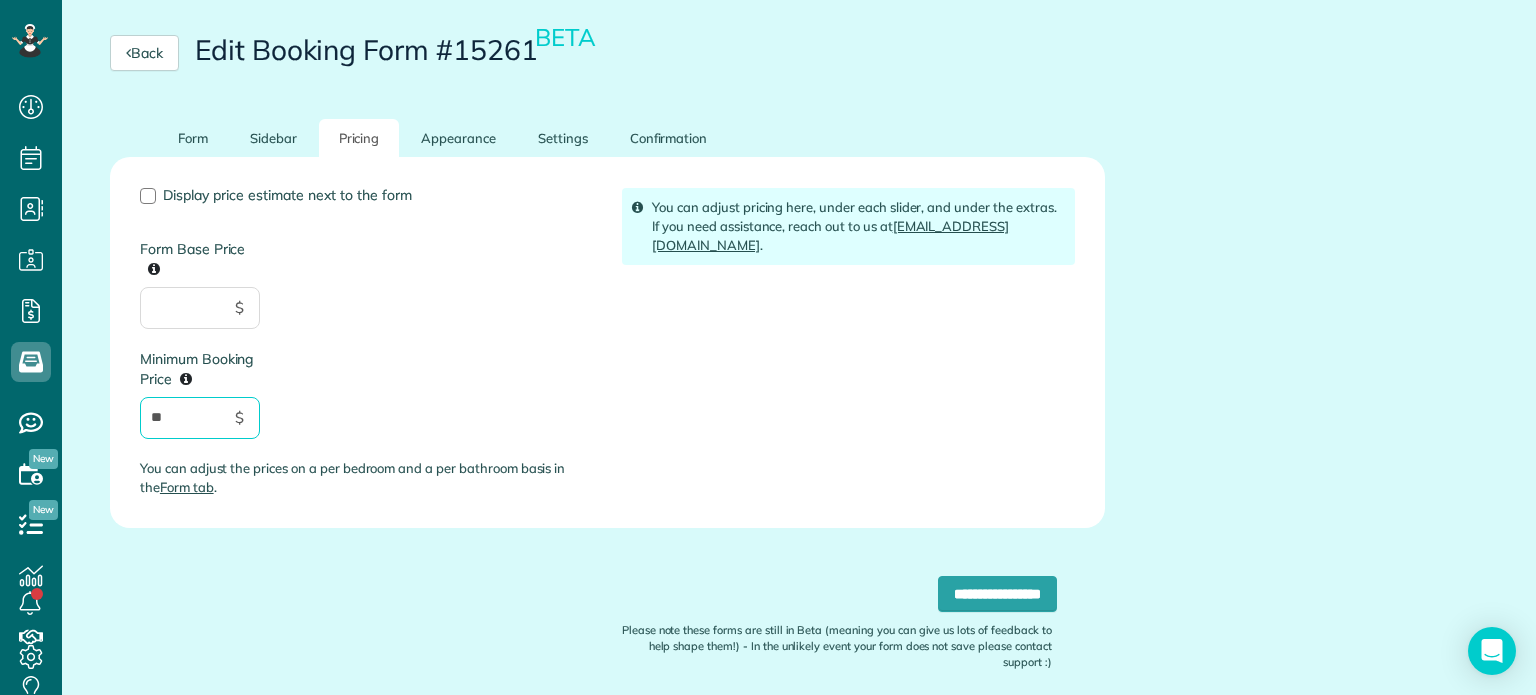type on "*" 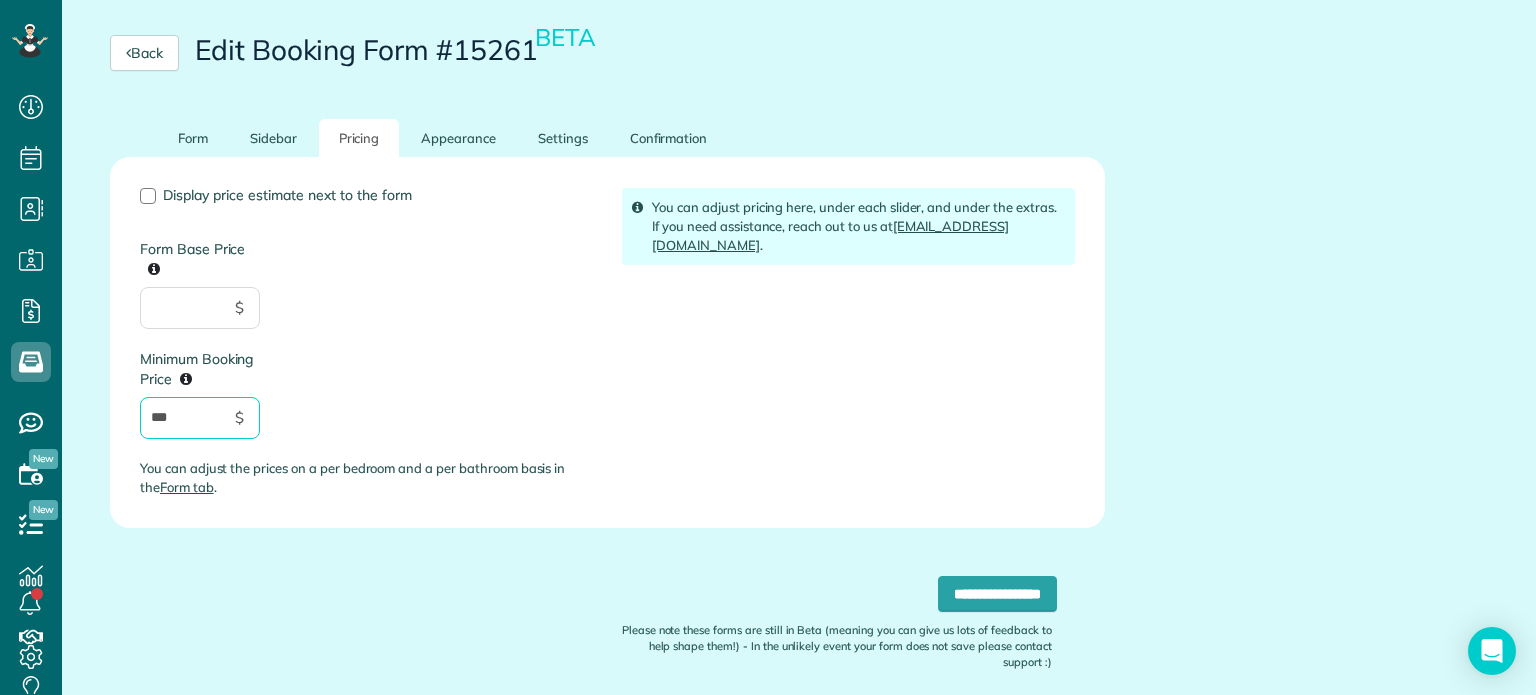 type on "***" 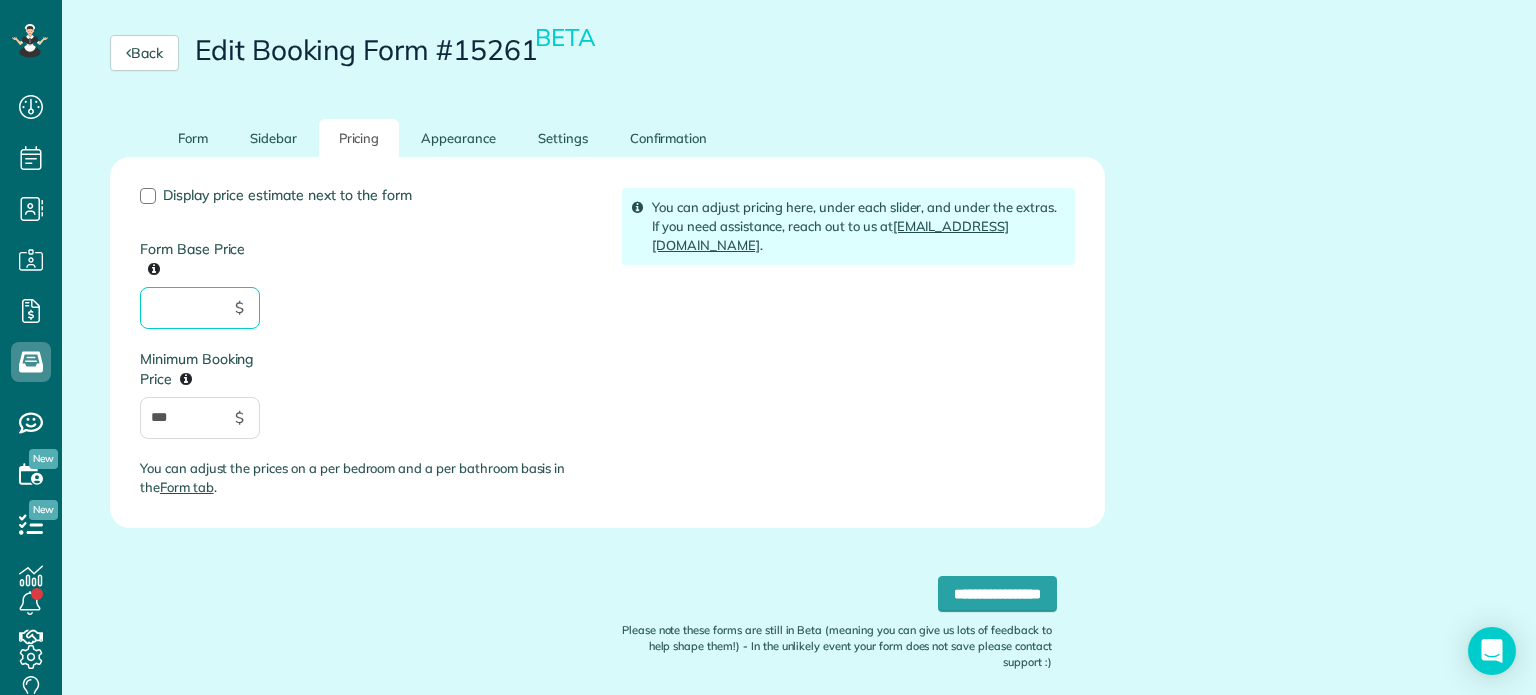 click on "Form Base Price" at bounding box center (200, 308) 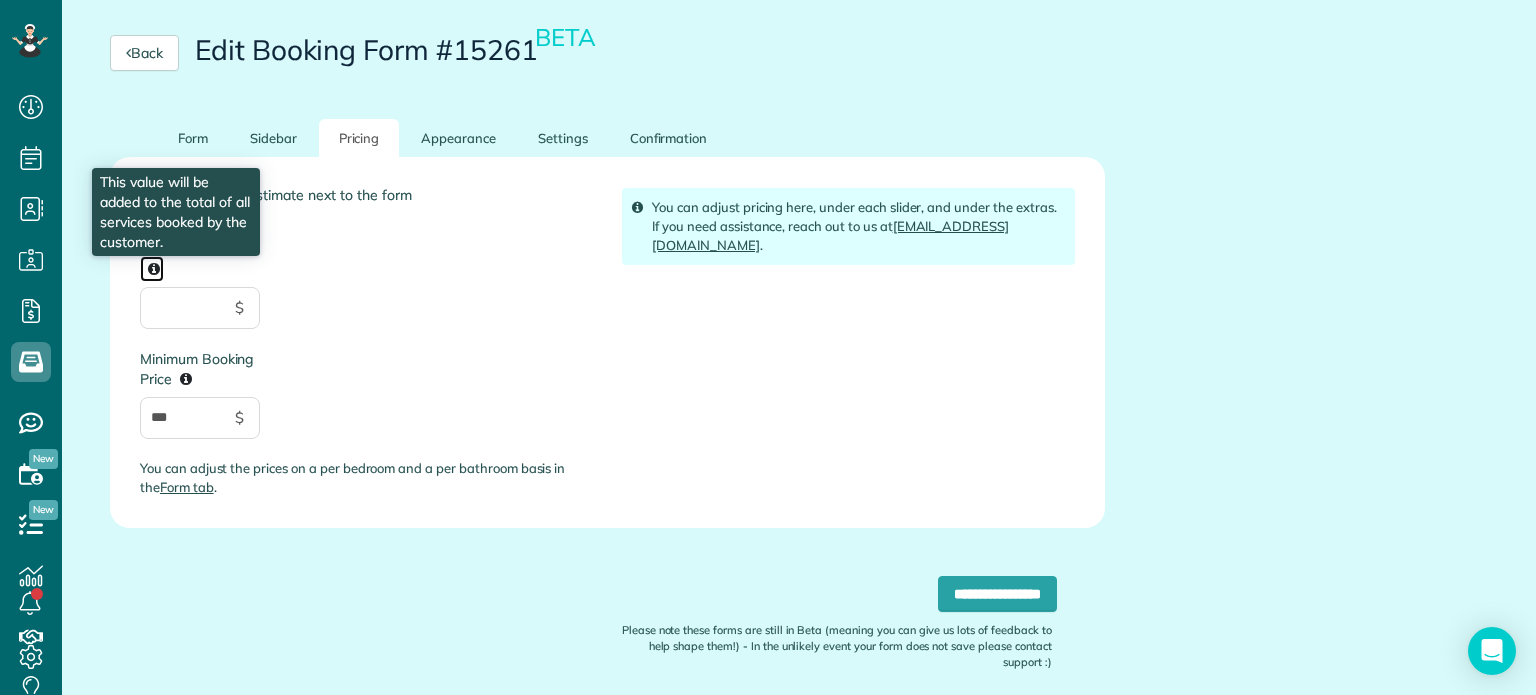 click at bounding box center (154, 269) 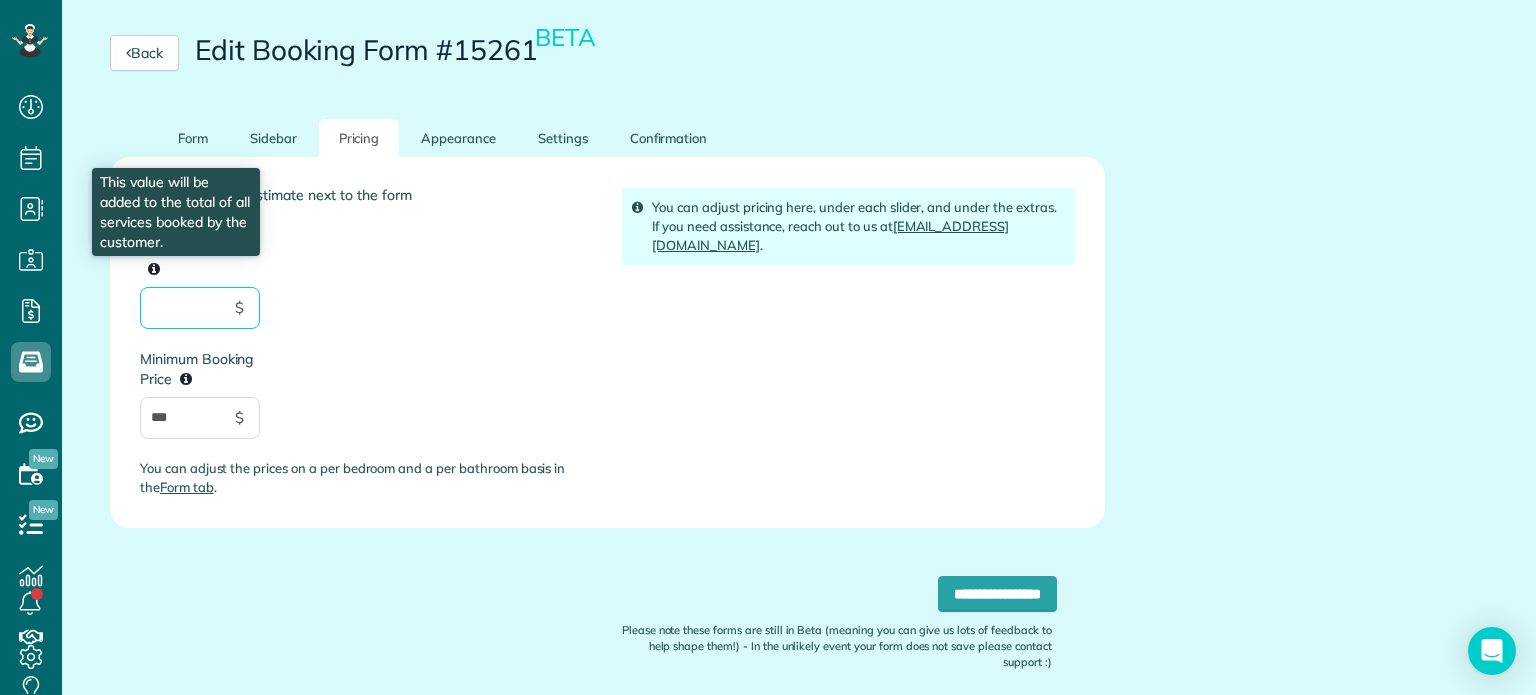 click on "Form Base Price This value will be added to the total of all services booked by the customer." at bounding box center [200, 308] 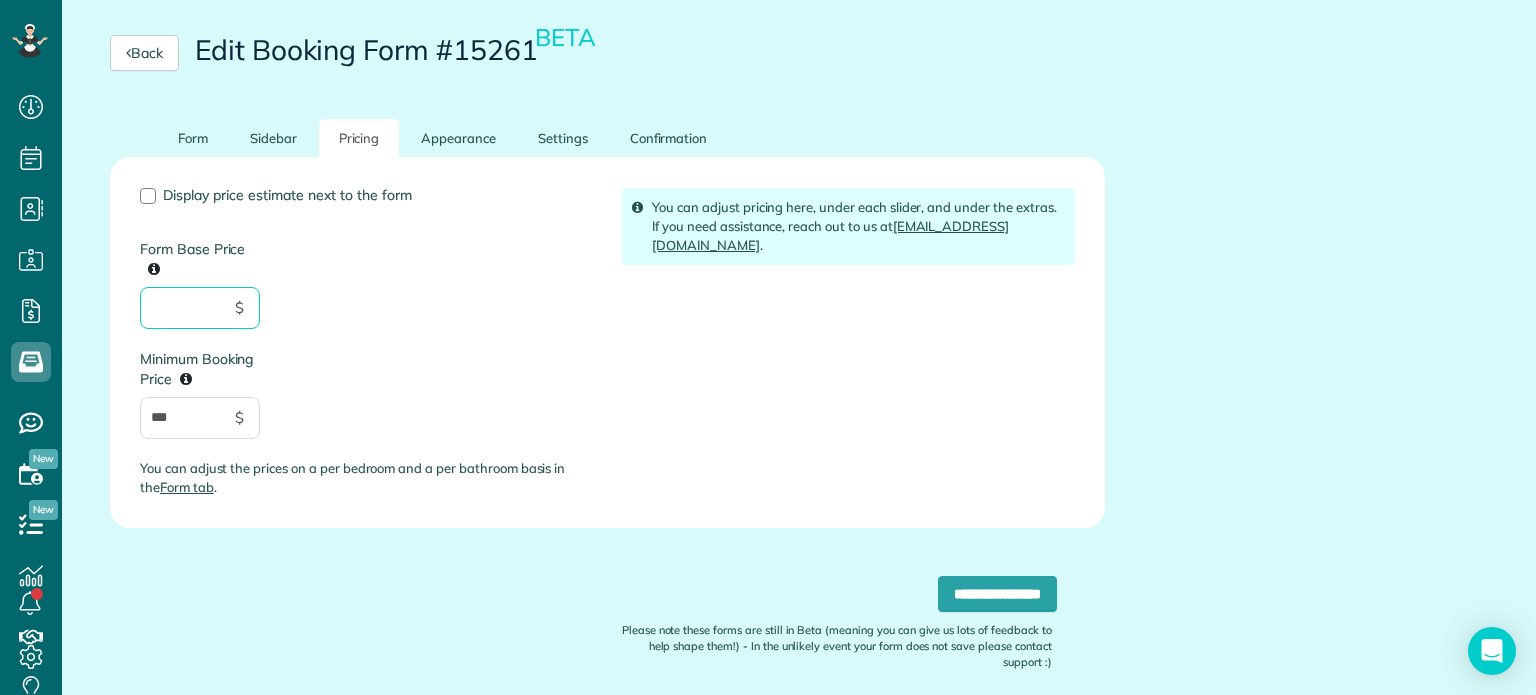 click on "Form Base Price" at bounding box center (200, 308) 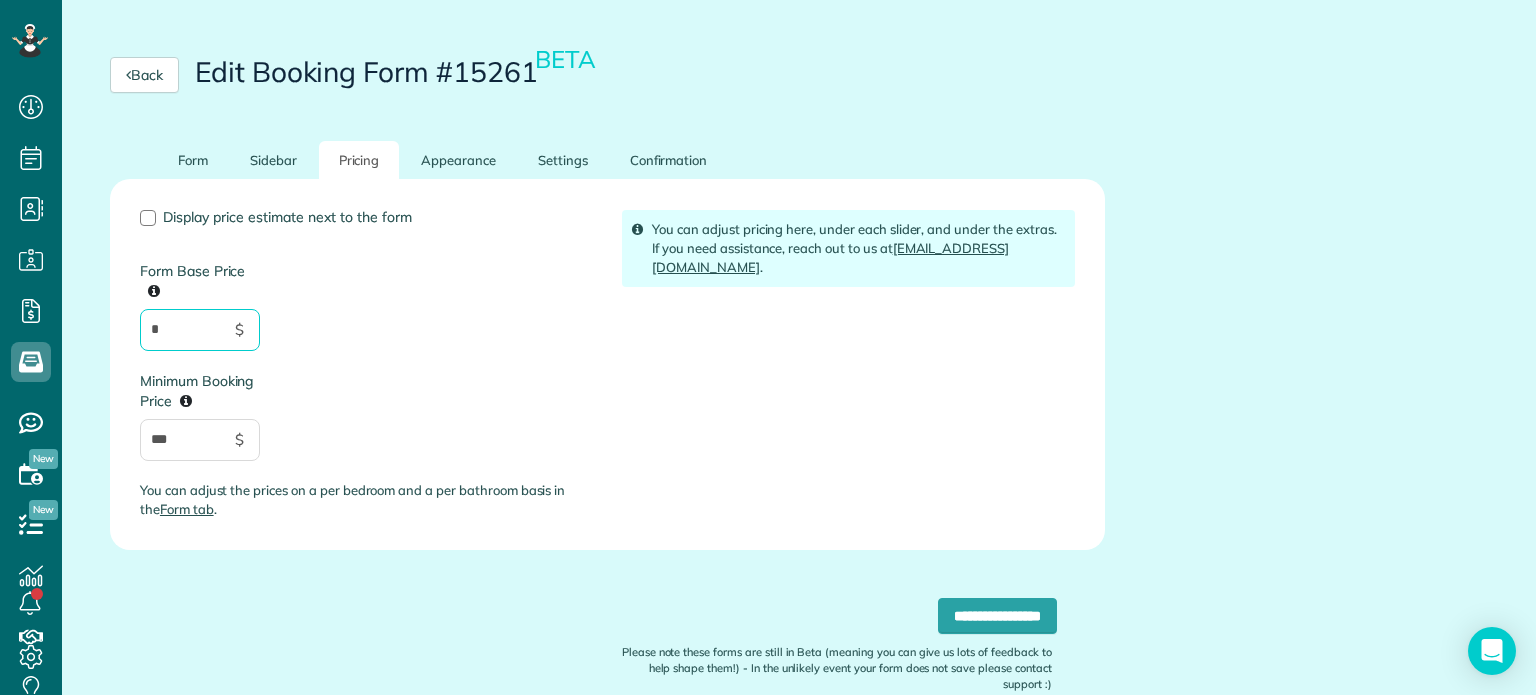 scroll, scrollTop: 244, scrollLeft: 0, axis: vertical 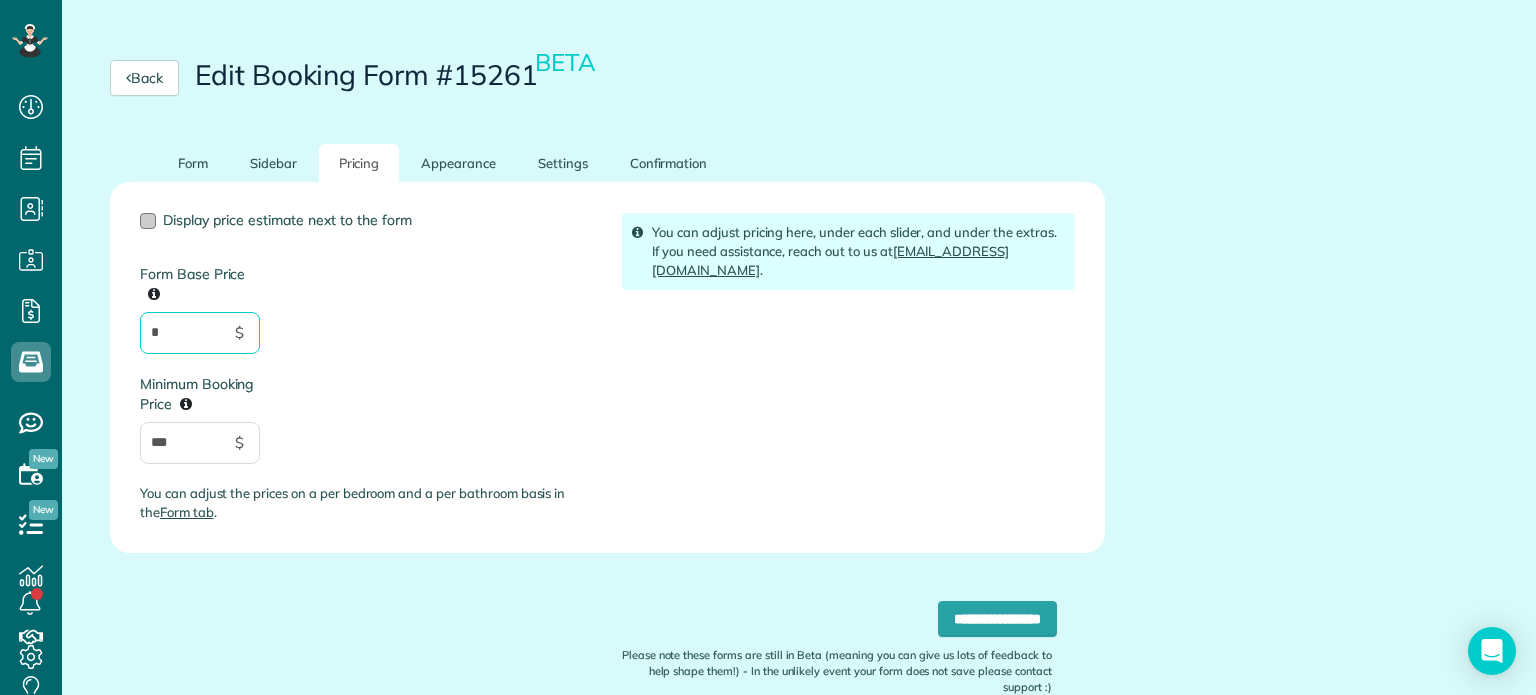 type on "*" 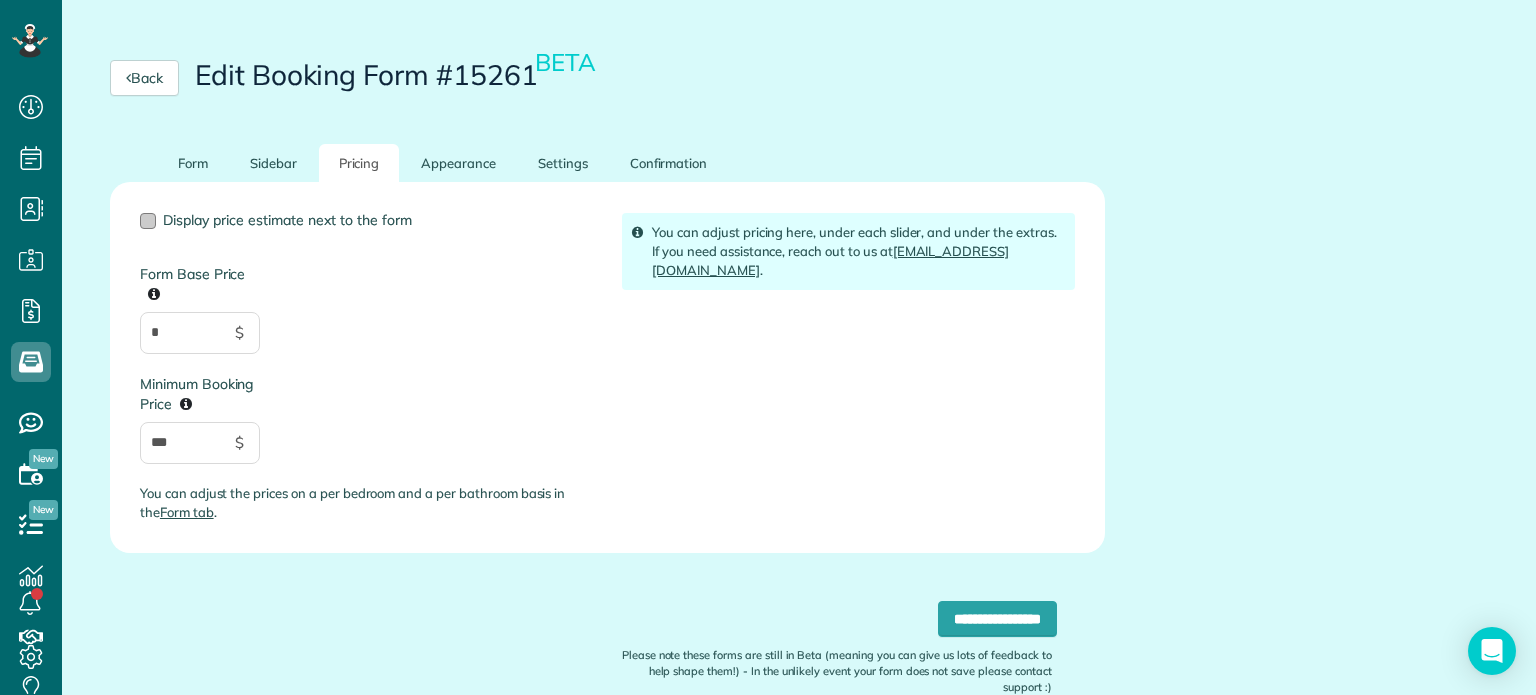 click at bounding box center [148, 221] 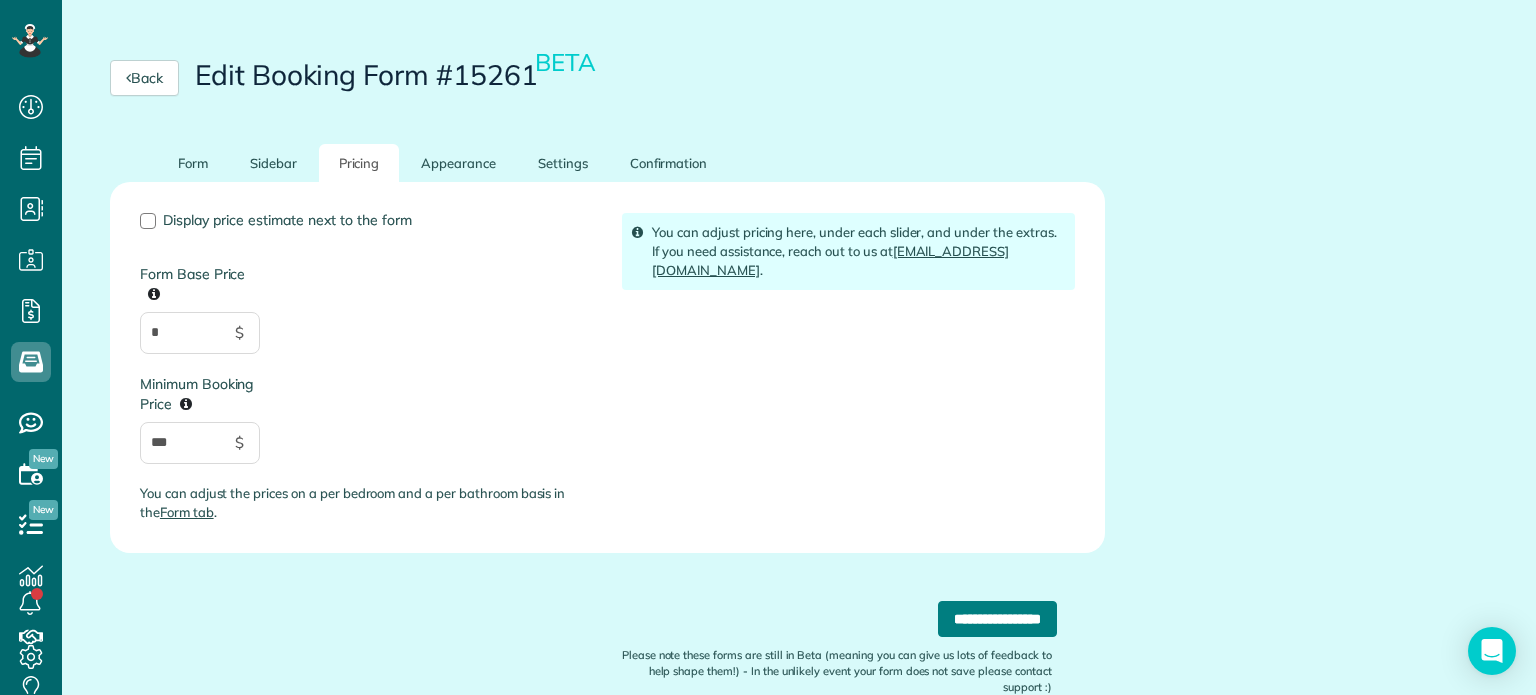 click on "**********" at bounding box center [997, 619] 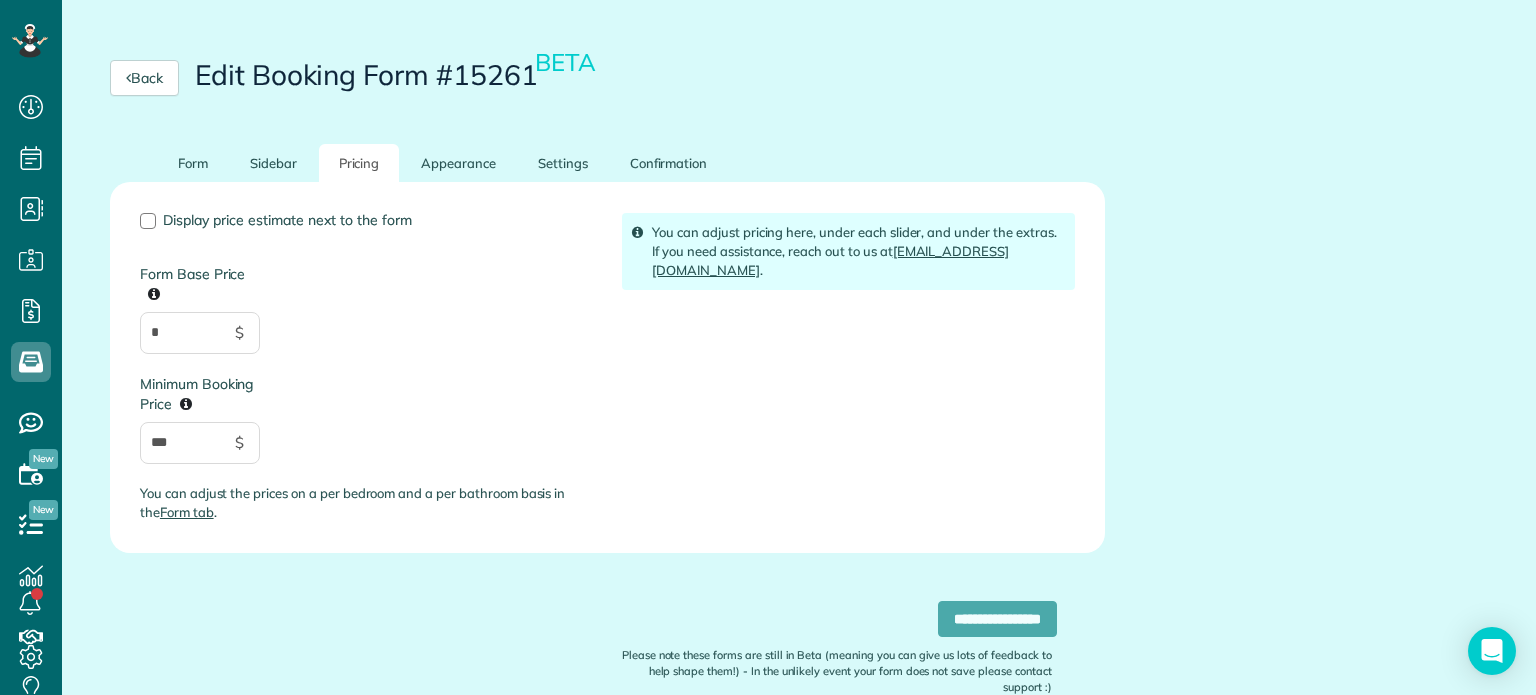 type on "******" 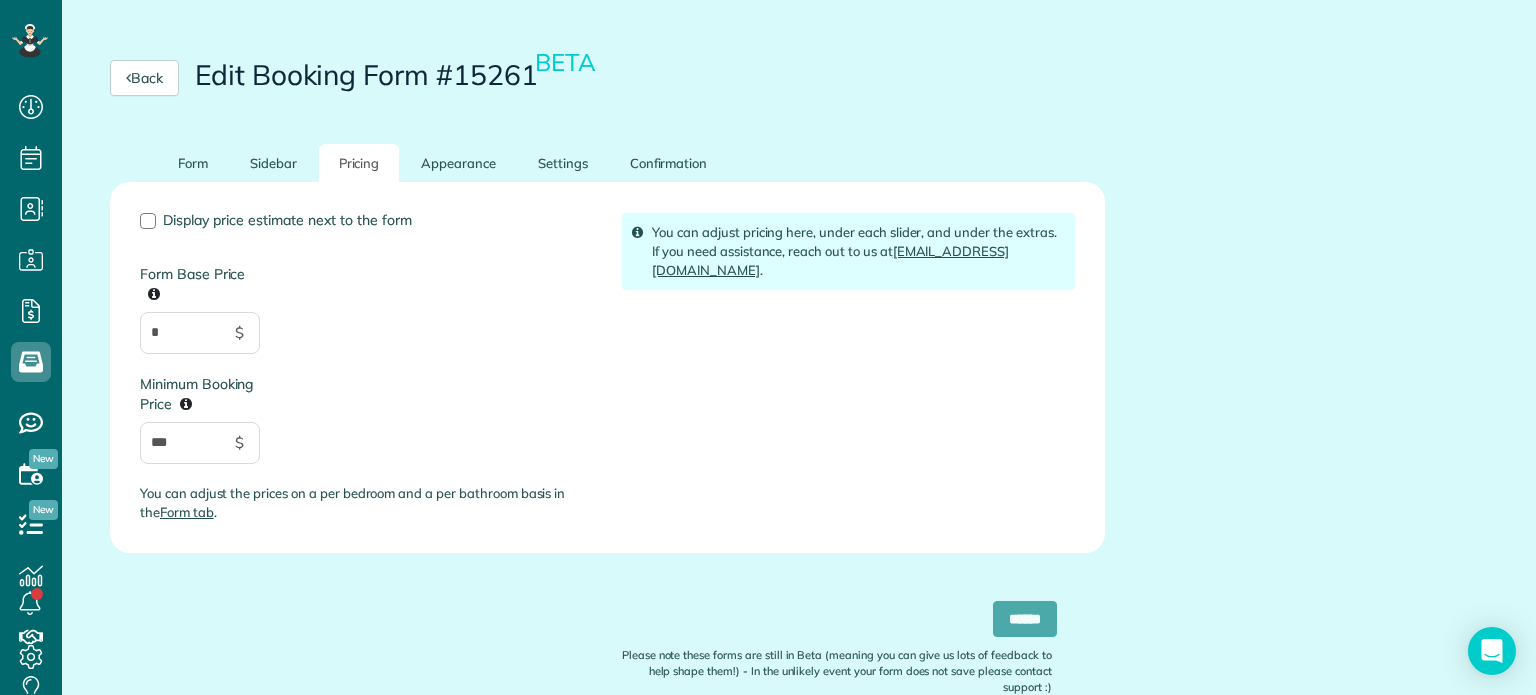 scroll, scrollTop: 351, scrollLeft: 0, axis: vertical 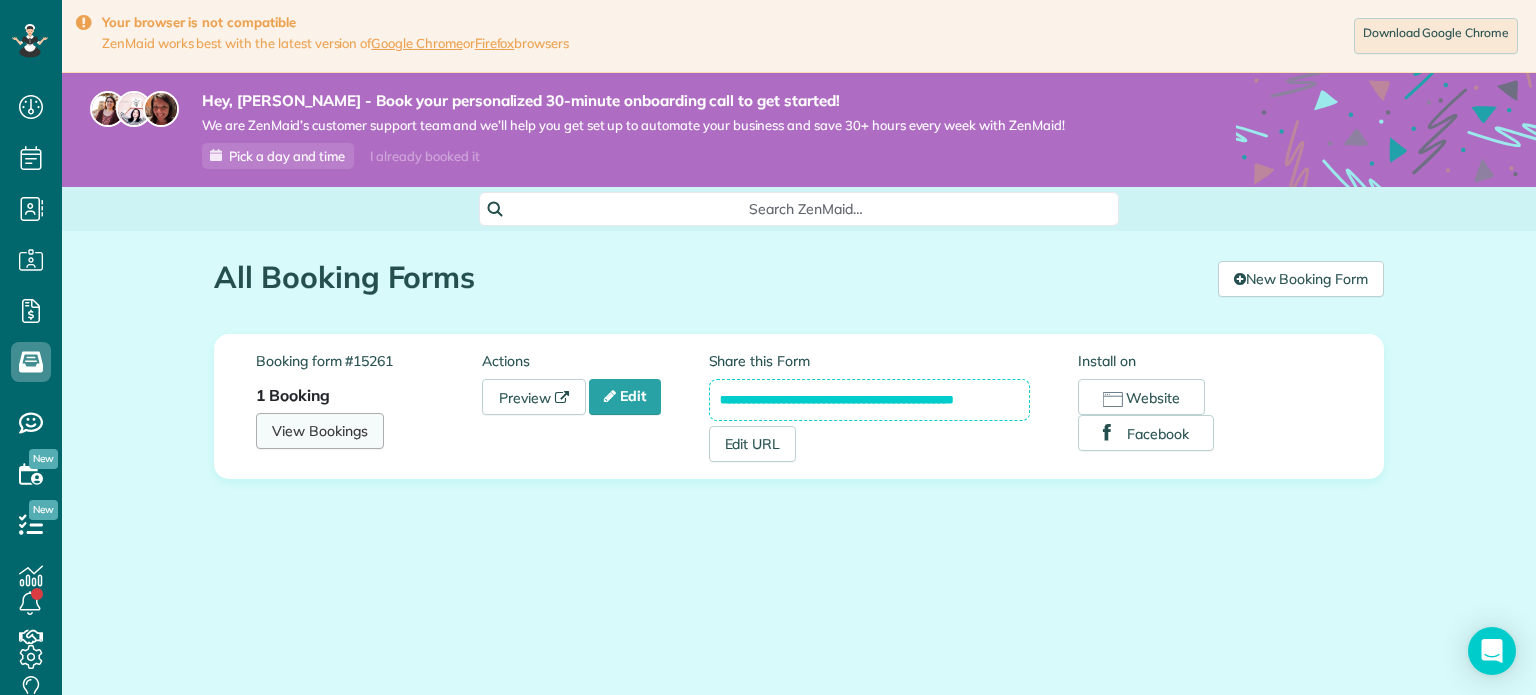 click on "View Bookings" at bounding box center (320, 431) 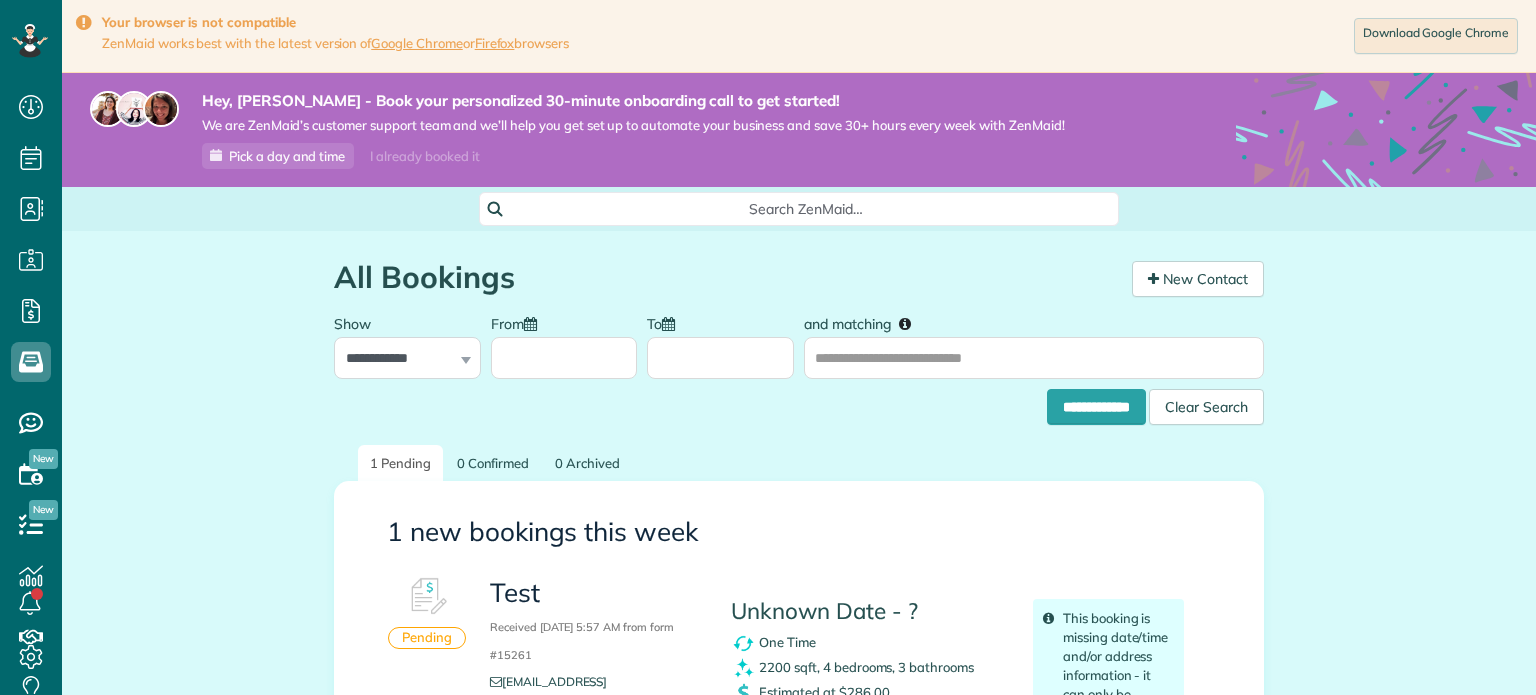 scroll, scrollTop: 0, scrollLeft: 0, axis: both 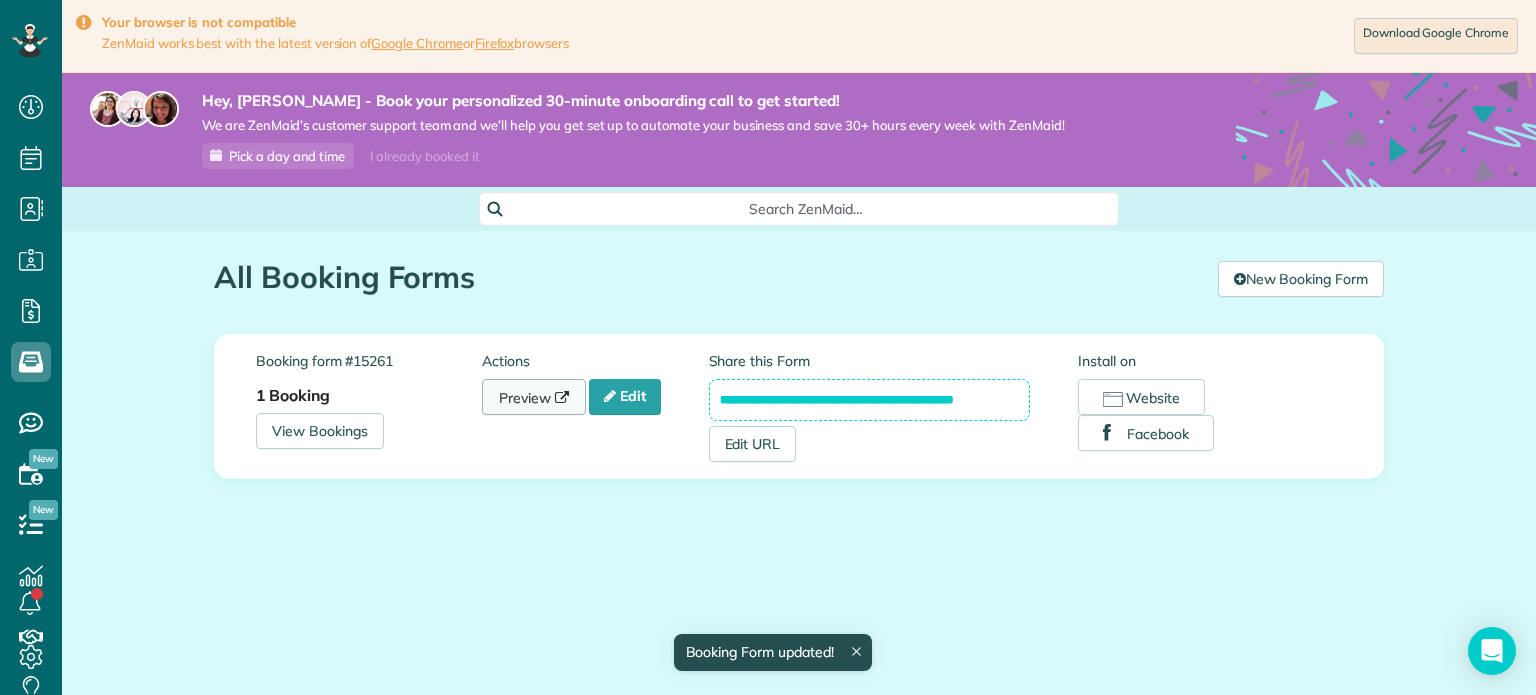 click on "Preview" at bounding box center [534, 397] 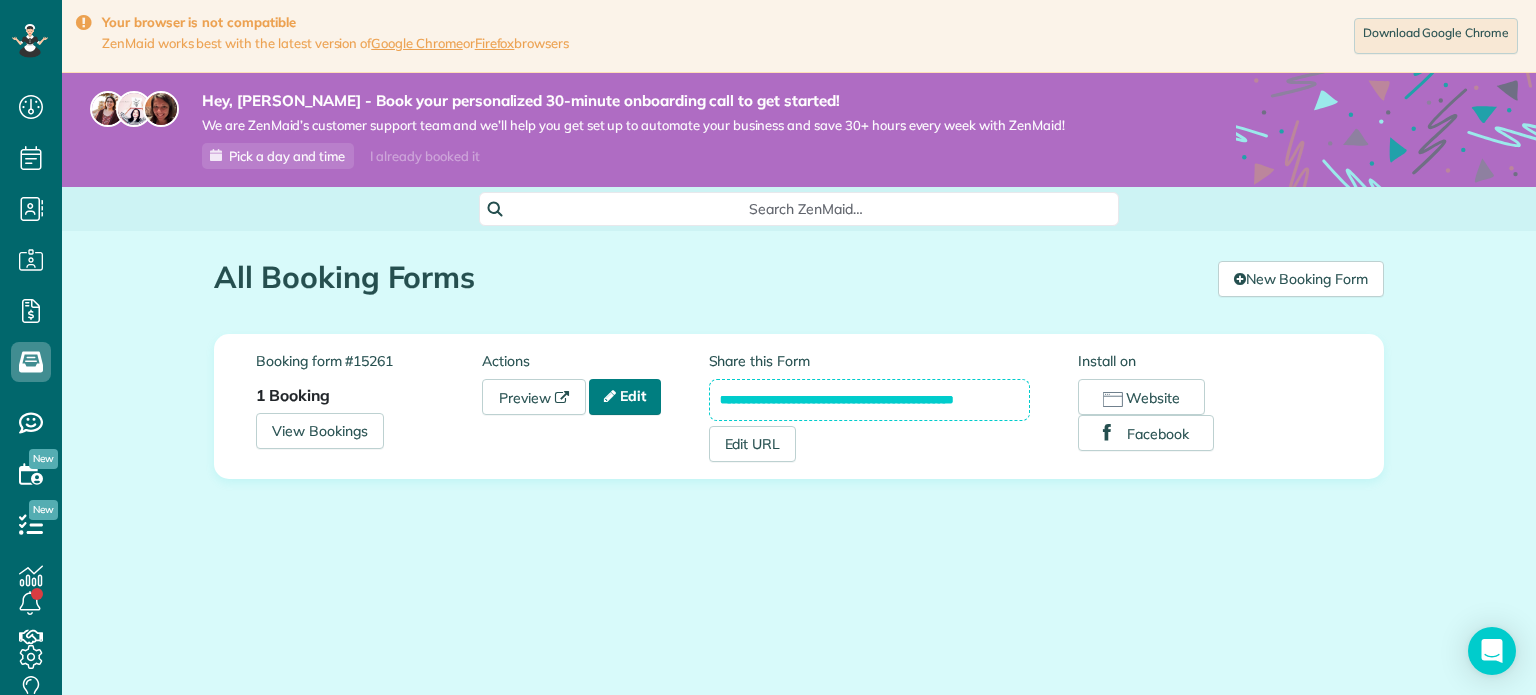 click on "Edit" at bounding box center [625, 397] 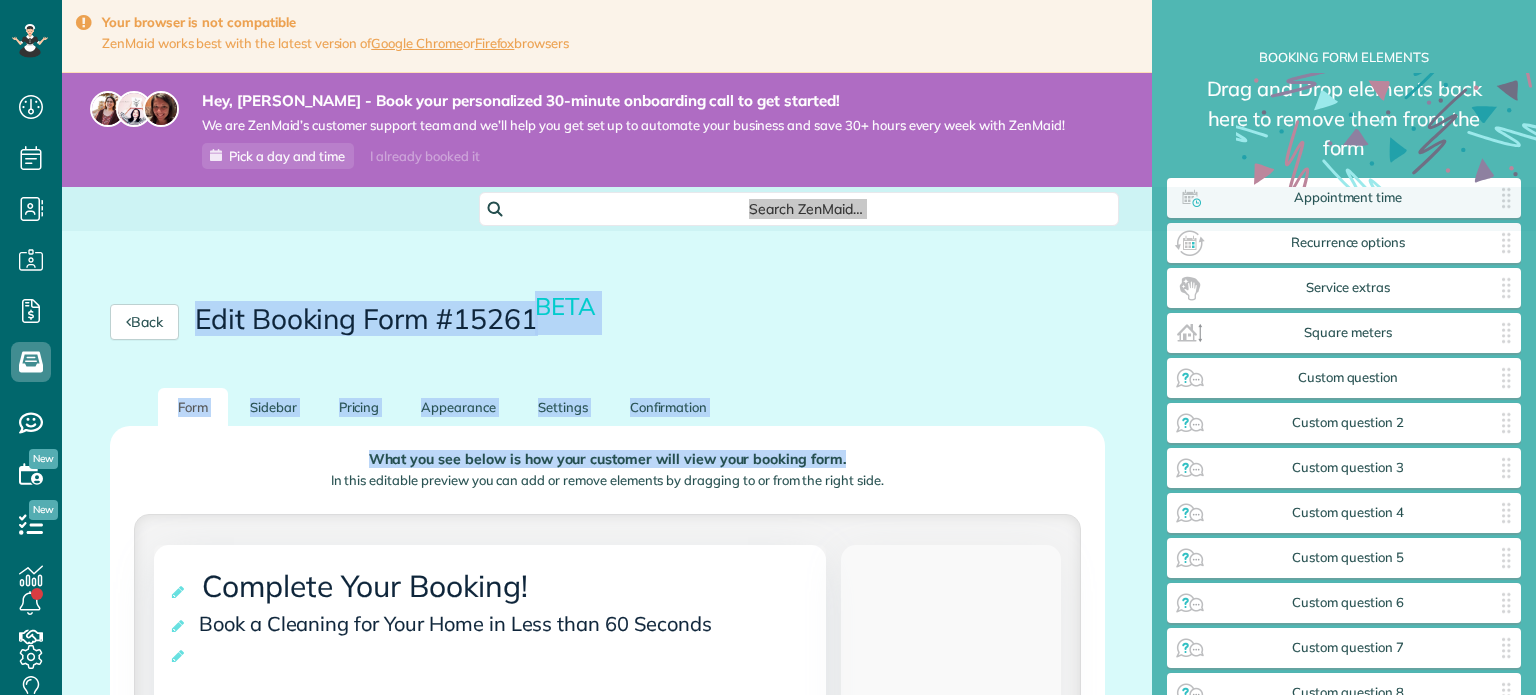 scroll, scrollTop: 0, scrollLeft: 0, axis: both 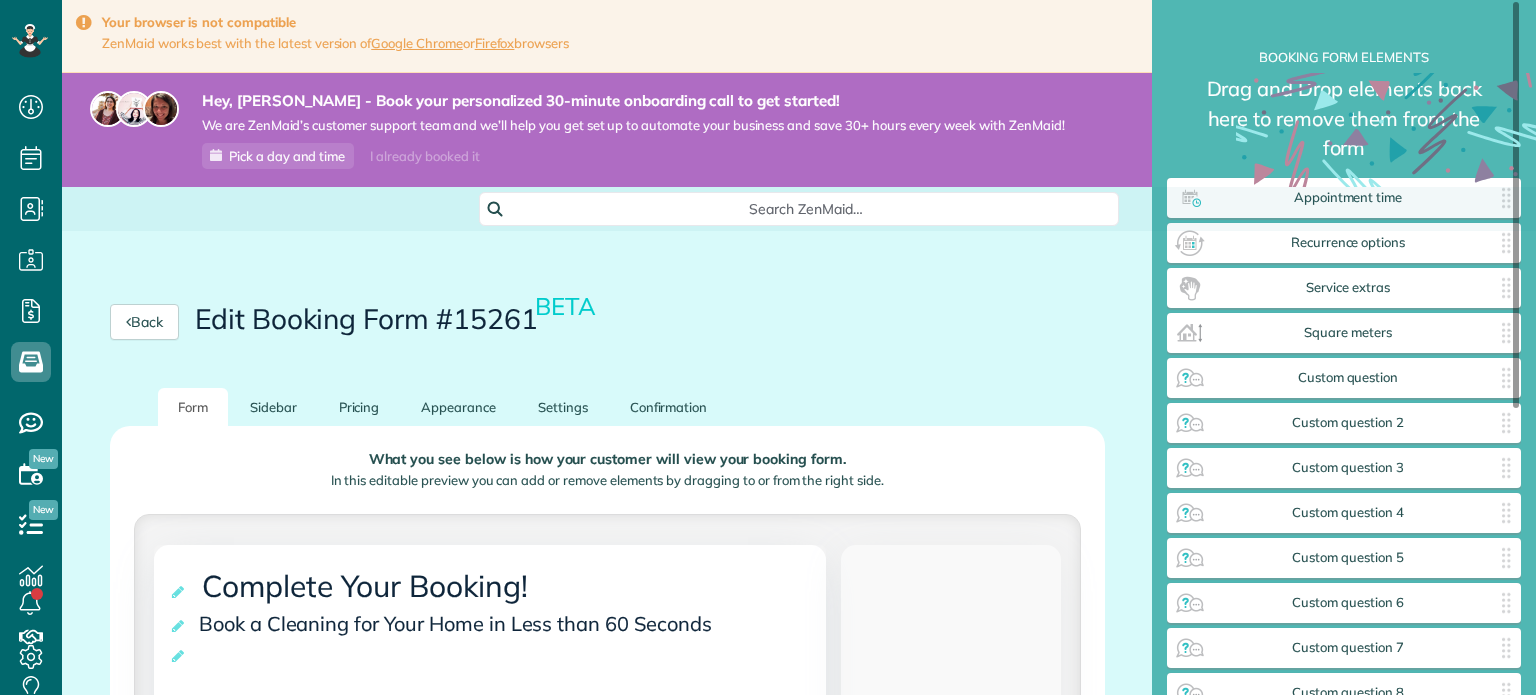 click on "Search ZenMaid…" at bounding box center (799, 209) 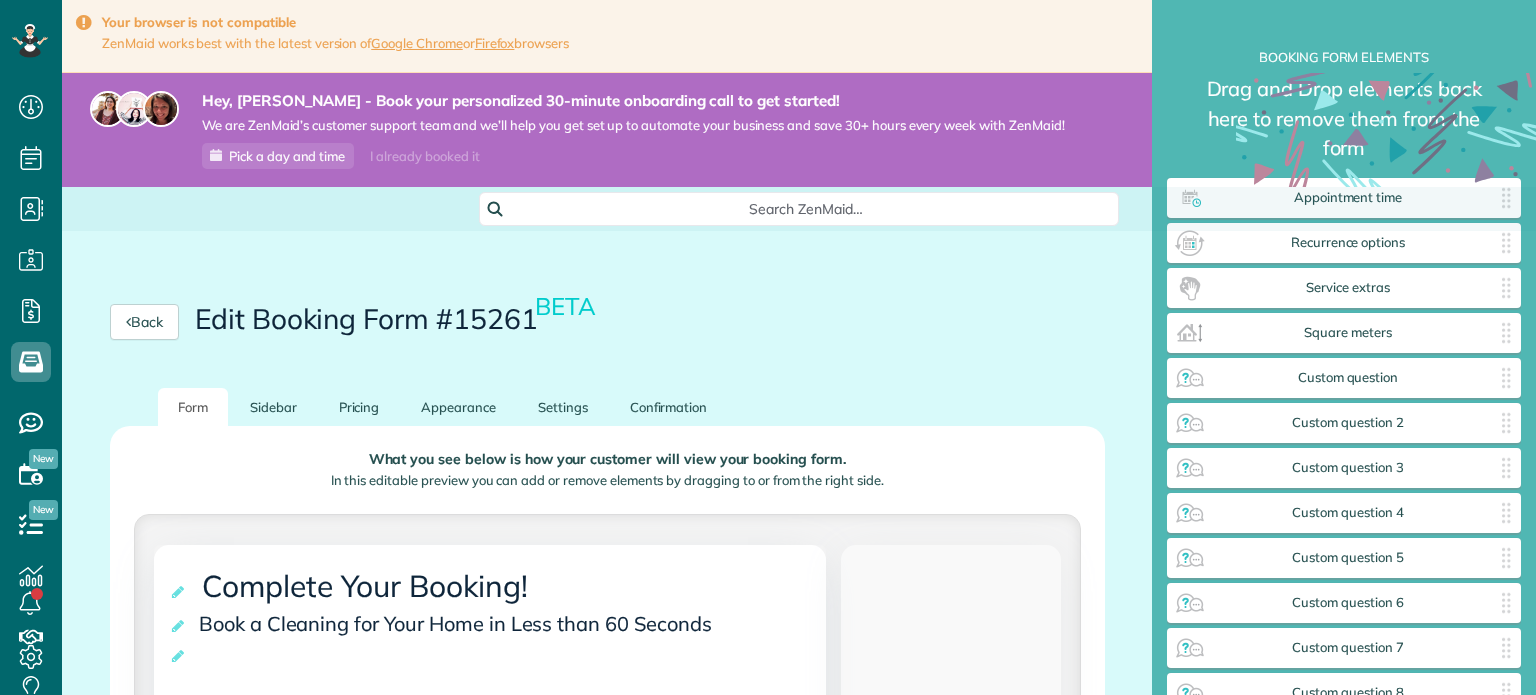 click on "Search ZenMaid…" at bounding box center [799, 209] 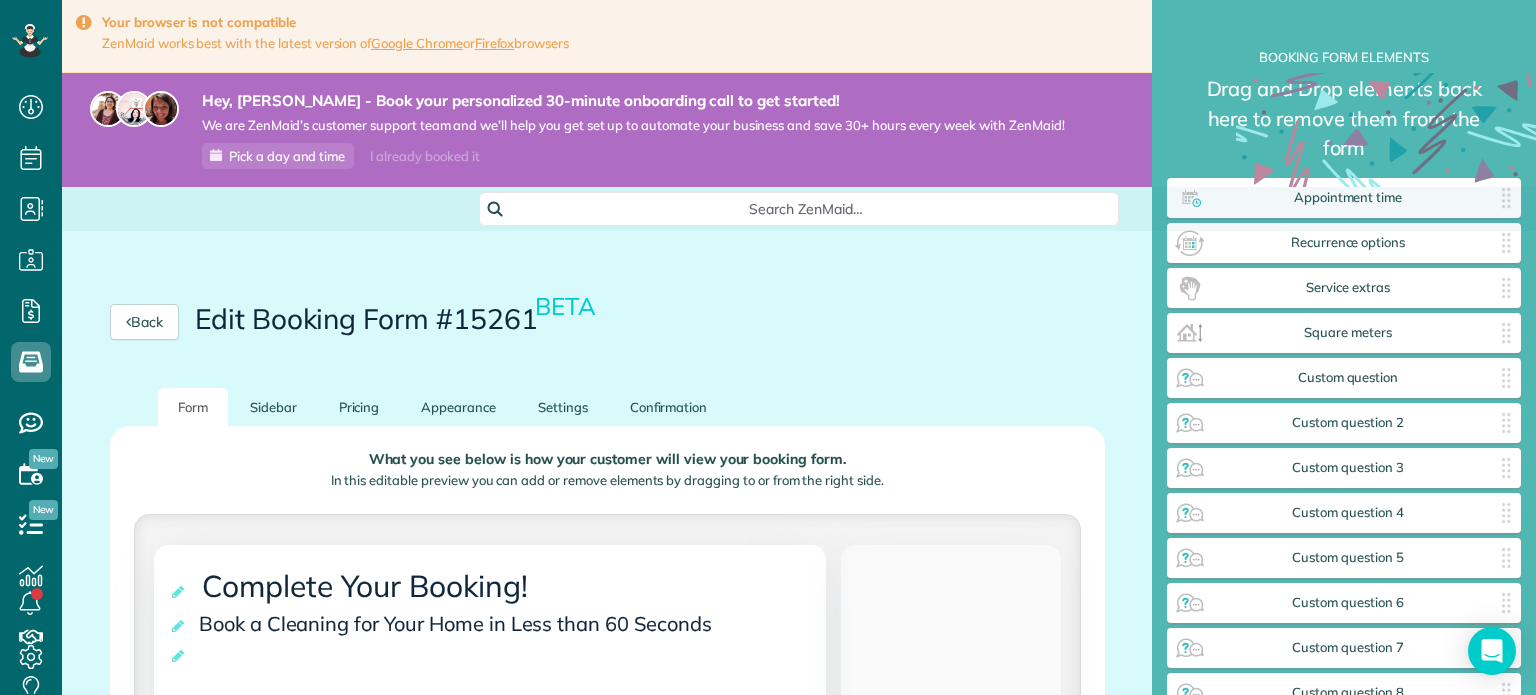 click on "Back
Edit Booking Form #15261  BETA" at bounding box center [607, 322] 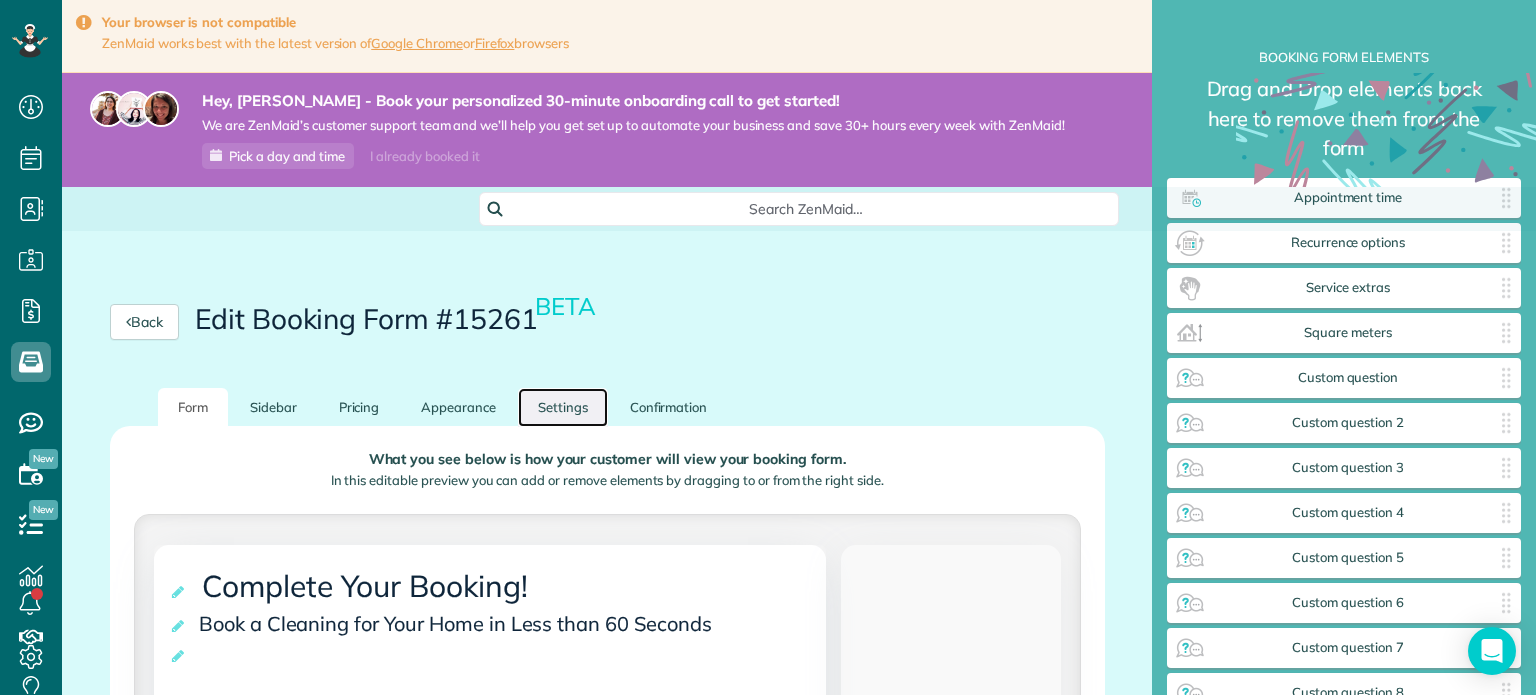 click on "Settings" at bounding box center [563, 407] 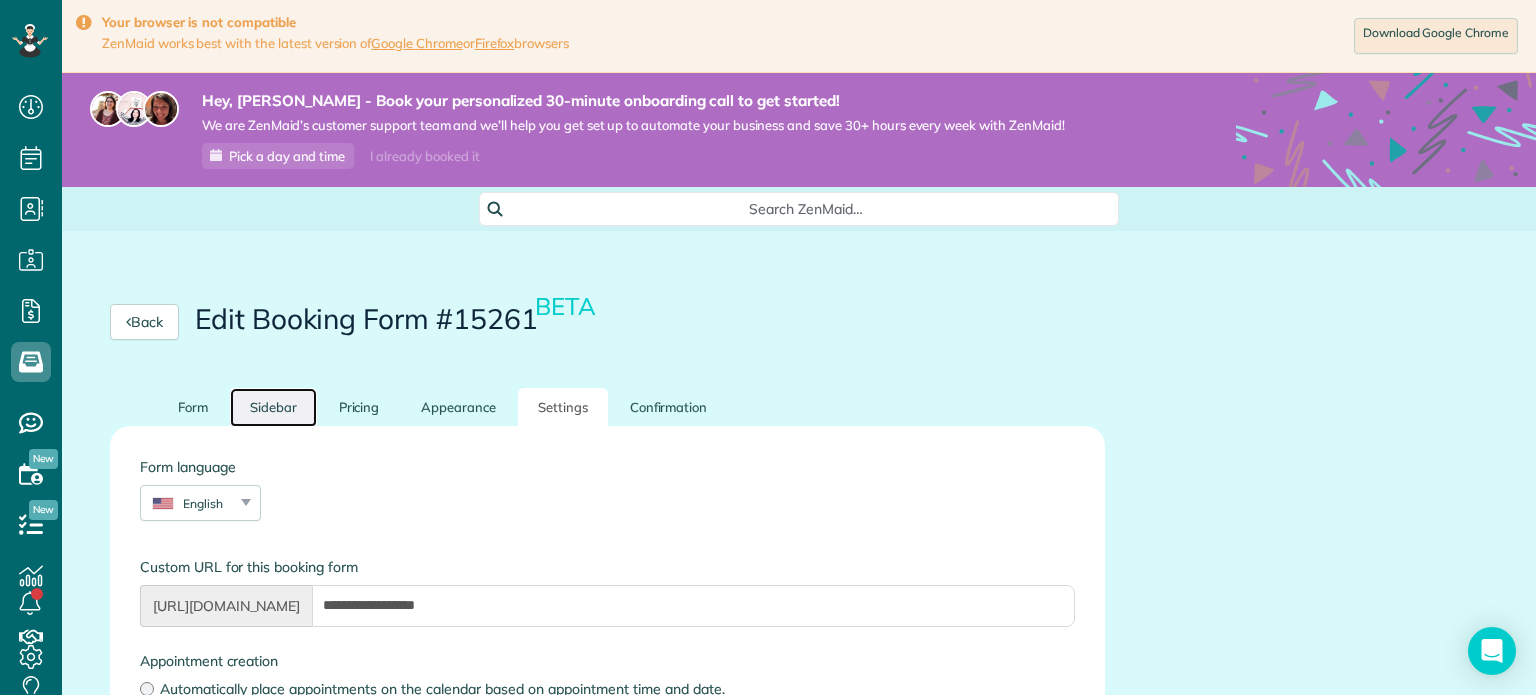 click on "Sidebar" at bounding box center [273, 407] 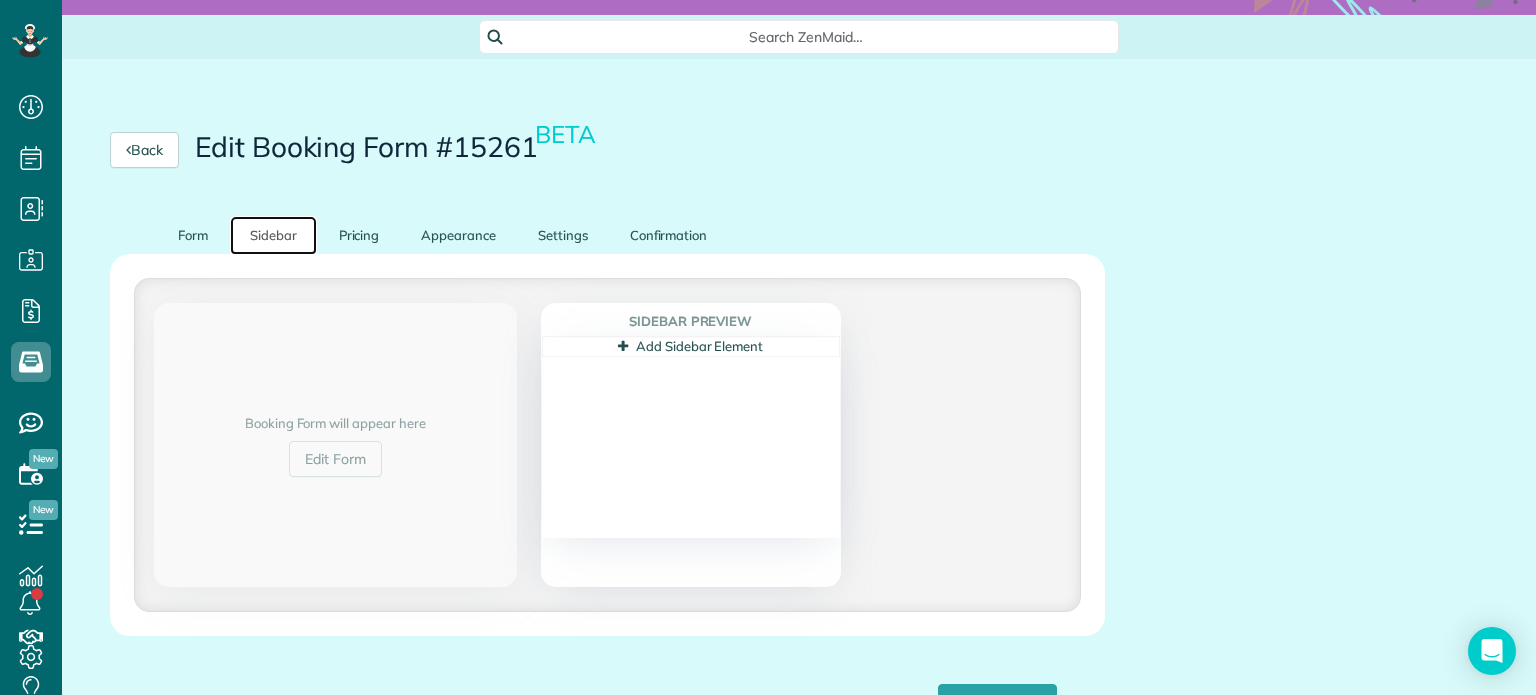 scroll, scrollTop: 177, scrollLeft: 0, axis: vertical 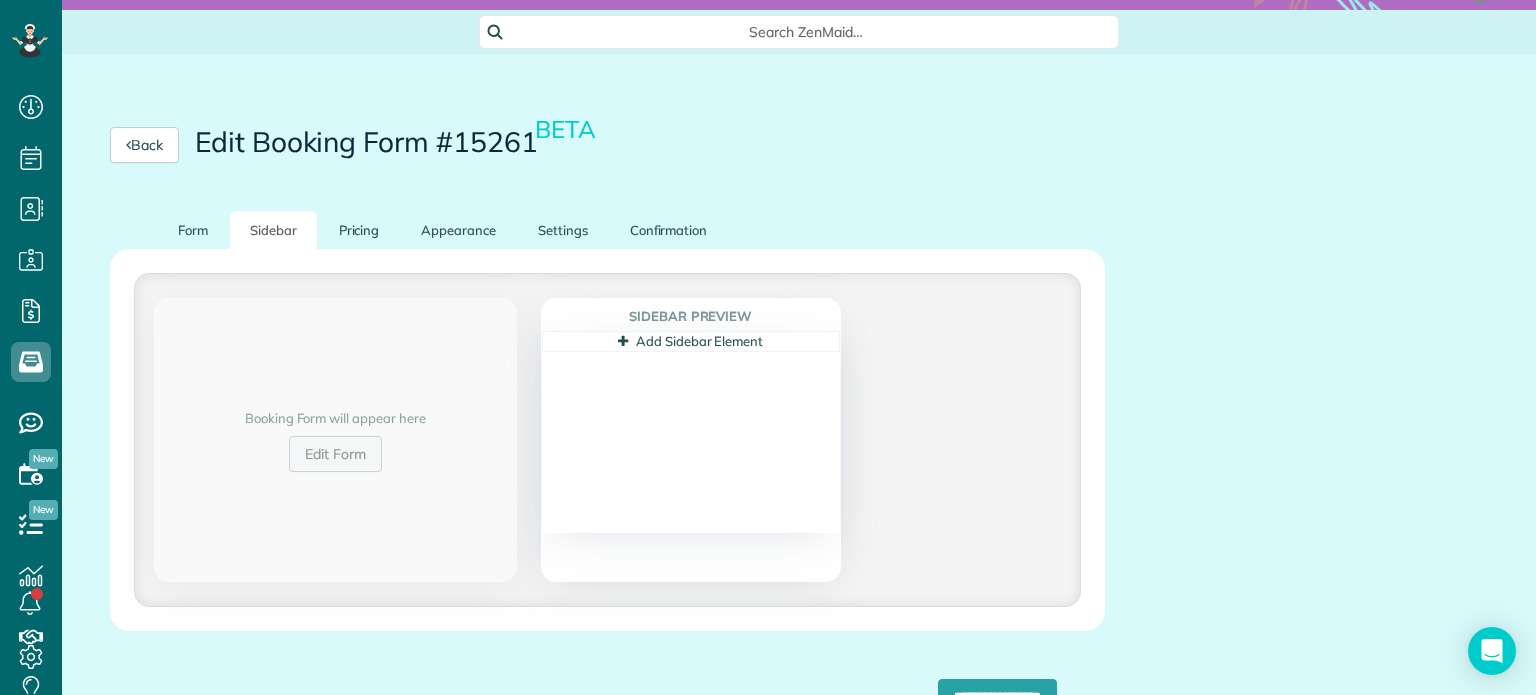 click on "Edit Form" at bounding box center [335, 454] 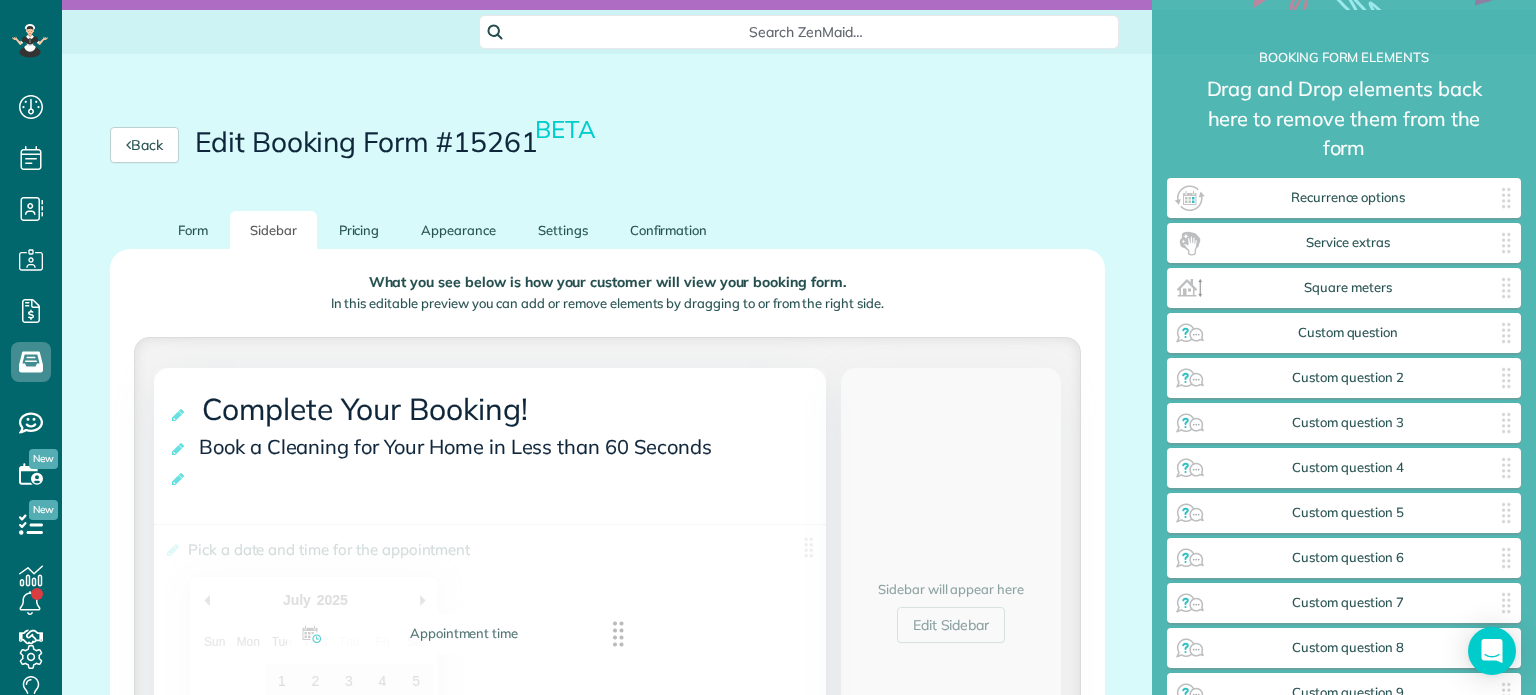 drag, startPoint x: 1500, startPoint y: 205, endPoint x: 607, endPoint y: 646, distance: 995.95685 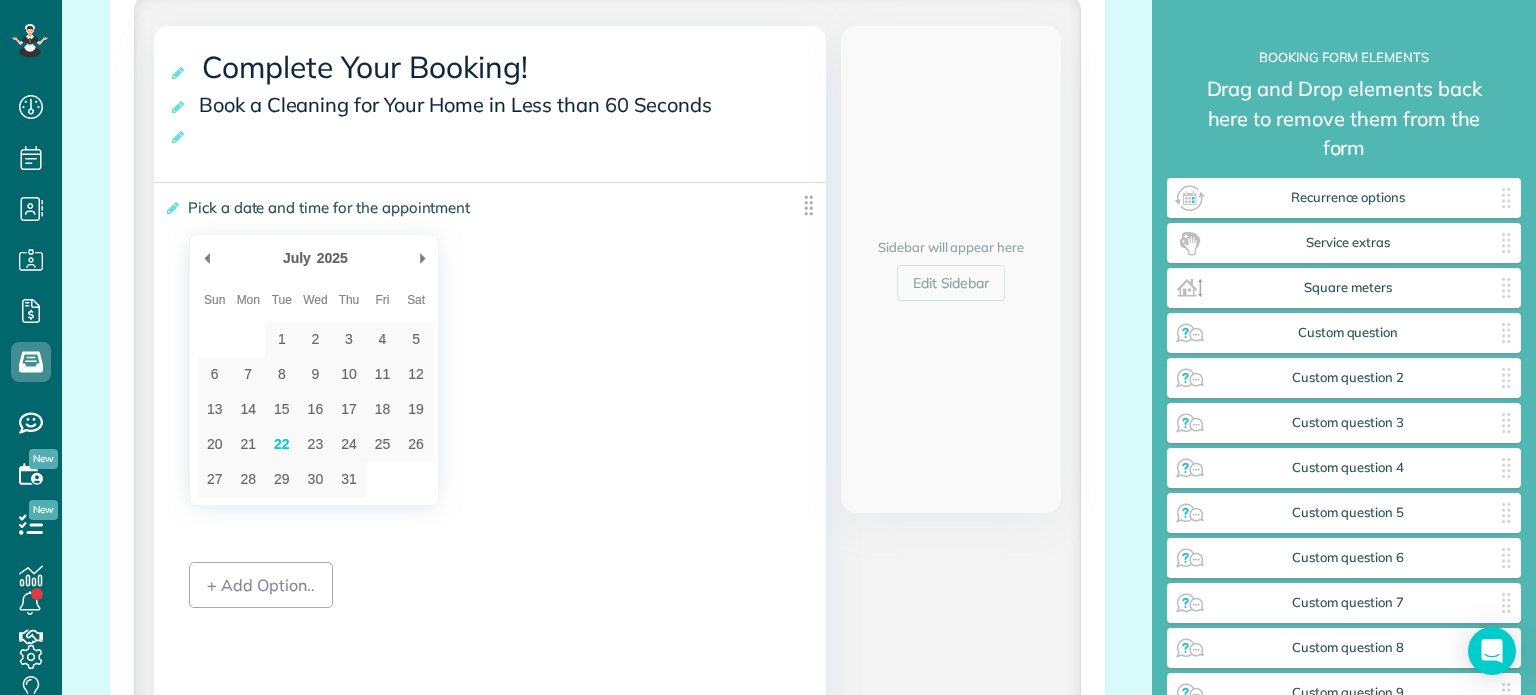 scroll, scrollTop: 534, scrollLeft: 0, axis: vertical 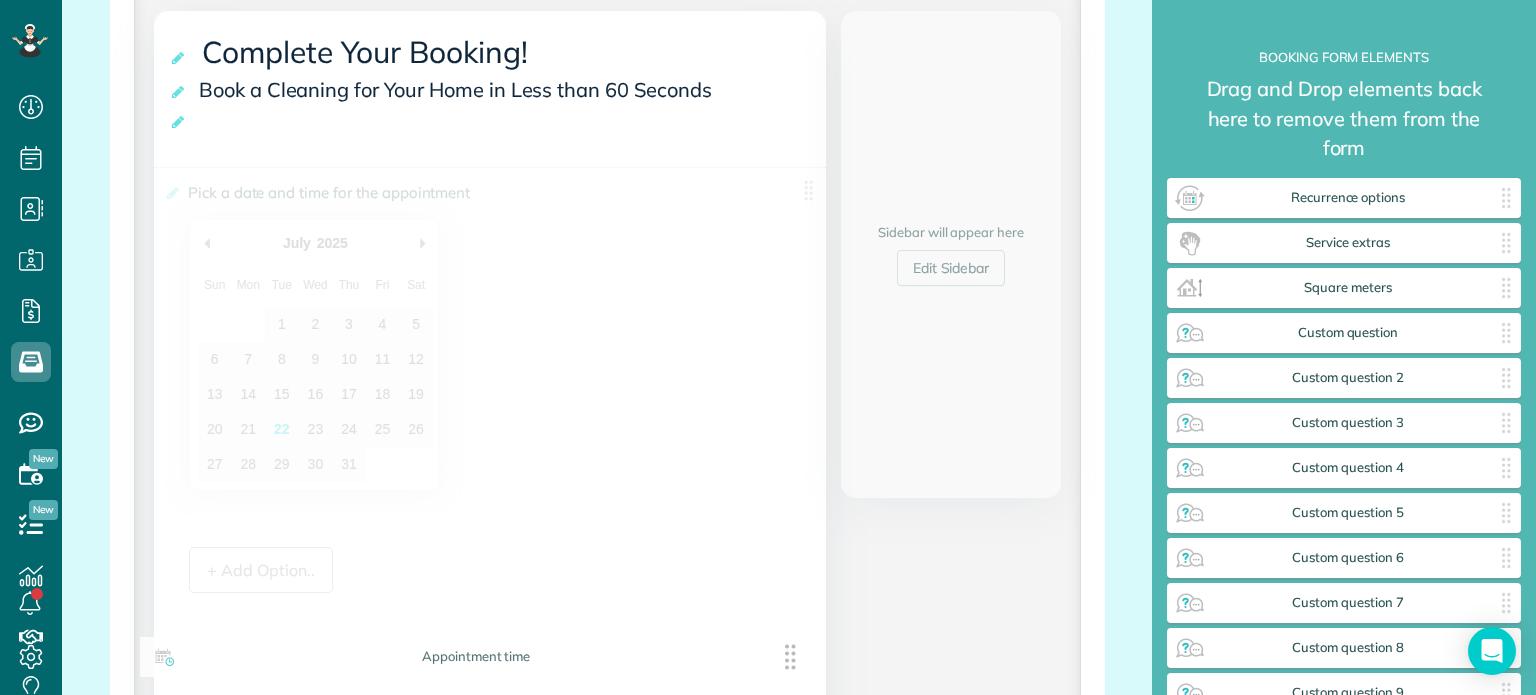 drag, startPoint x: 807, startPoint y: 191, endPoint x: 791, endPoint y: 667, distance: 476.26883 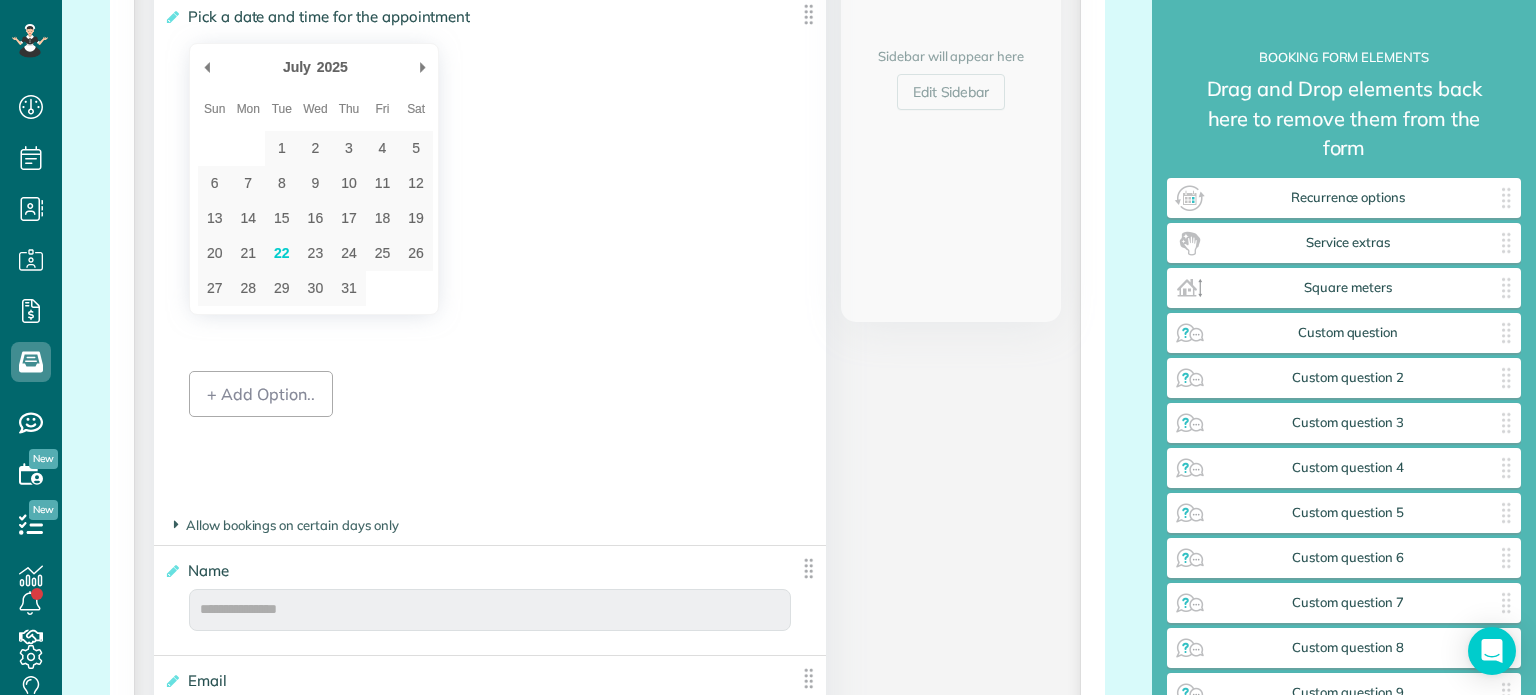 scroll, scrollTop: 712, scrollLeft: 0, axis: vertical 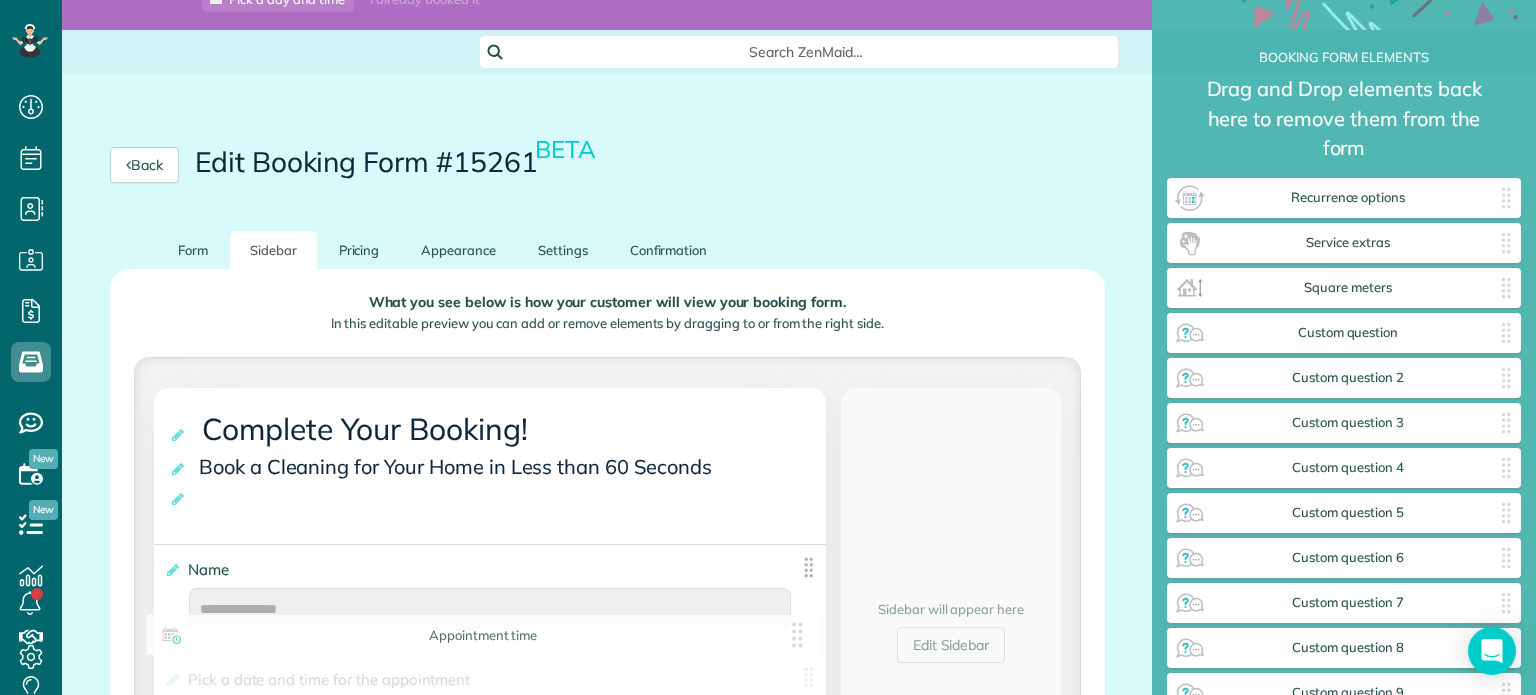drag, startPoint x: 806, startPoint y: 19, endPoint x: 800, endPoint y: 673, distance: 654.0275 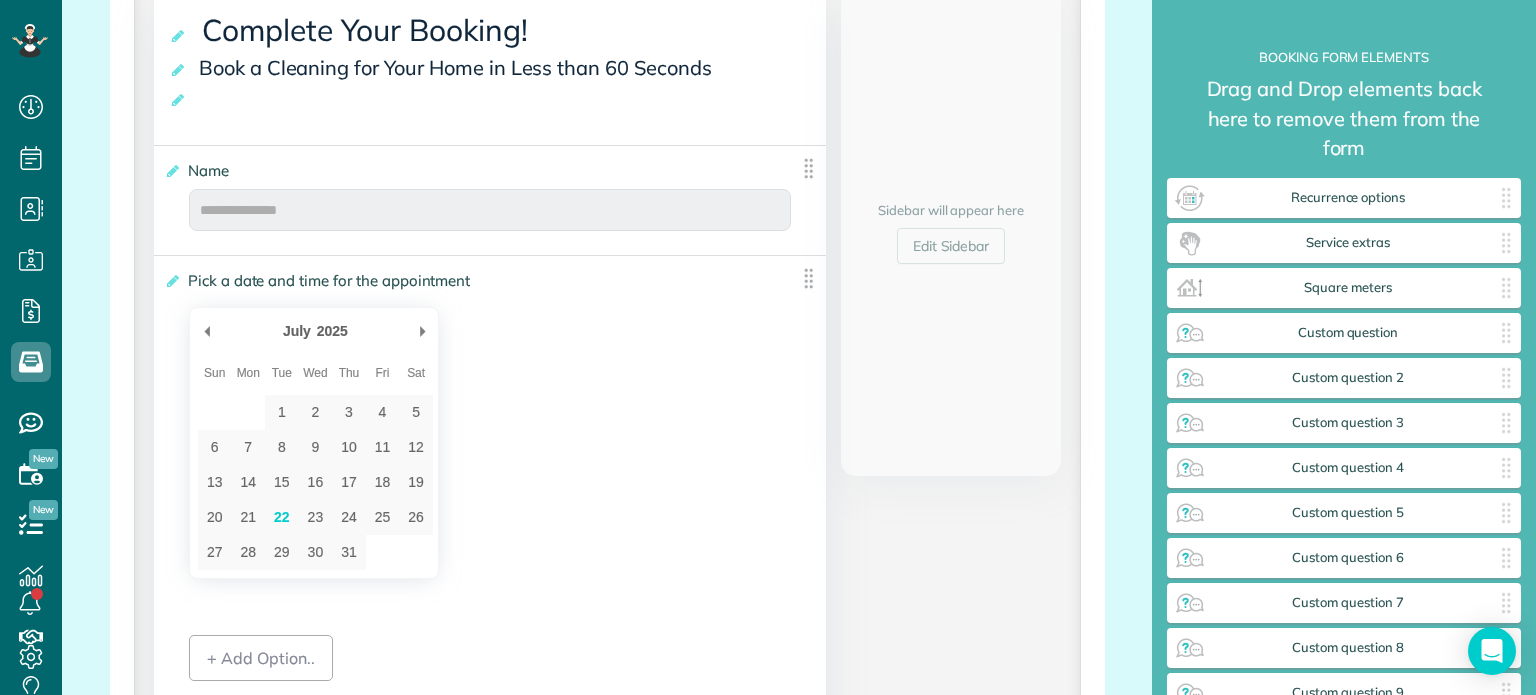 scroll, scrollTop: 558, scrollLeft: 0, axis: vertical 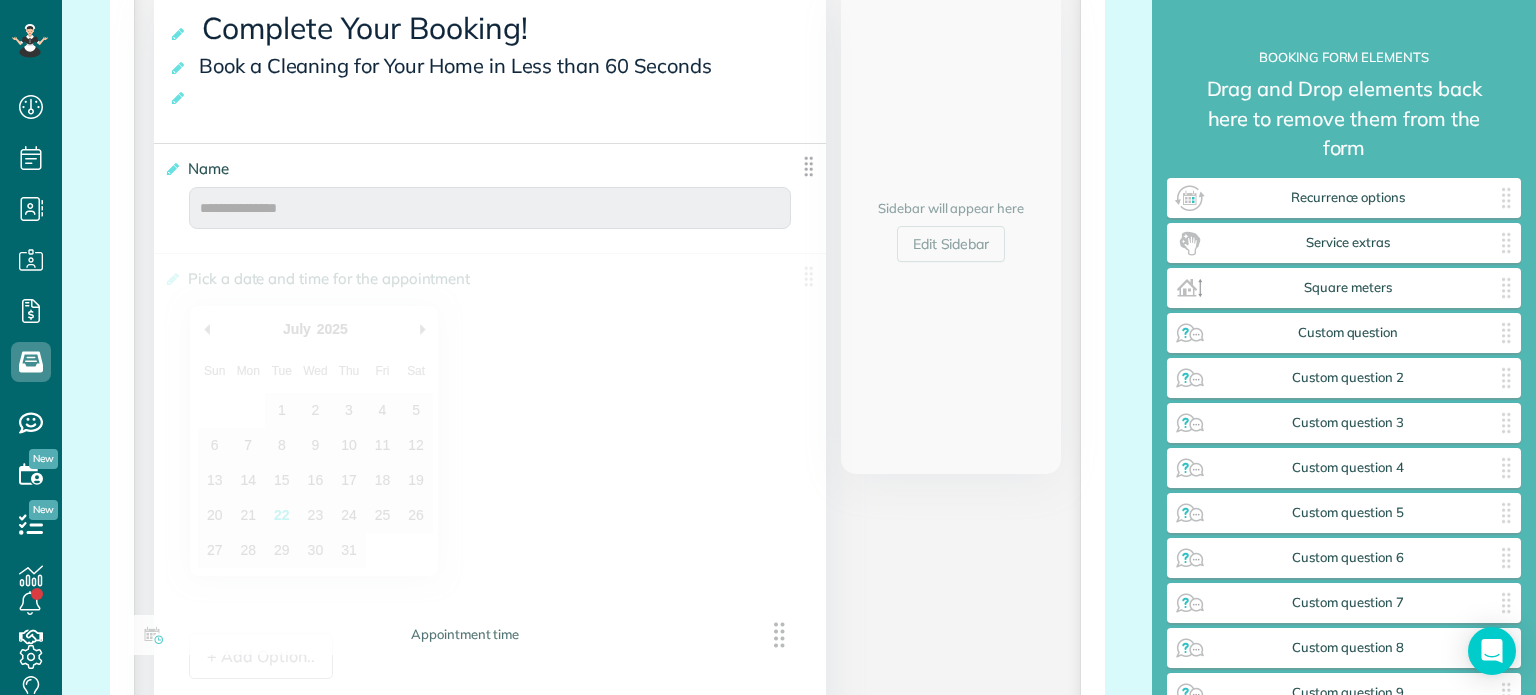 drag, startPoint x: 803, startPoint y: 278, endPoint x: 778, endPoint y: 640, distance: 362.86224 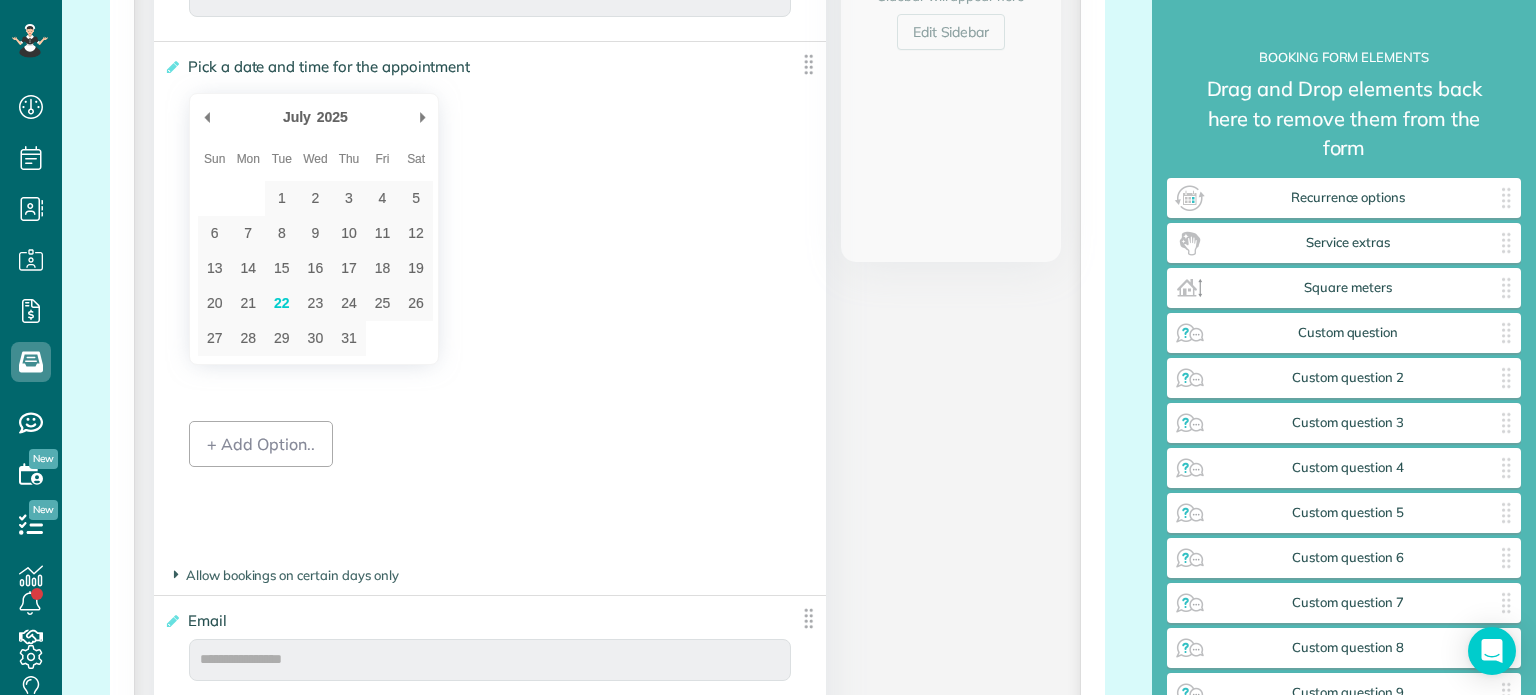 scroll, scrollTop: 772, scrollLeft: 0, axis: vertical 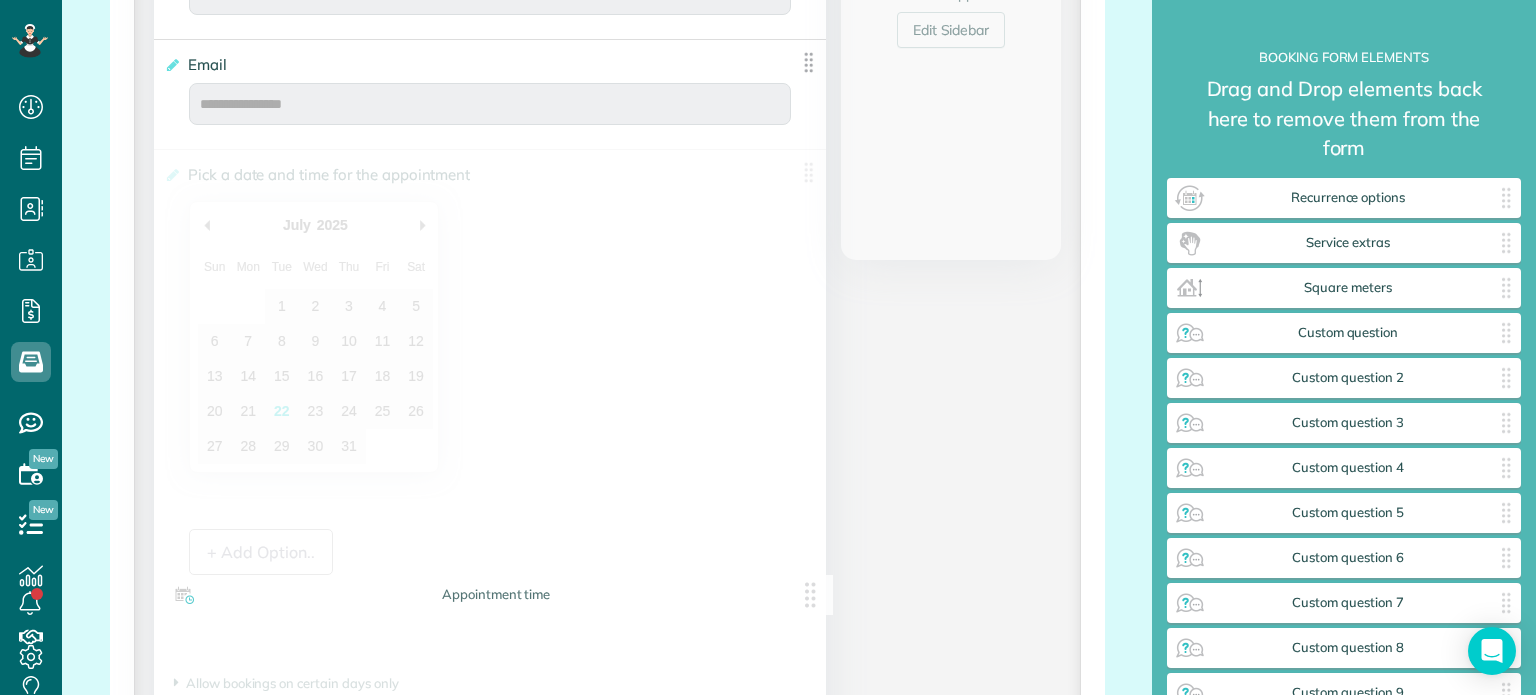 drag, startPoint x: 807, startPoint y: 66, endPoint x: 804, endPoint y: 639, distance: 573.0079 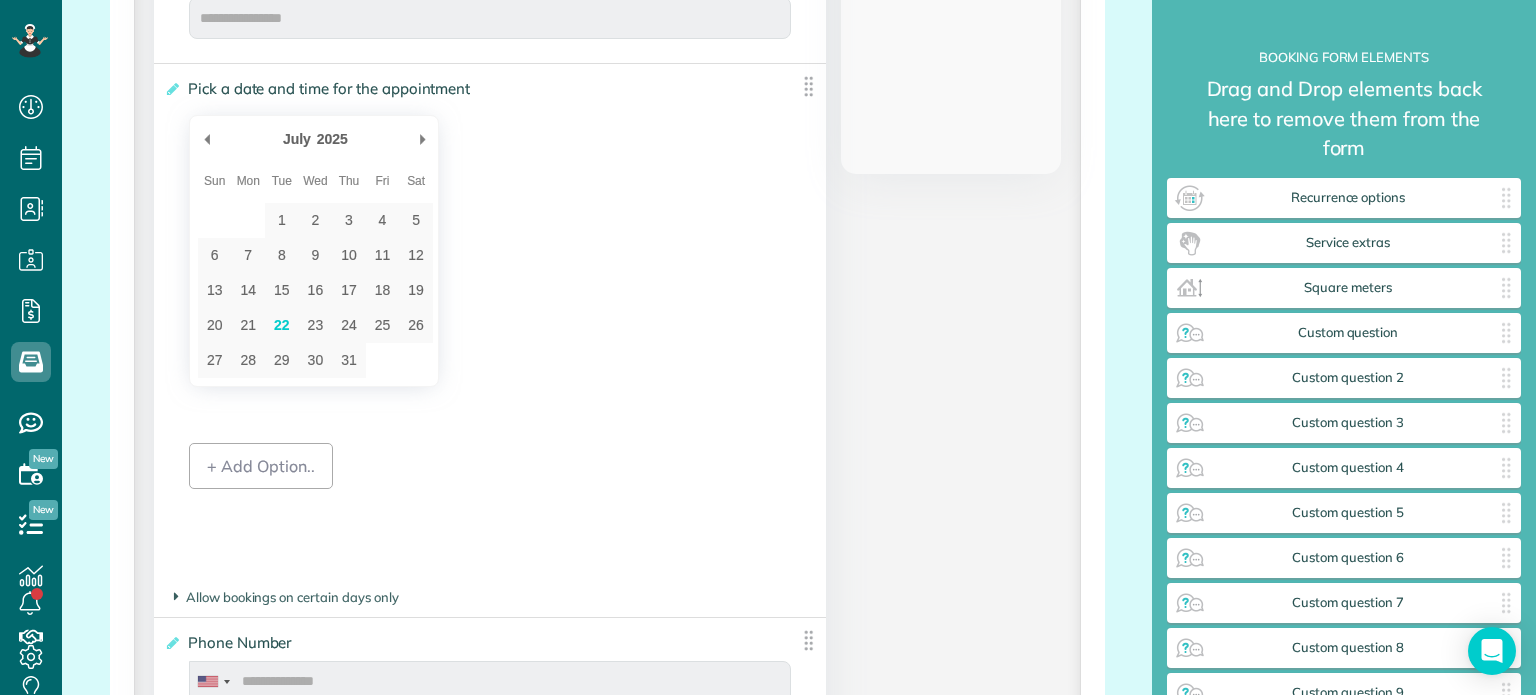 scroll, scrollTop: 857, scrollLeft: 0, axis: vertical 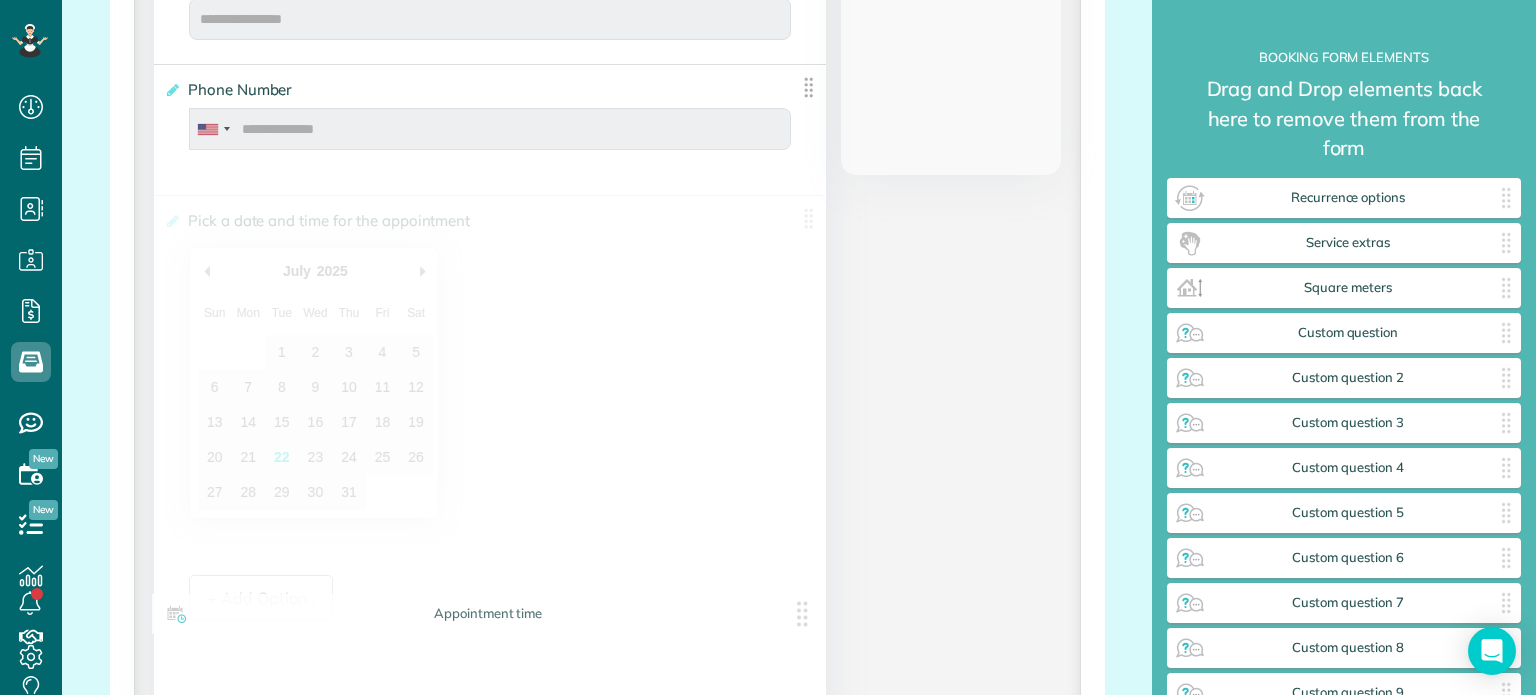 drag, startPoint x: 805, startPoint y: 91, endPoint x: 801, endPoint y: 634, distance: 543.0147 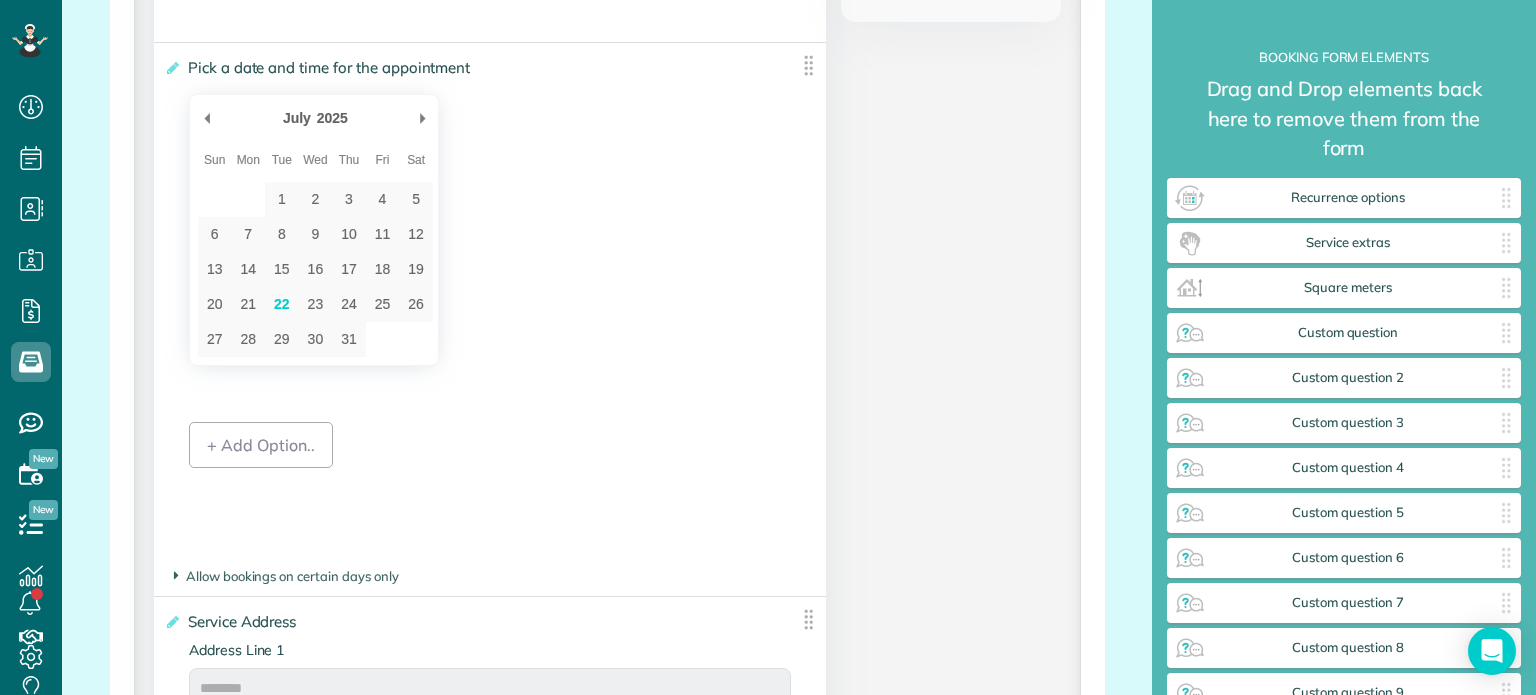 scroll, scrollTop: 1007, scrollLeft: 0, axis: vertical 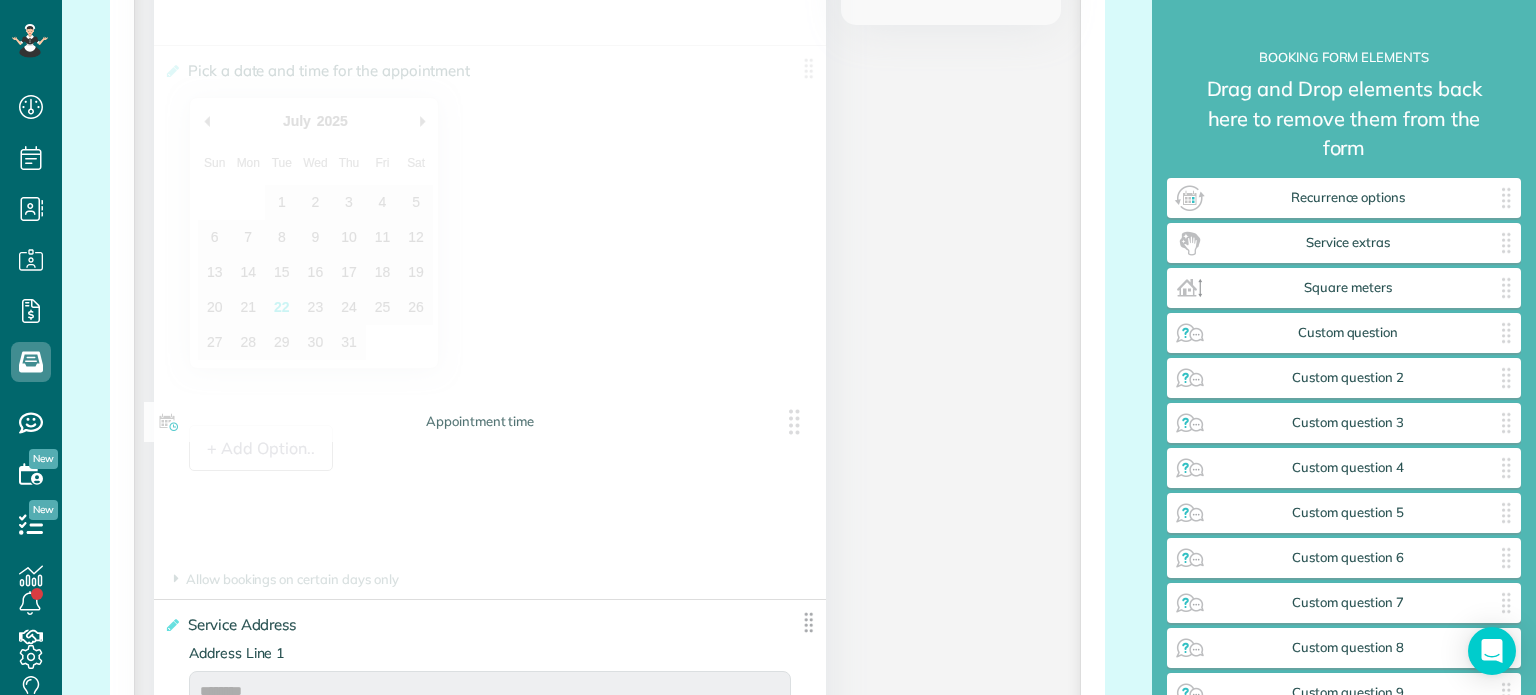 drag, startPoint x: 808, startPoint y: 67, endPoint x: 791, endPoint y: 473, distance: 406.35574 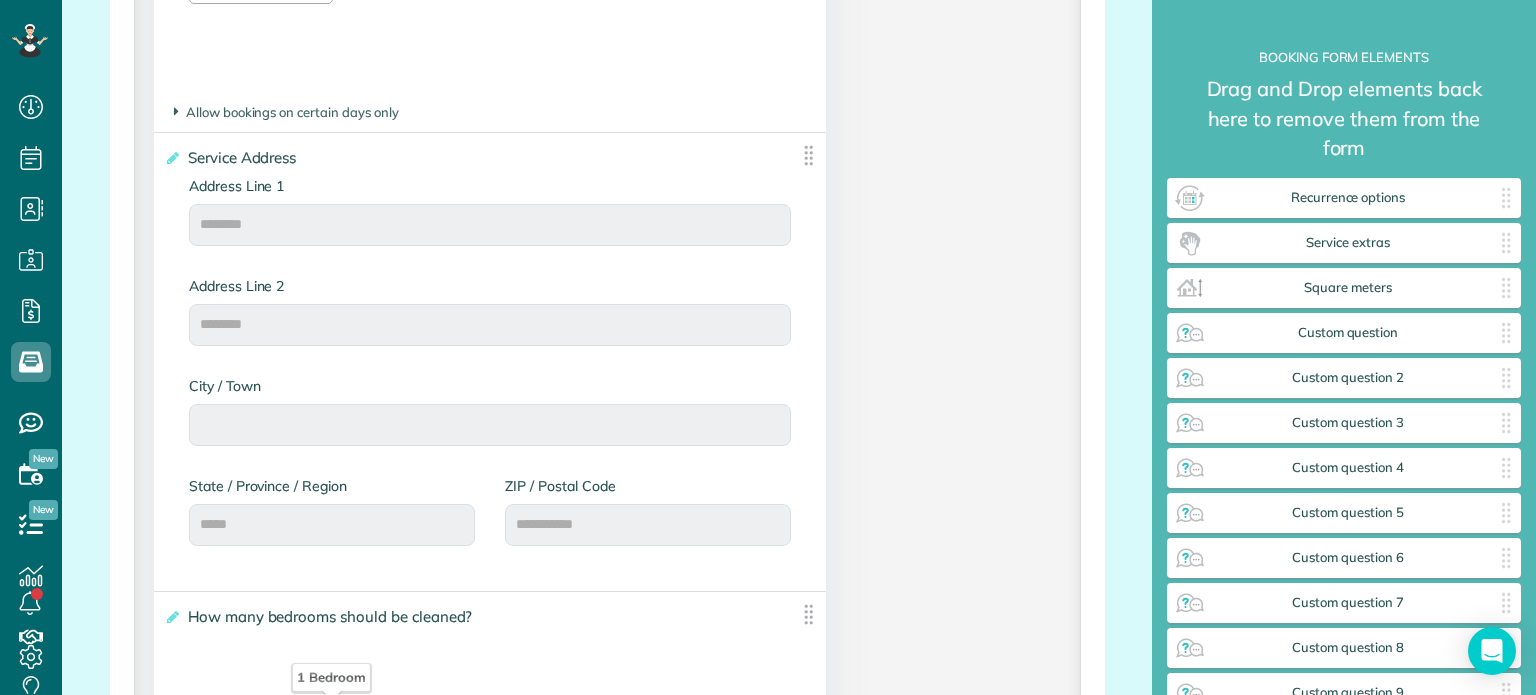 scroll, scrollTop: 1481, scrollLeft: 0, axis: vertical 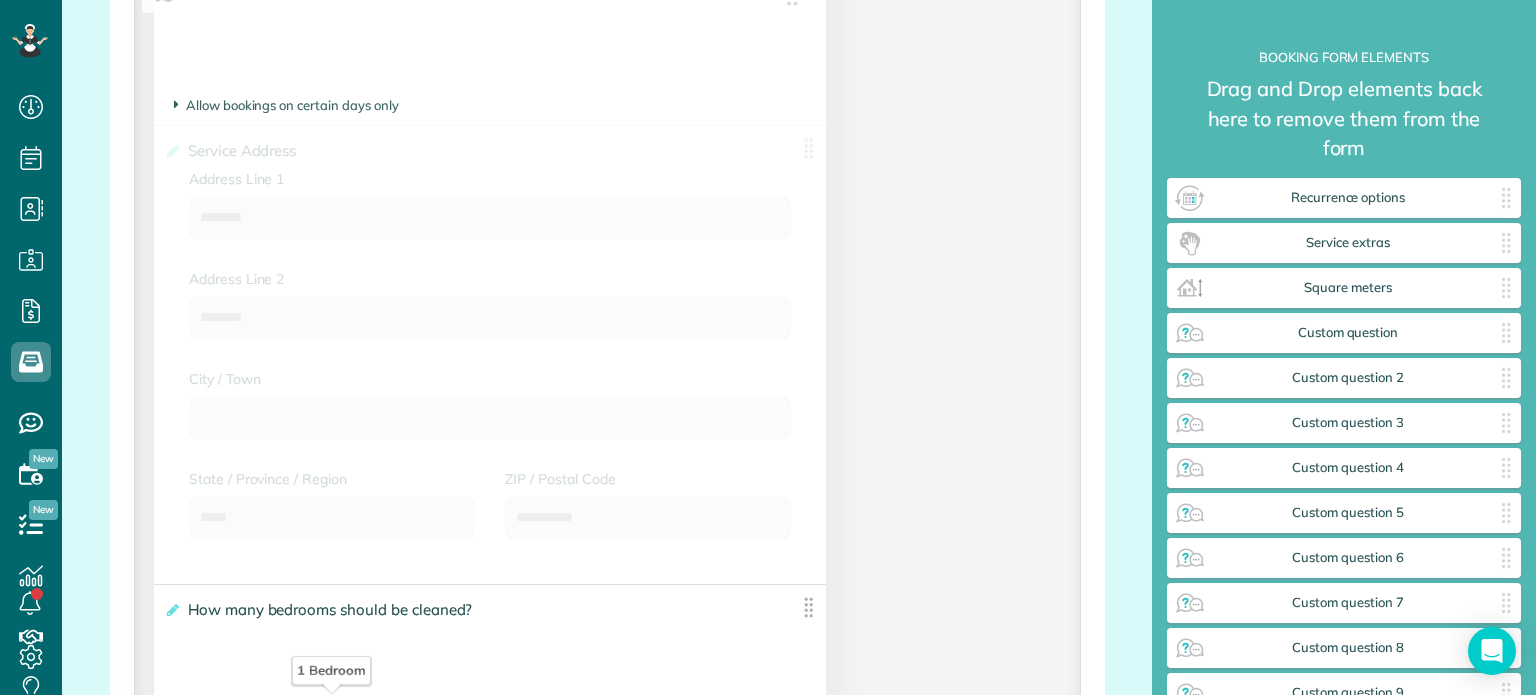 drag, startPoint x: 808, startPoint y: 153, endPoint x: 800, endPoint y: -43, distance: 196.1632 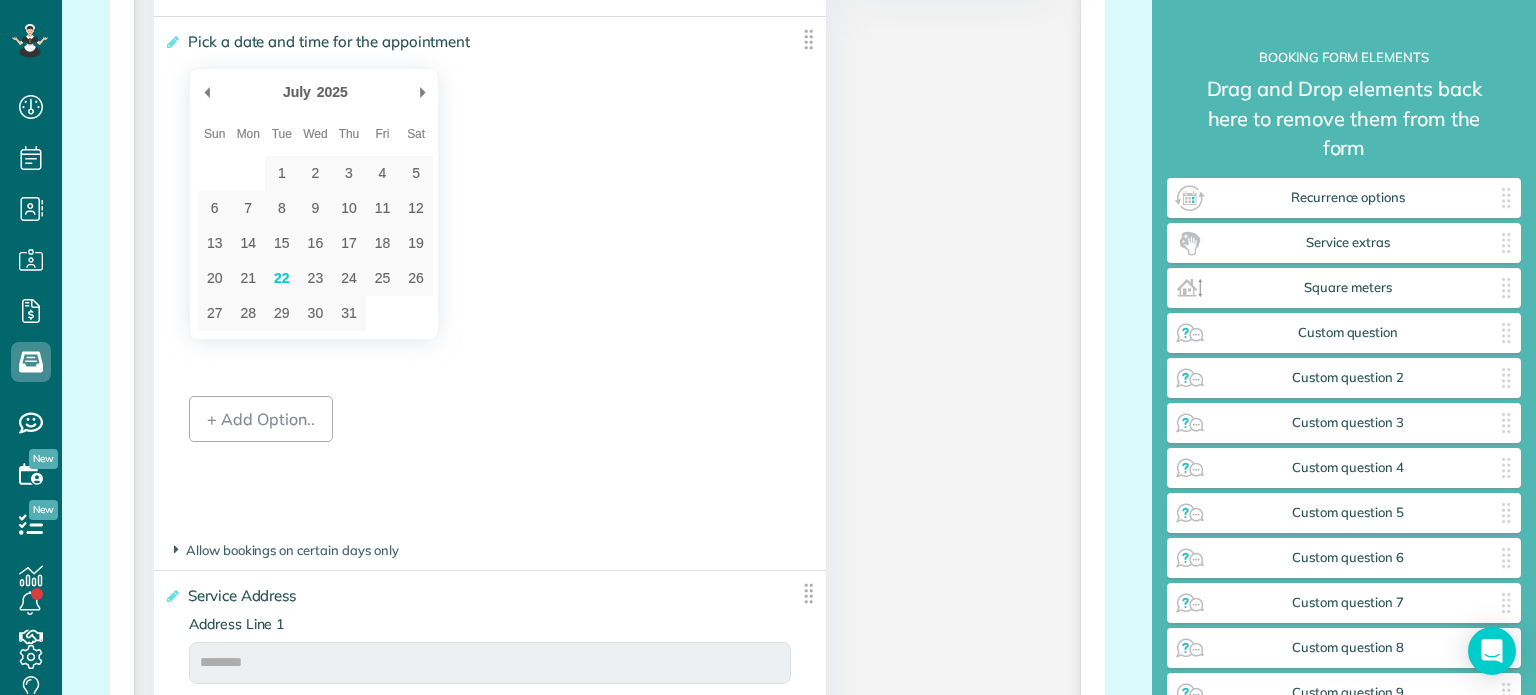 scroll, scrollTop: 1046, scrollLeft: 0, axis: vertical 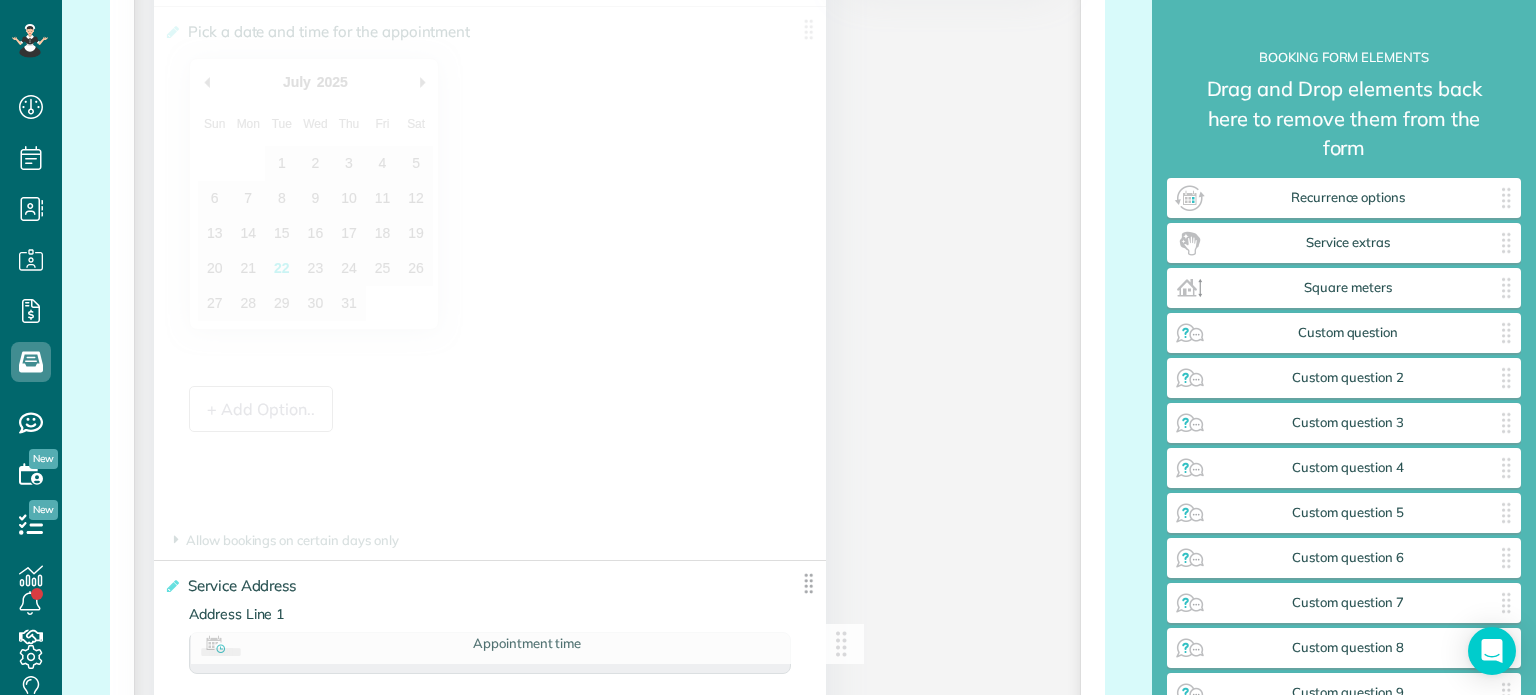 drag, startPoint x: 803, startPoint y: 36, endPoint x: 840, endPoint y: 742, distance: 706.9689 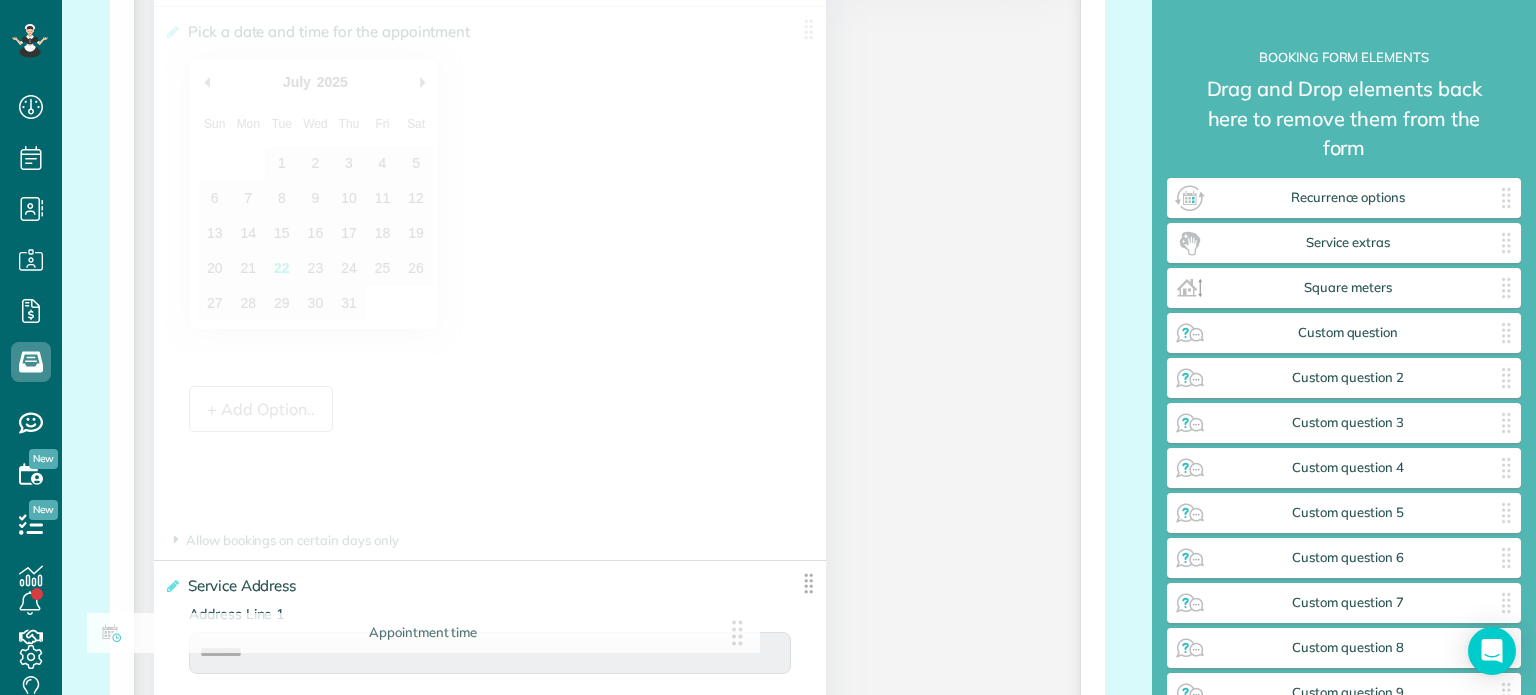 drag, startPoint x: 808, startPoint y: 32, endPoint x: 729, endPoint y: 689, distance: 661.73254 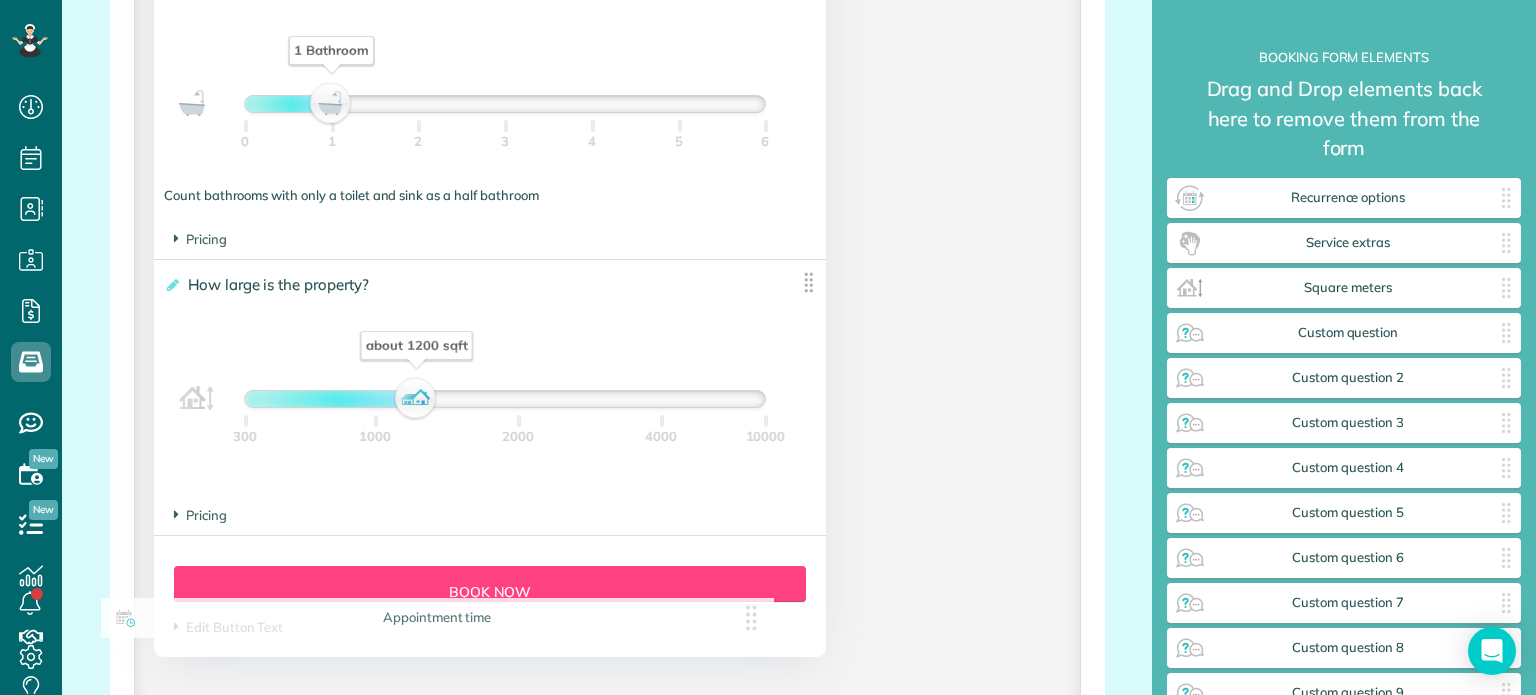 type on "2026-03-30" 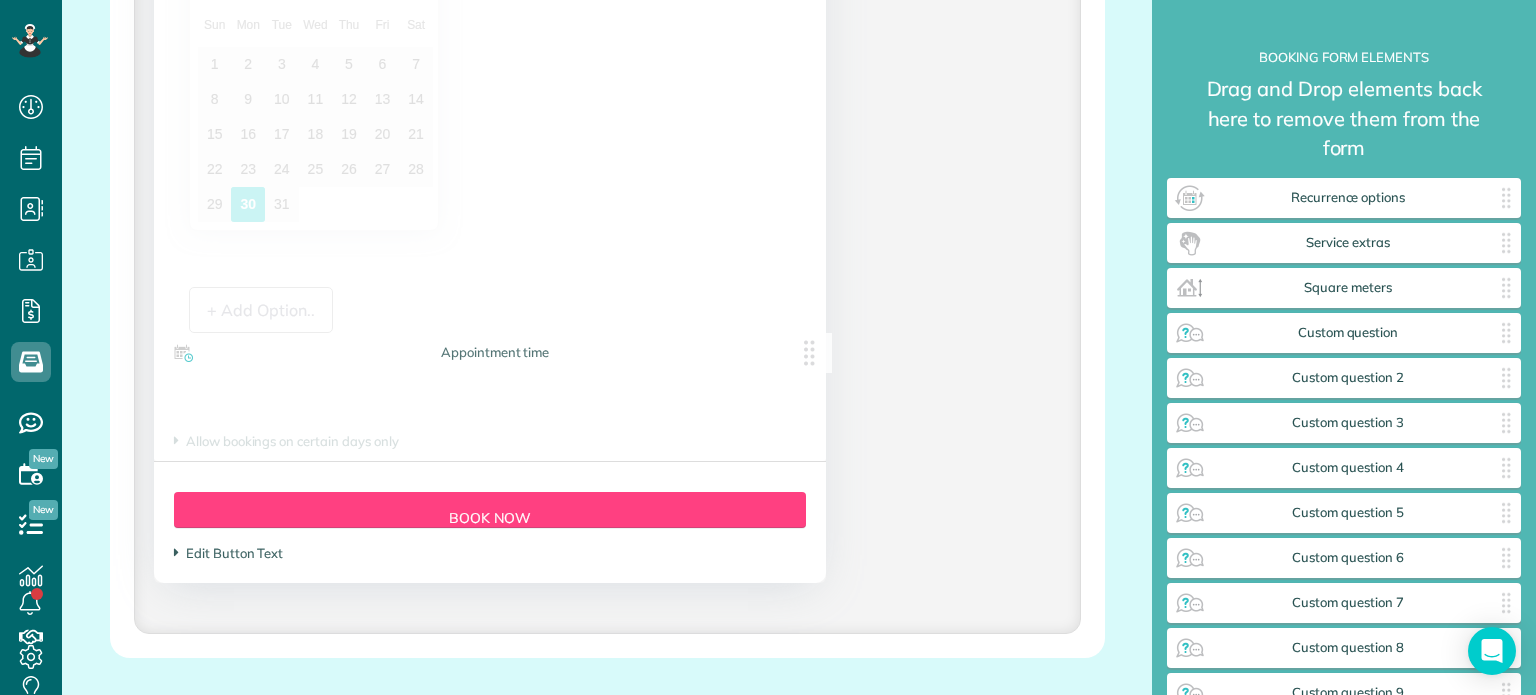 scroll, scrollTop: 1896, scrollLeft: 0, axis: vertical 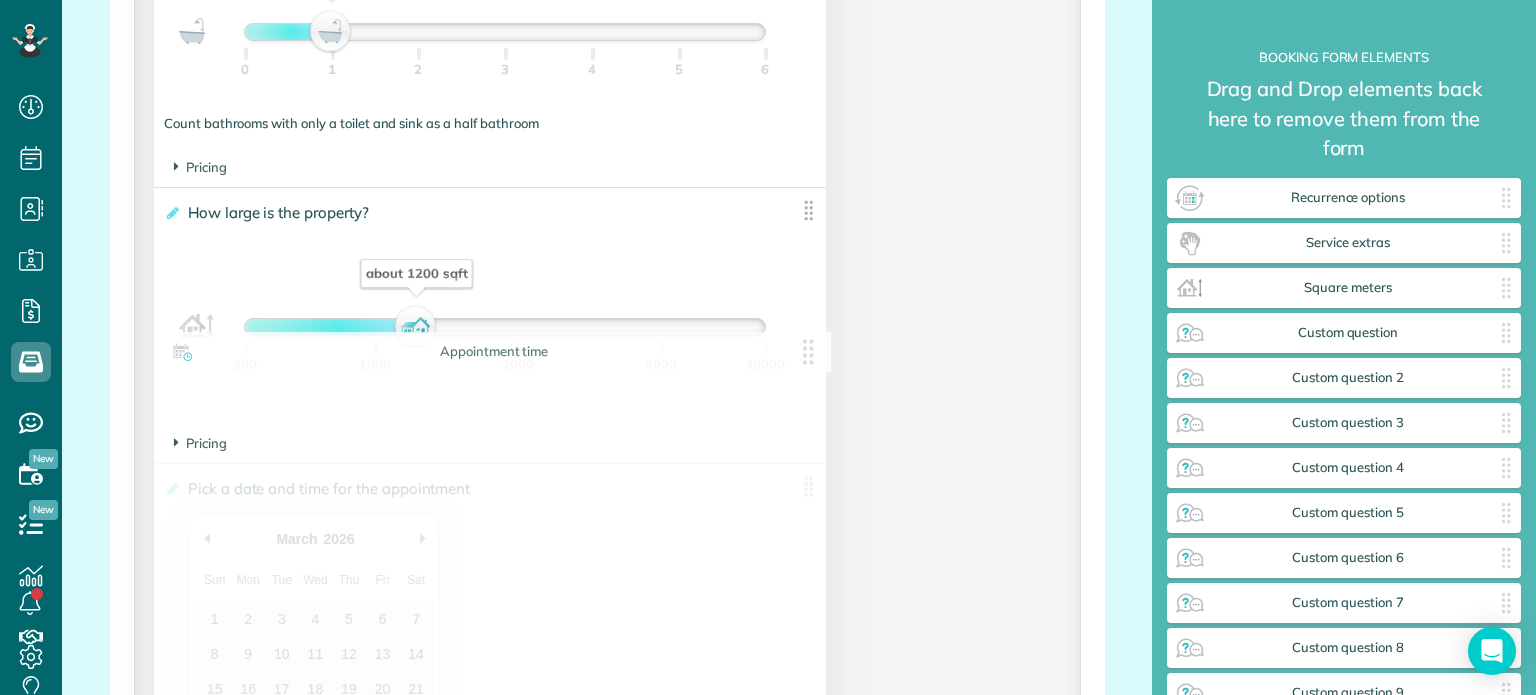 drag, startPoint x: 807, startPoint y: 35, endPoint x: 793, endPoint y: 421, distance: 386.2538 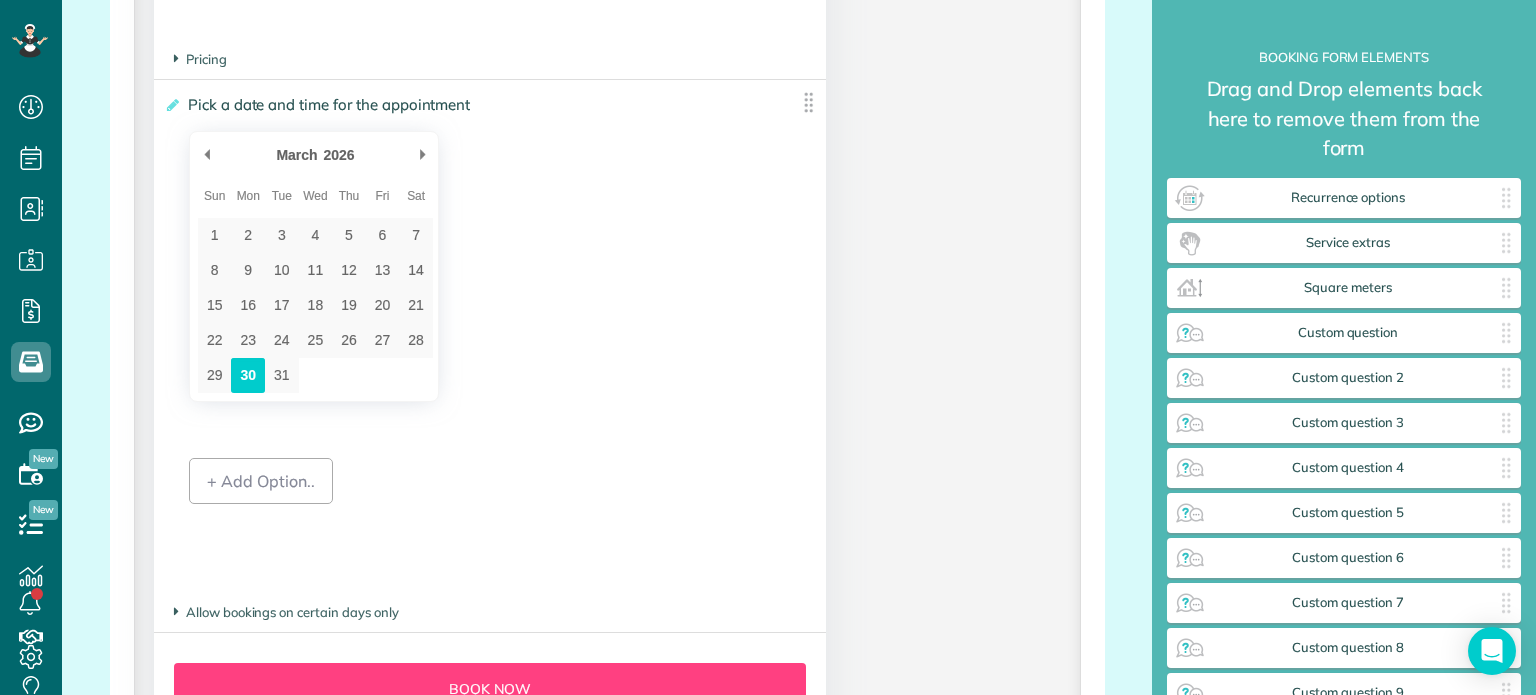 scroll, scrollTop: 2285, scrollLeft: 0, axis: vertical 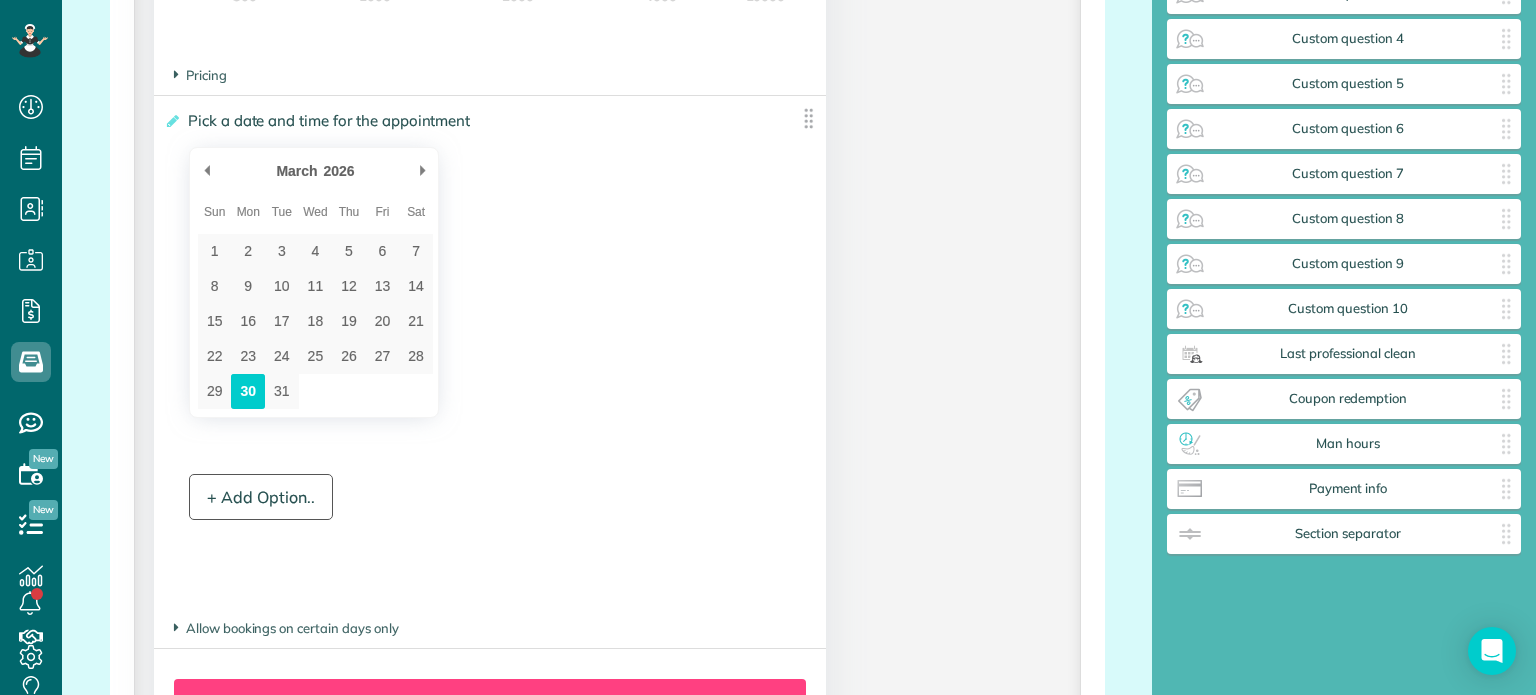 click on "+ Add Option.." at bounding box center [261, 497] 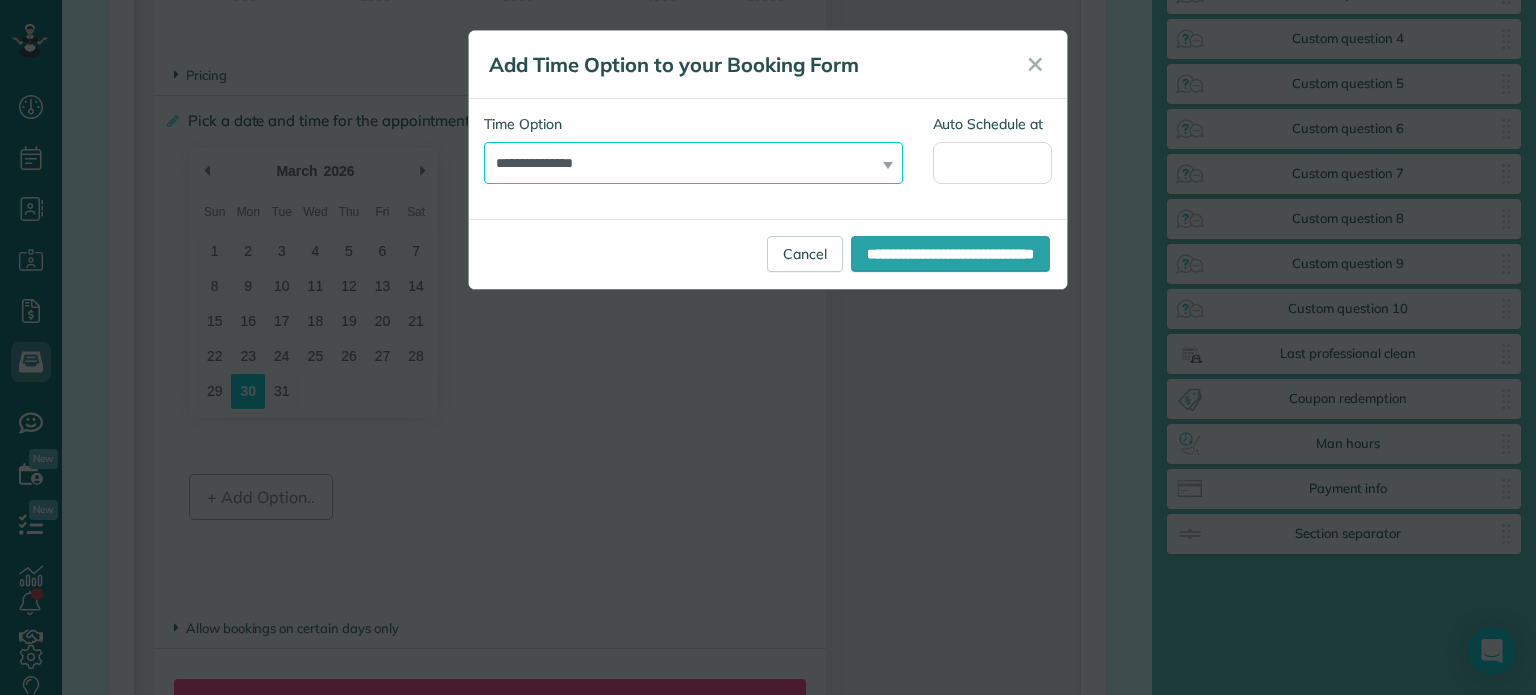 click on "**********" at bounding box center (693, 163) 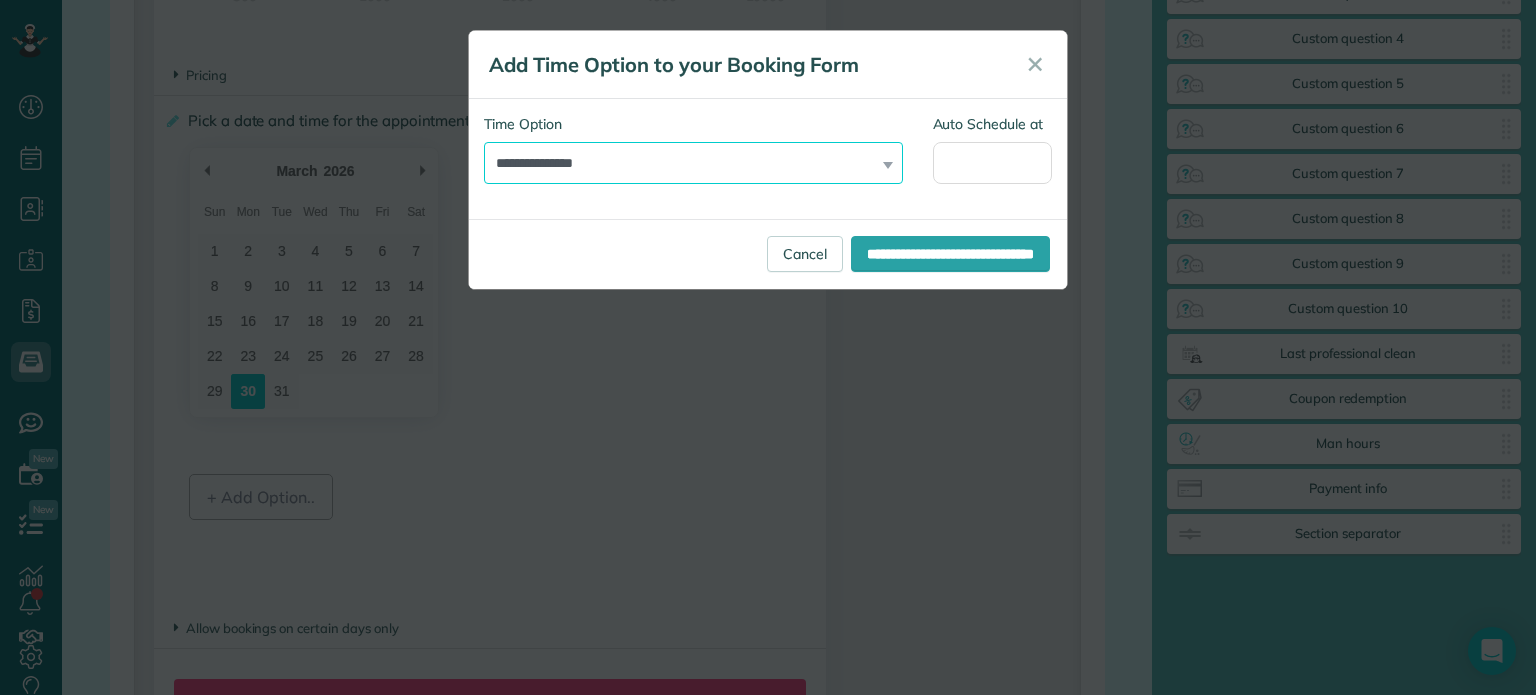 select on "*******" 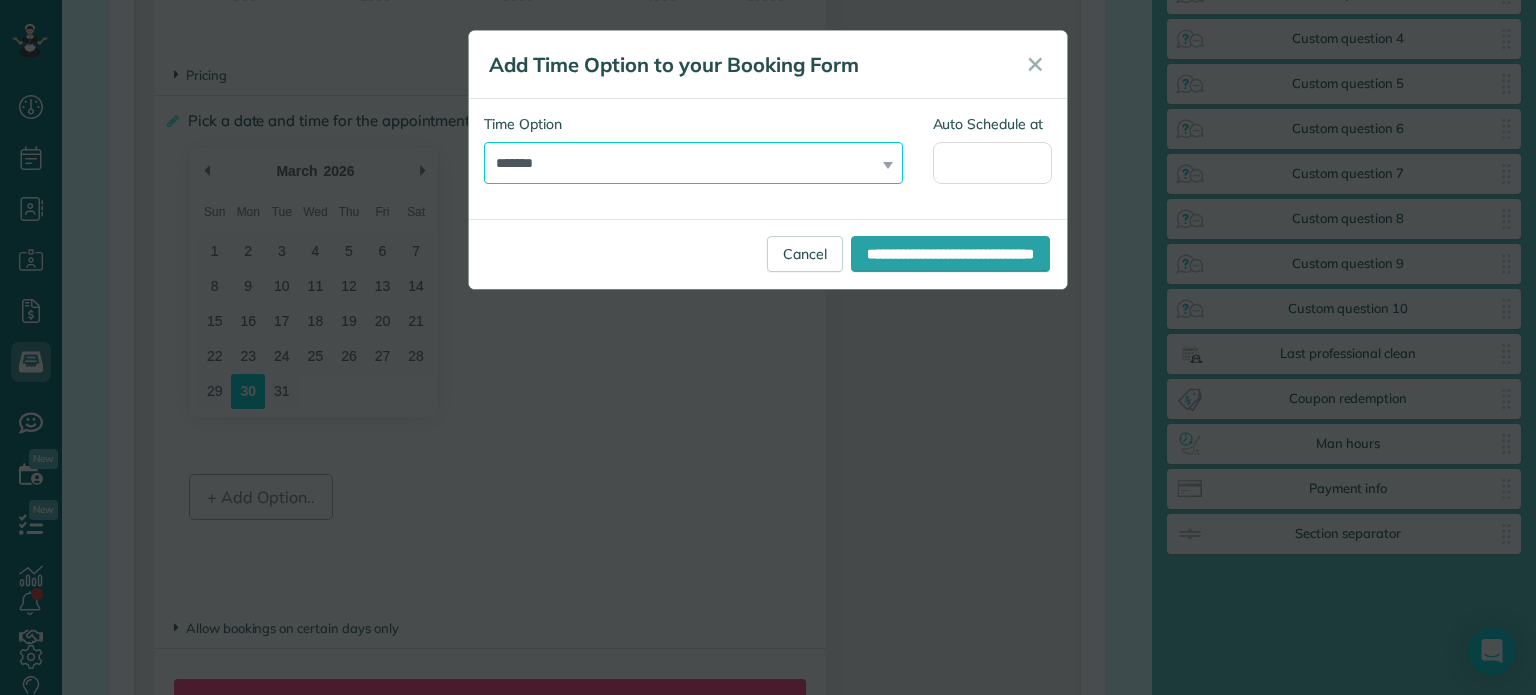 click on "**********" at bounding box center (693, 163) 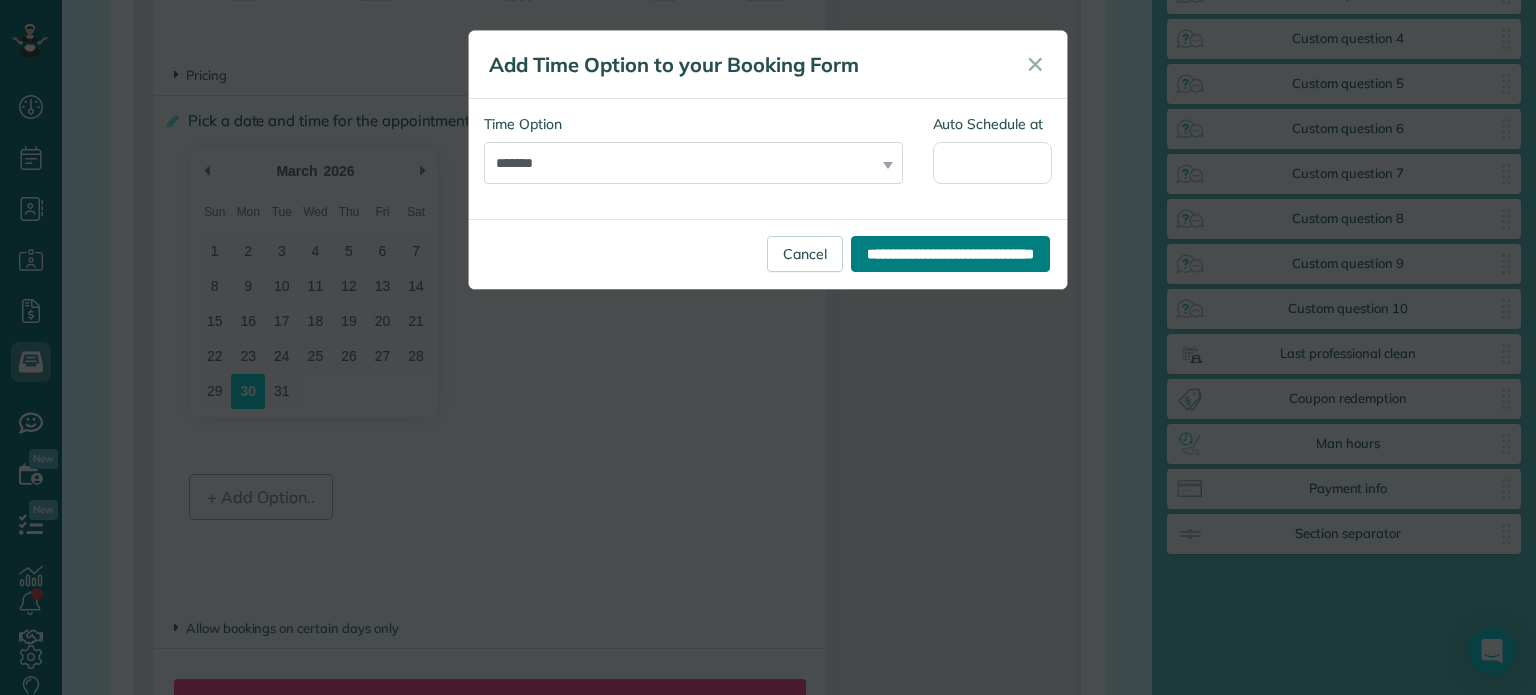 click on "**********" at bounding box center (950, 254) 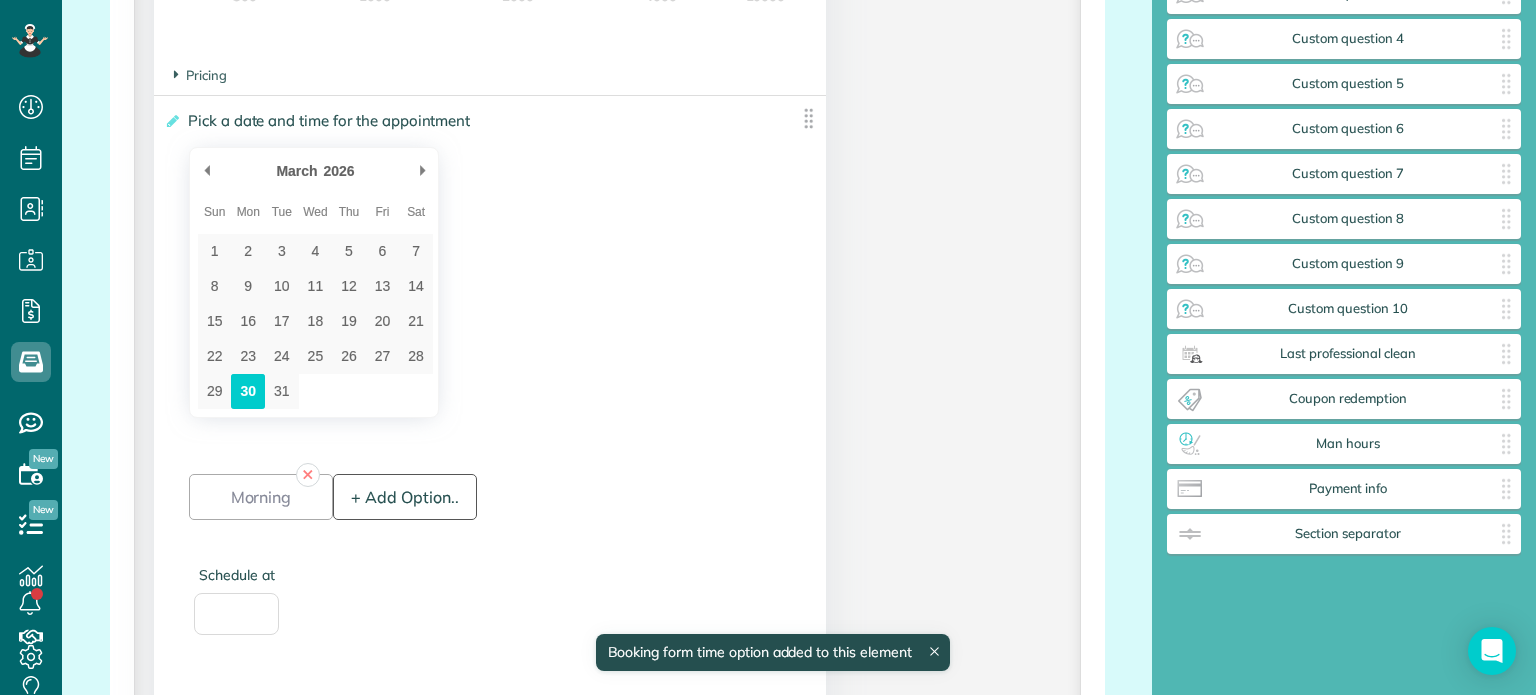 click on "+ Add Option.." at bounding box center [405, 497] 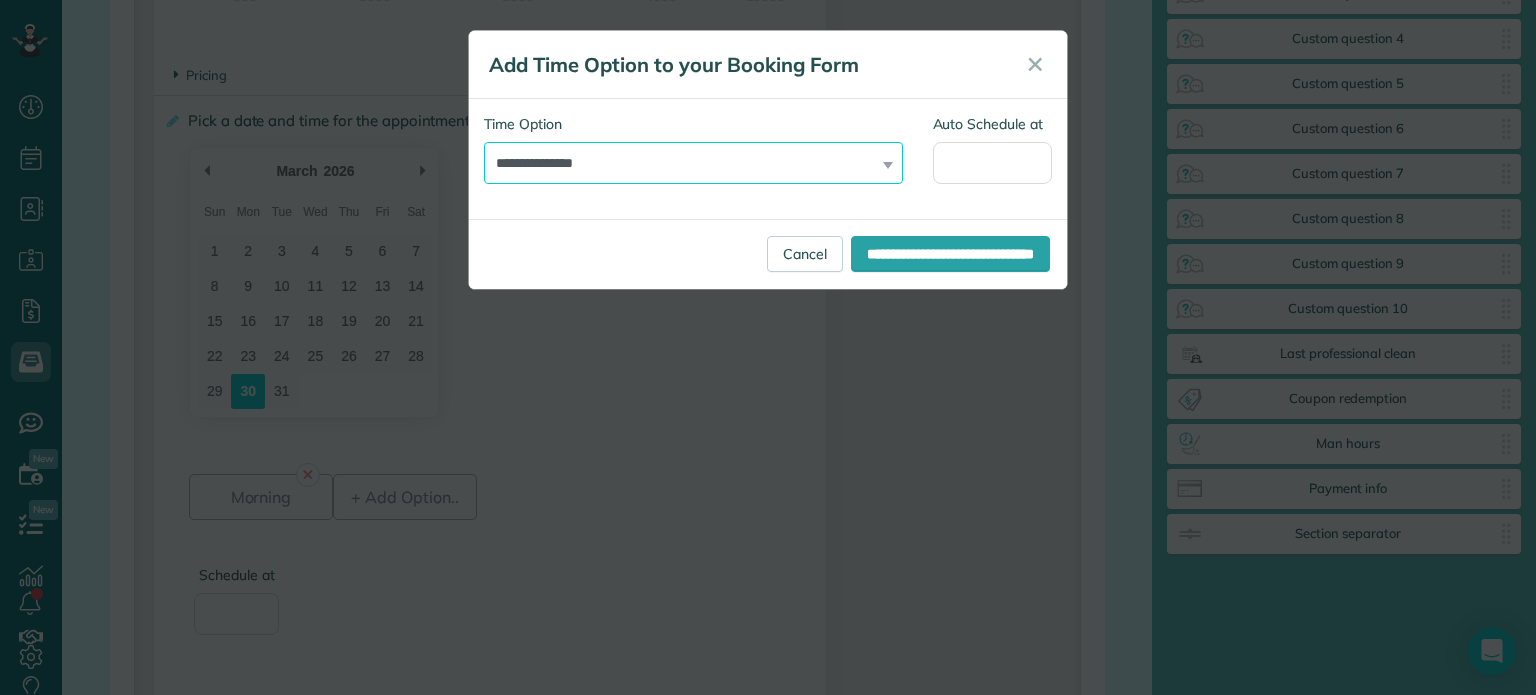 click on "**********" at bounding box center (693, 163) 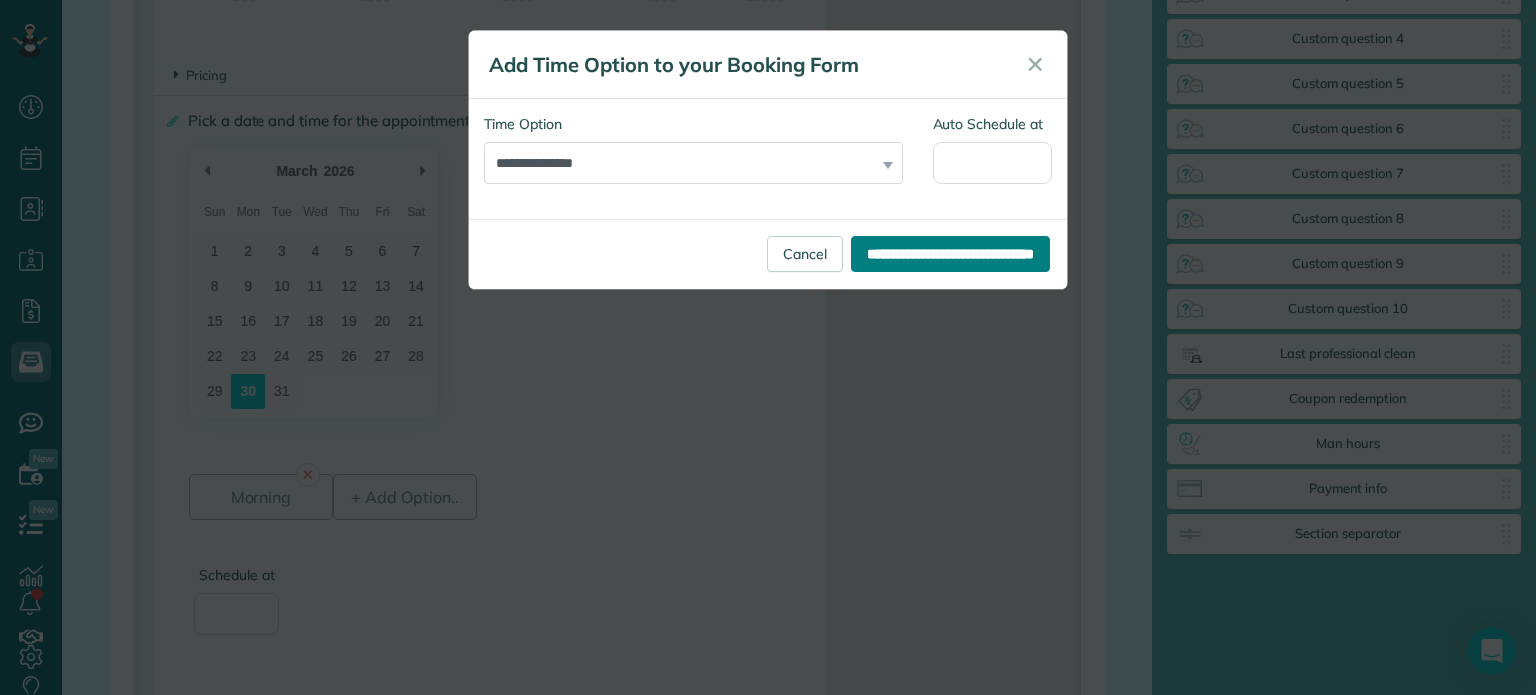 click on "**********" at bounding box center (950, 254) 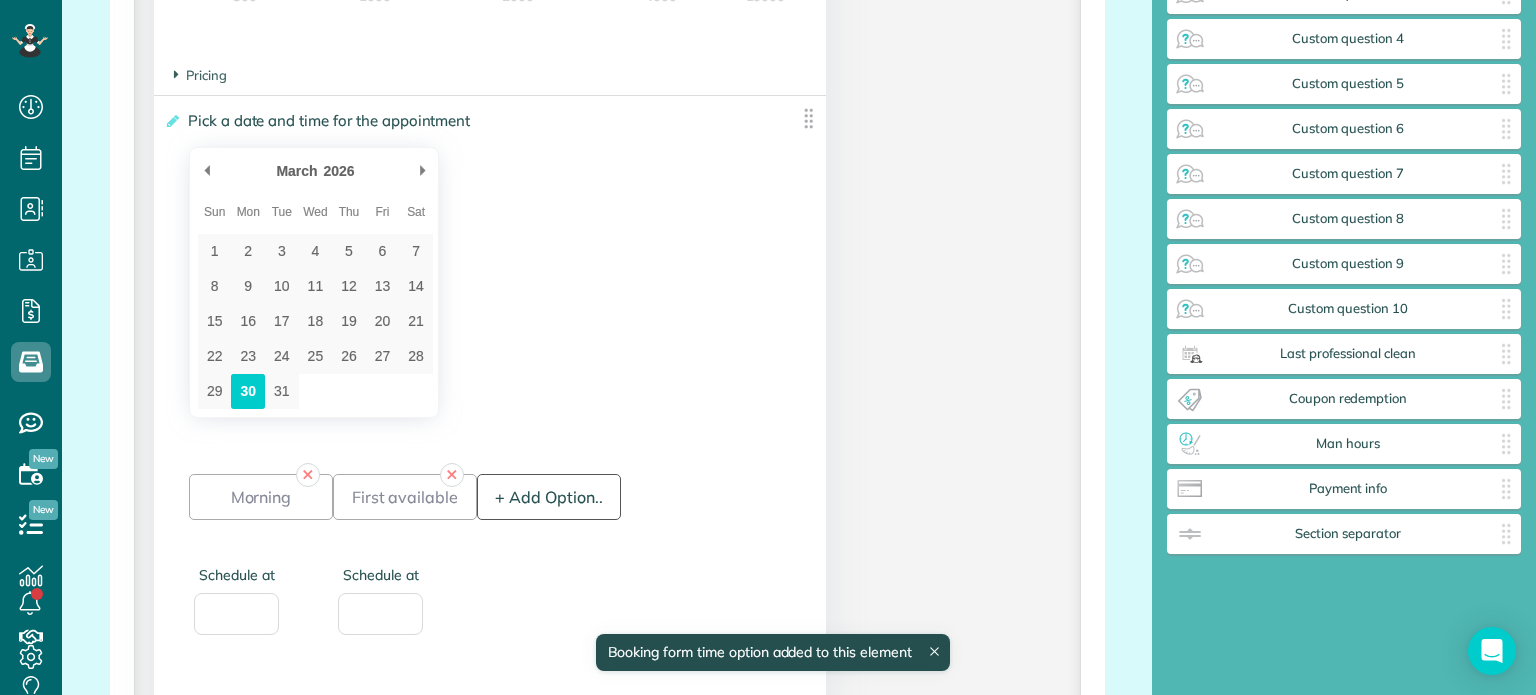 click on "+ Add Option.." at bounding box center (549, 497) 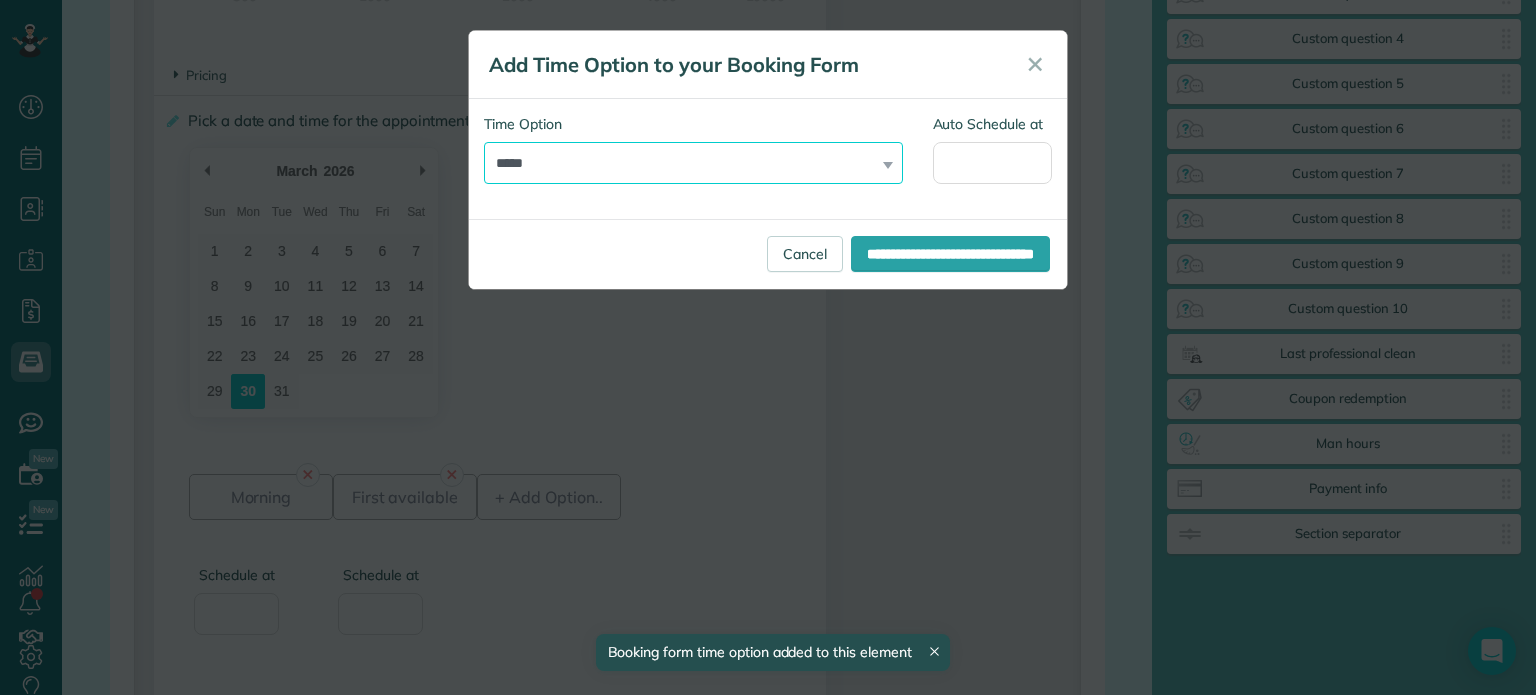 click on "**********" at bounding box center (693, 163) 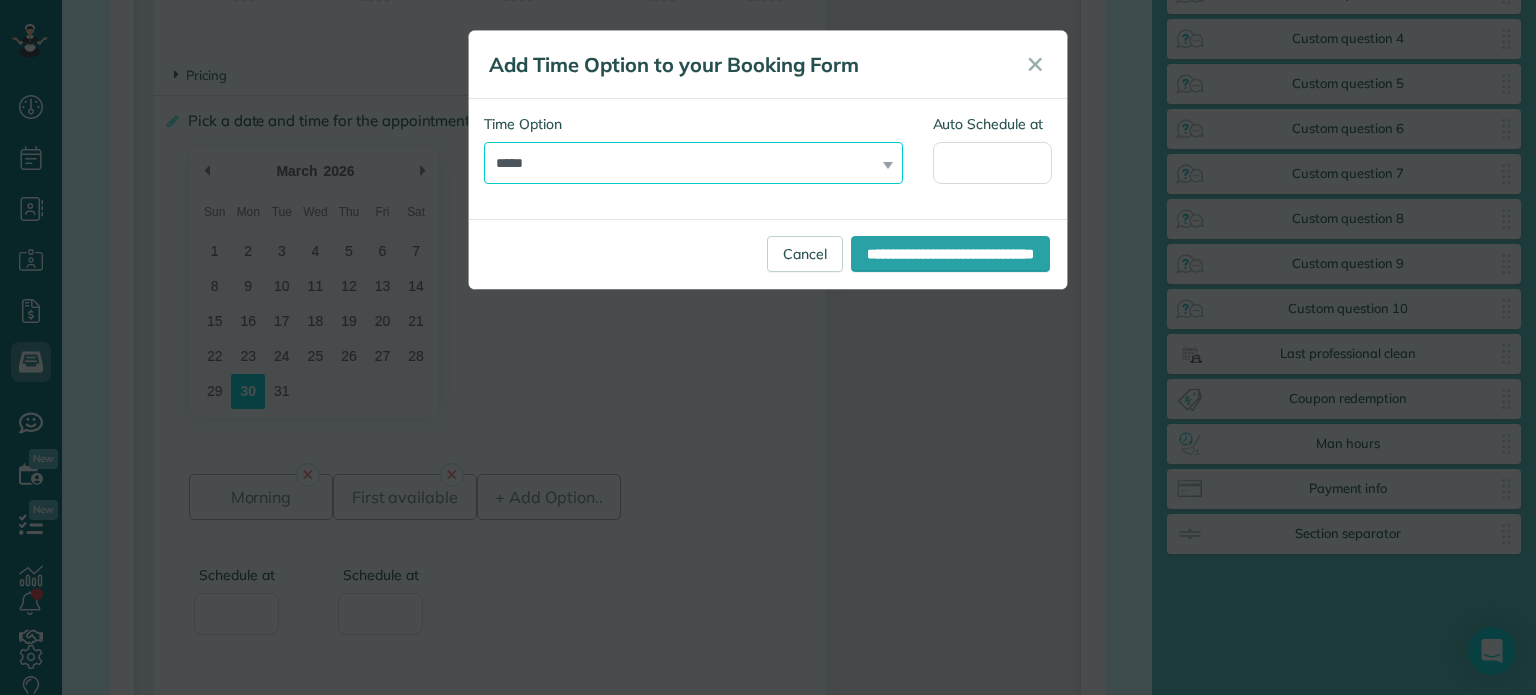 select on "*********" 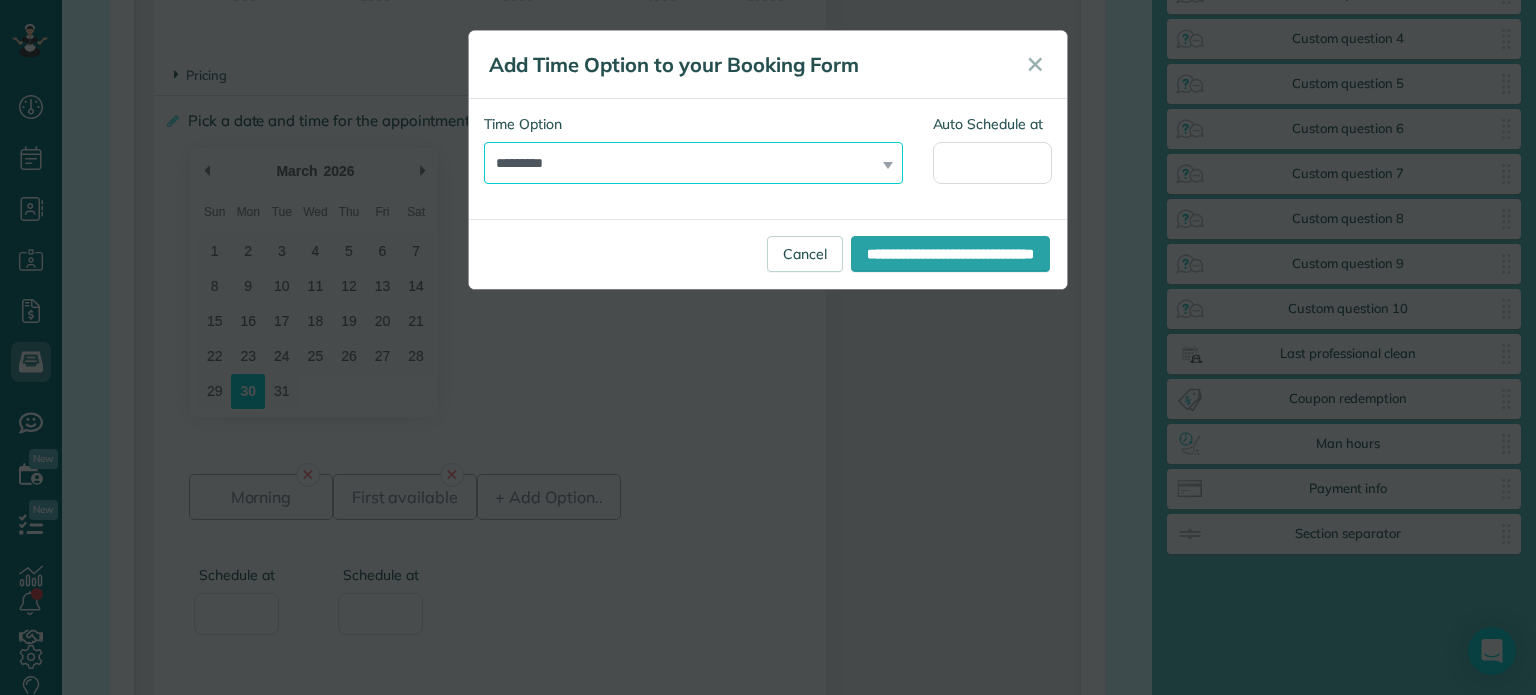 click on "**********" at bounding box center (693, 163) 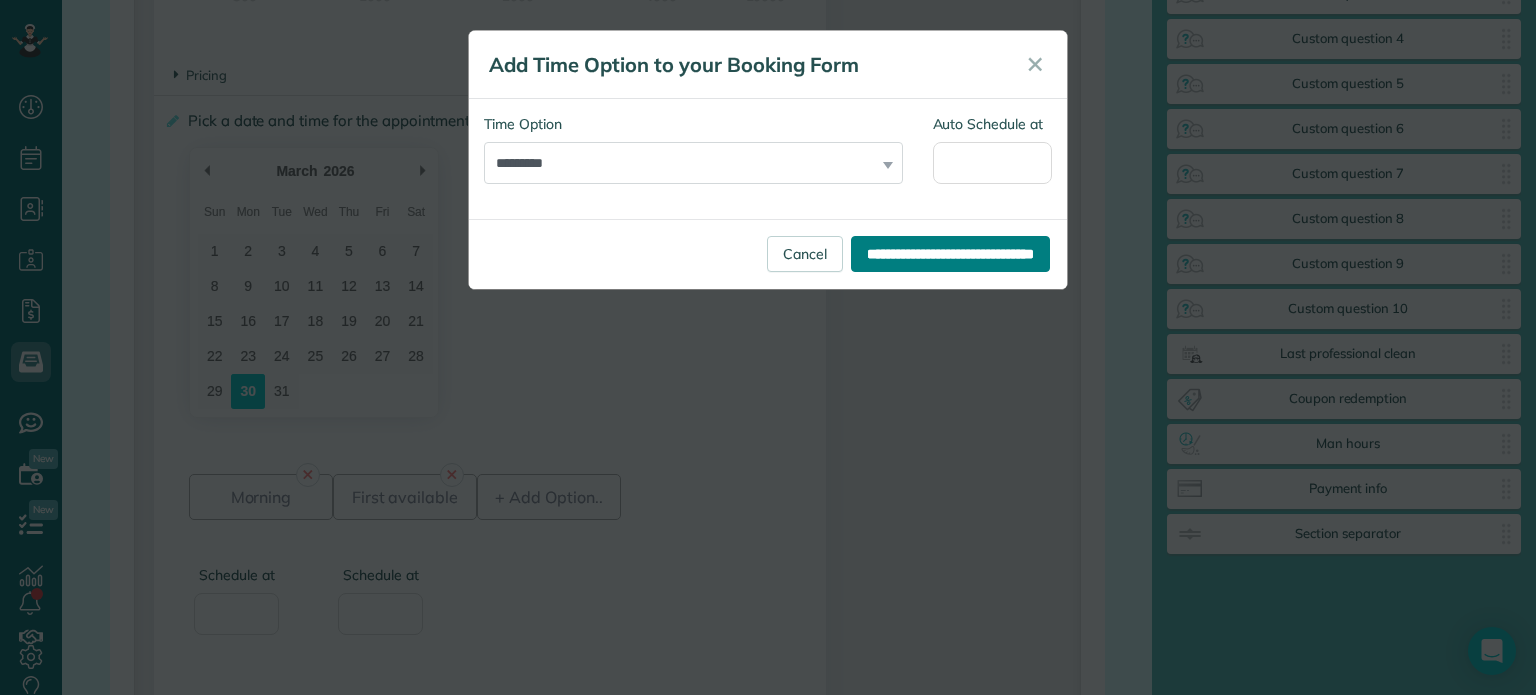 click on "**********" at bounding box center (950, 254) 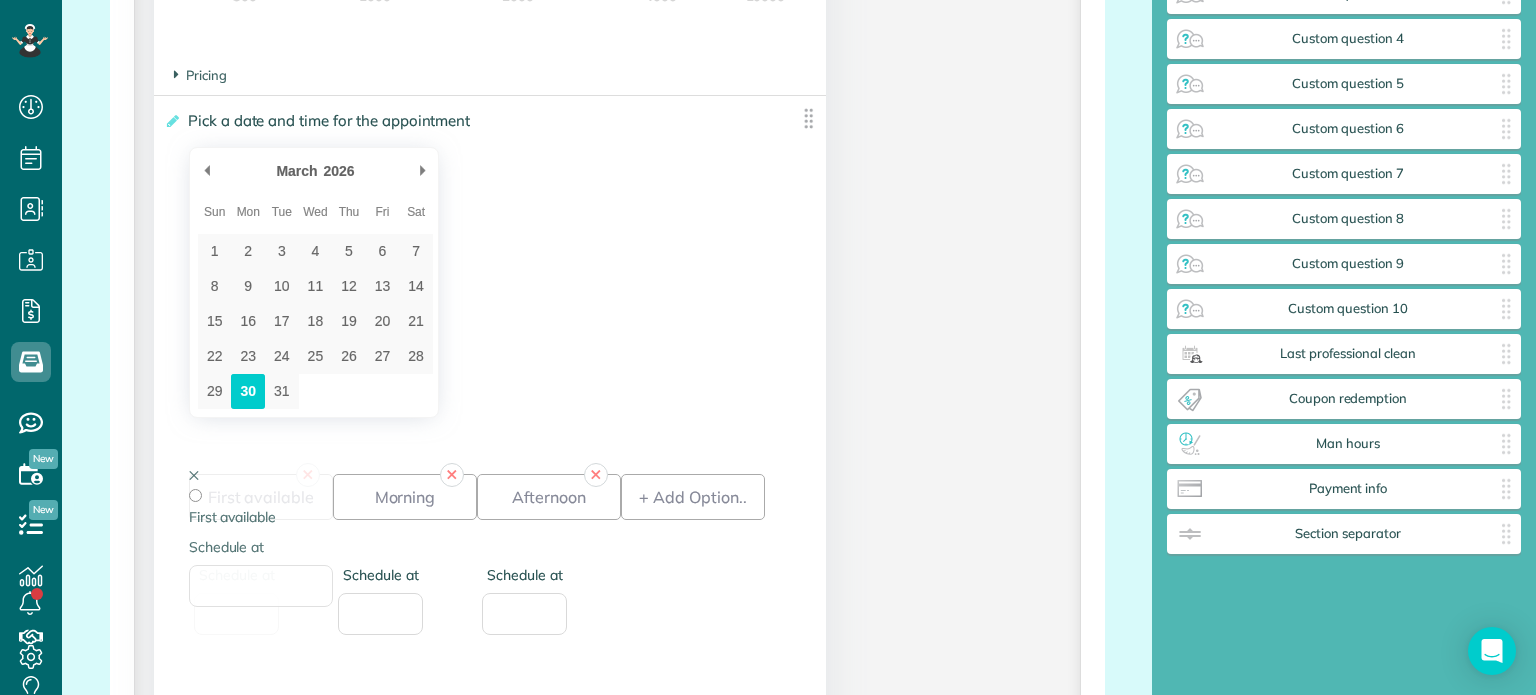 drag, startPoint x: 435, startPoint y: 493, endPoint x: 288, endPoint y: 480, distance: 147.57372 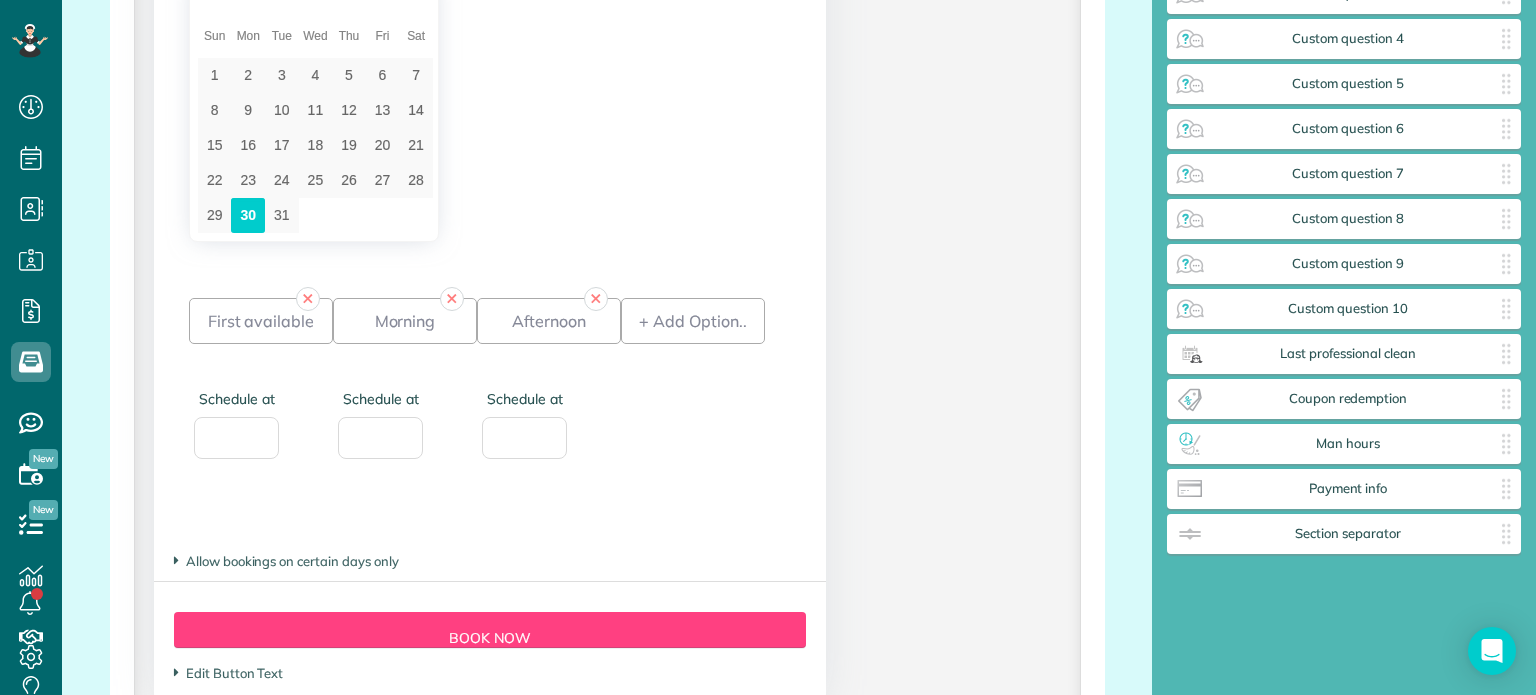 scroll, scrollTop: 2448, scrollLeft: 0, axis: vertical 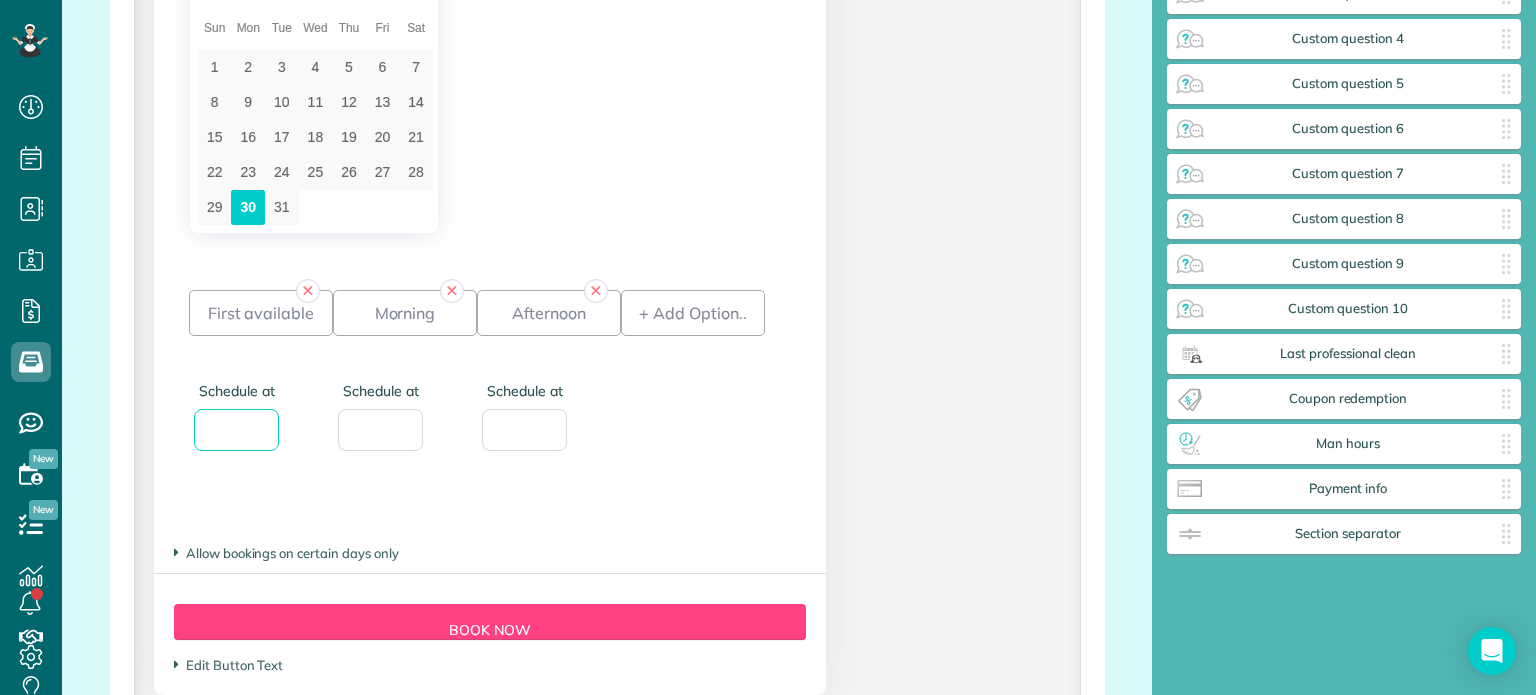 click on "Schedule at" at bounding box center (236, 430) 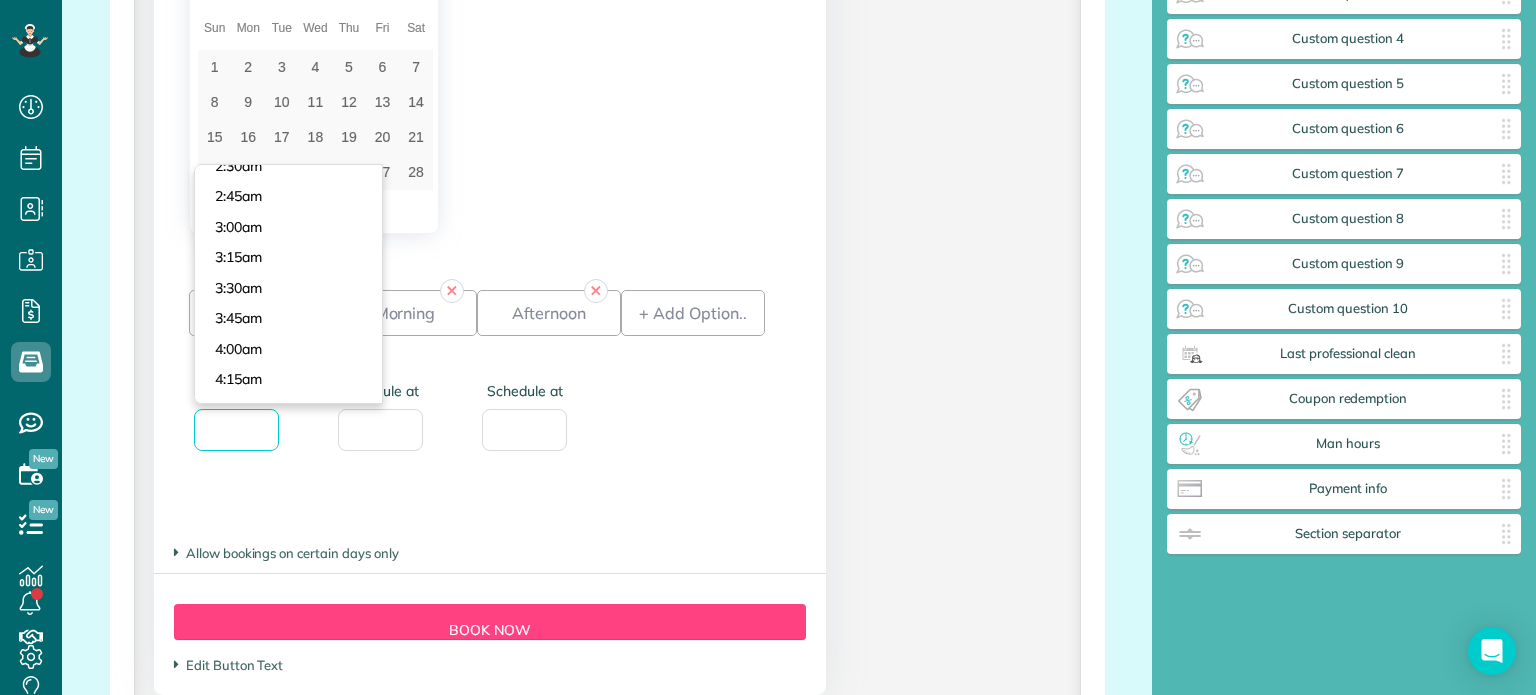 scroll, scrollTop: 0, scrollLeft: 0, axis: both 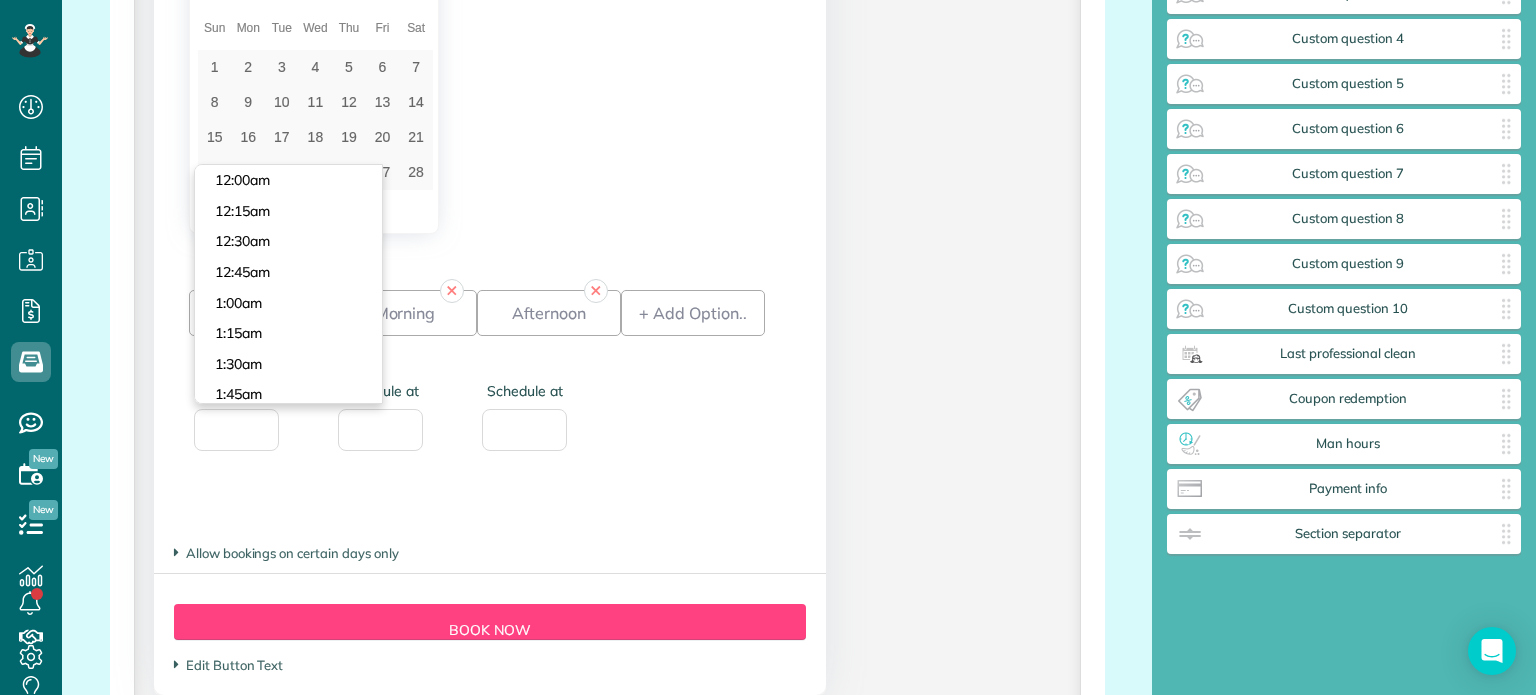 click on "✕
First available
Schedule at
✕
Morning
Schedule at
✕
Afternoon
Schedule at
Add
+ Add Option.." at bounding box center [490, 388] 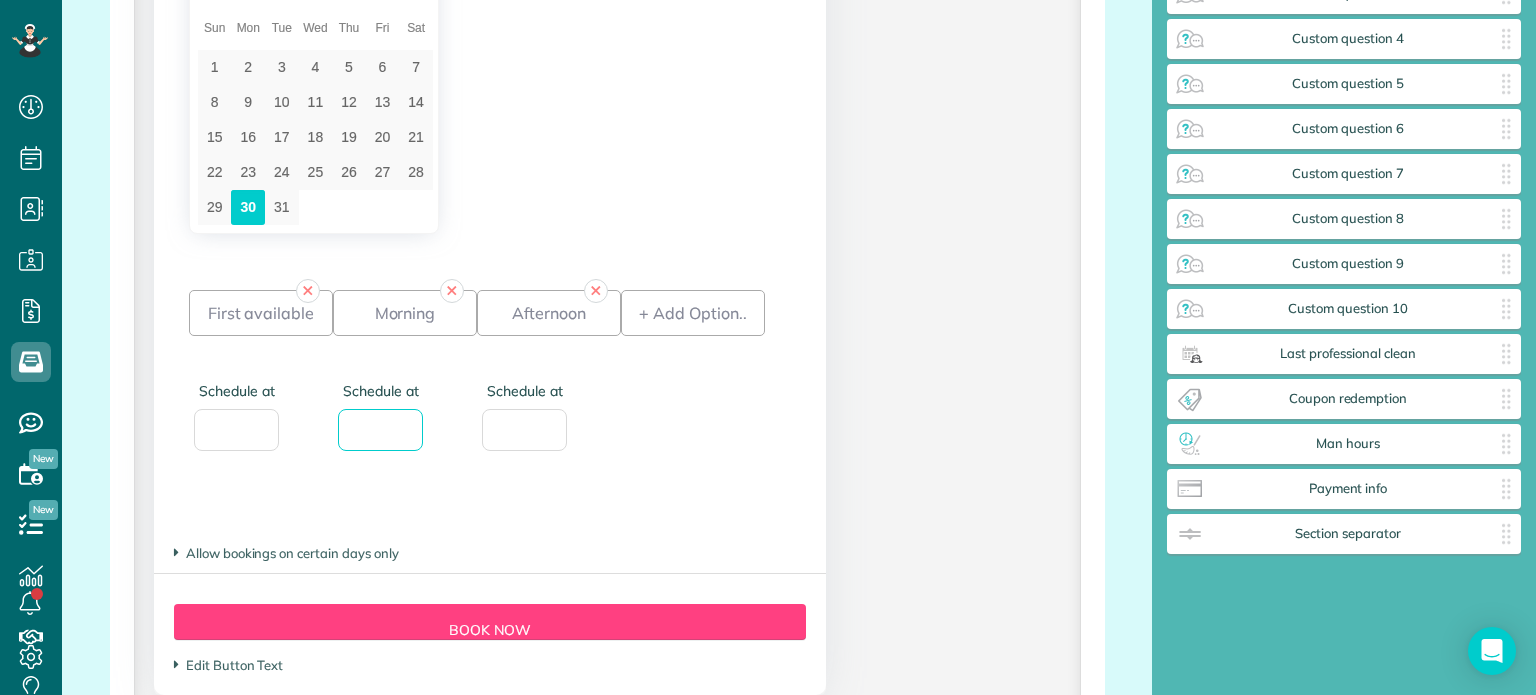 click on "Schedule at" at bounding box center [380, 430] 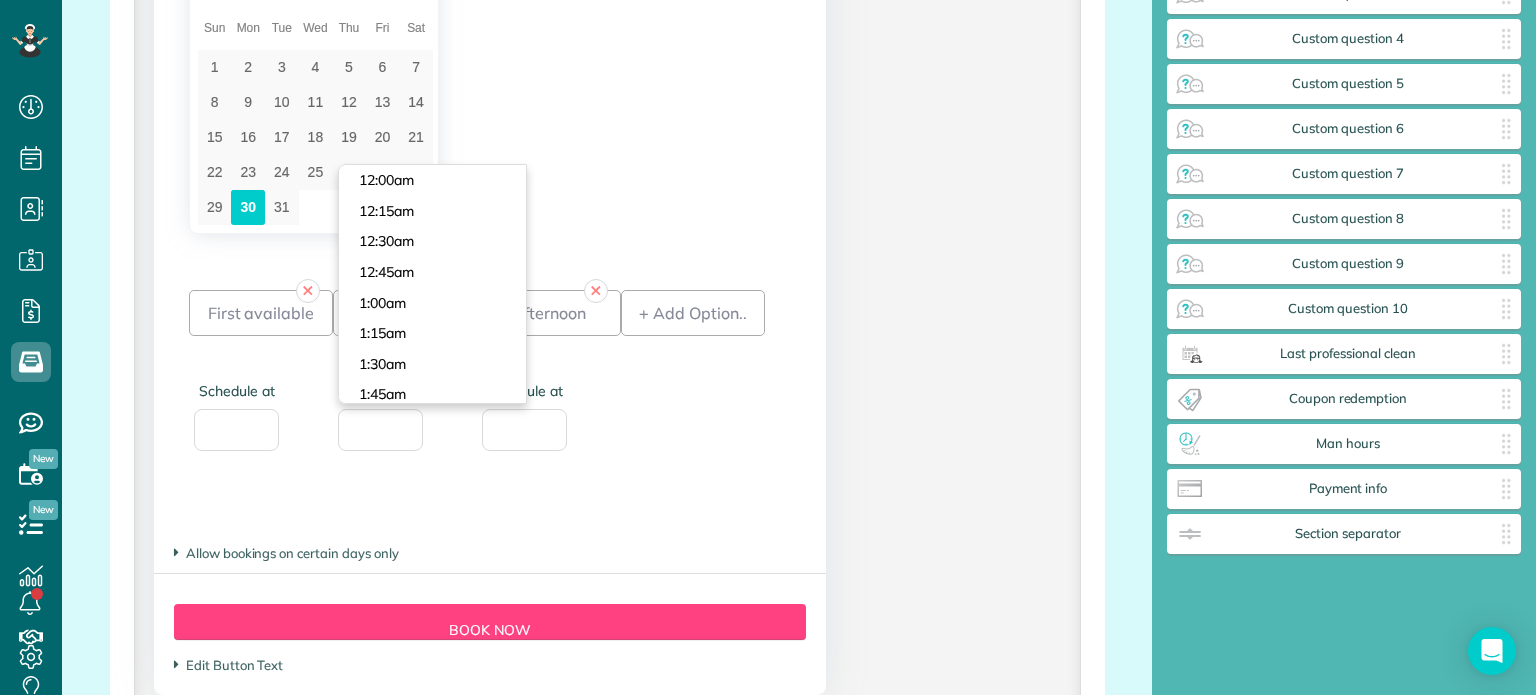 click on "✕
First available
Schedule at
✕
Morning
Schedule at
✕
Afternoon
Schedule at
Add
+ Add Option.." at bounding box center [490, 388] 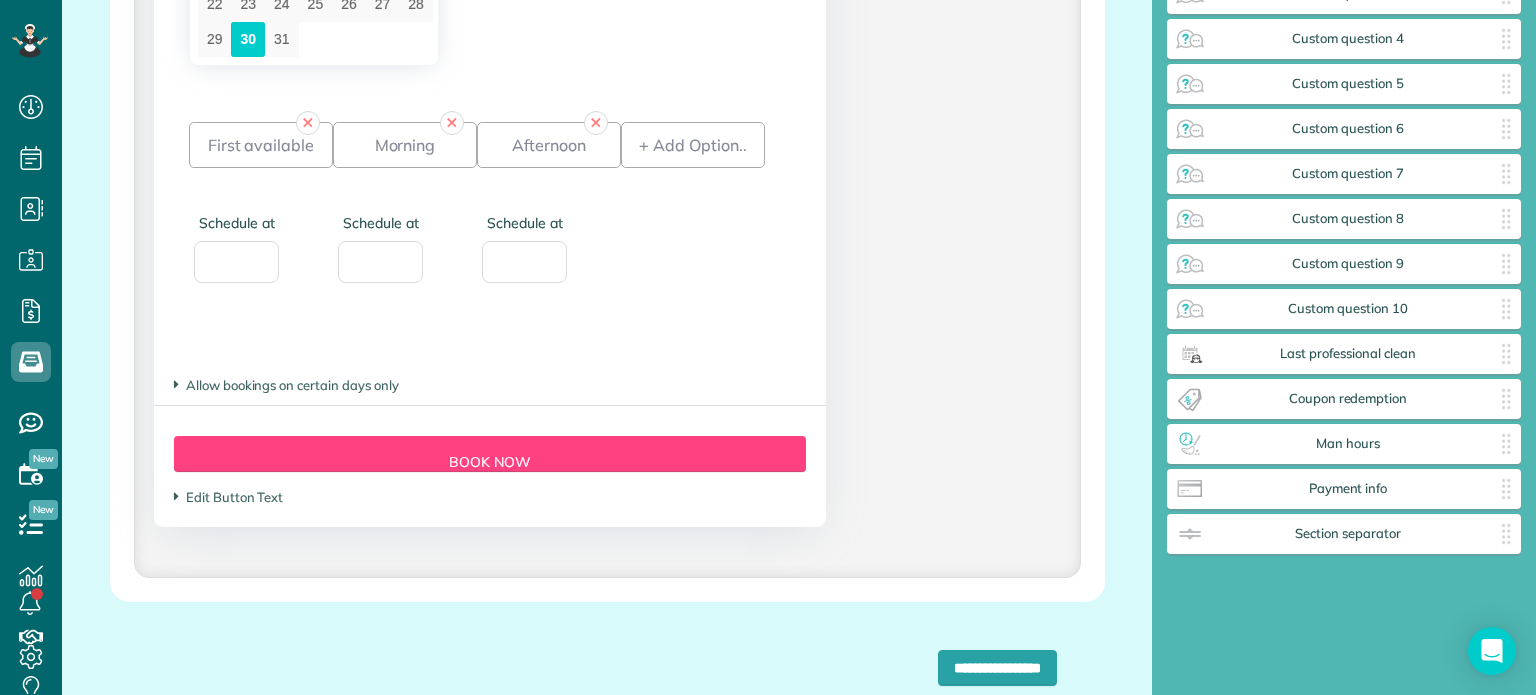 scroll, scrollTop: 2619, scrollLeft: 0, axis: vertical 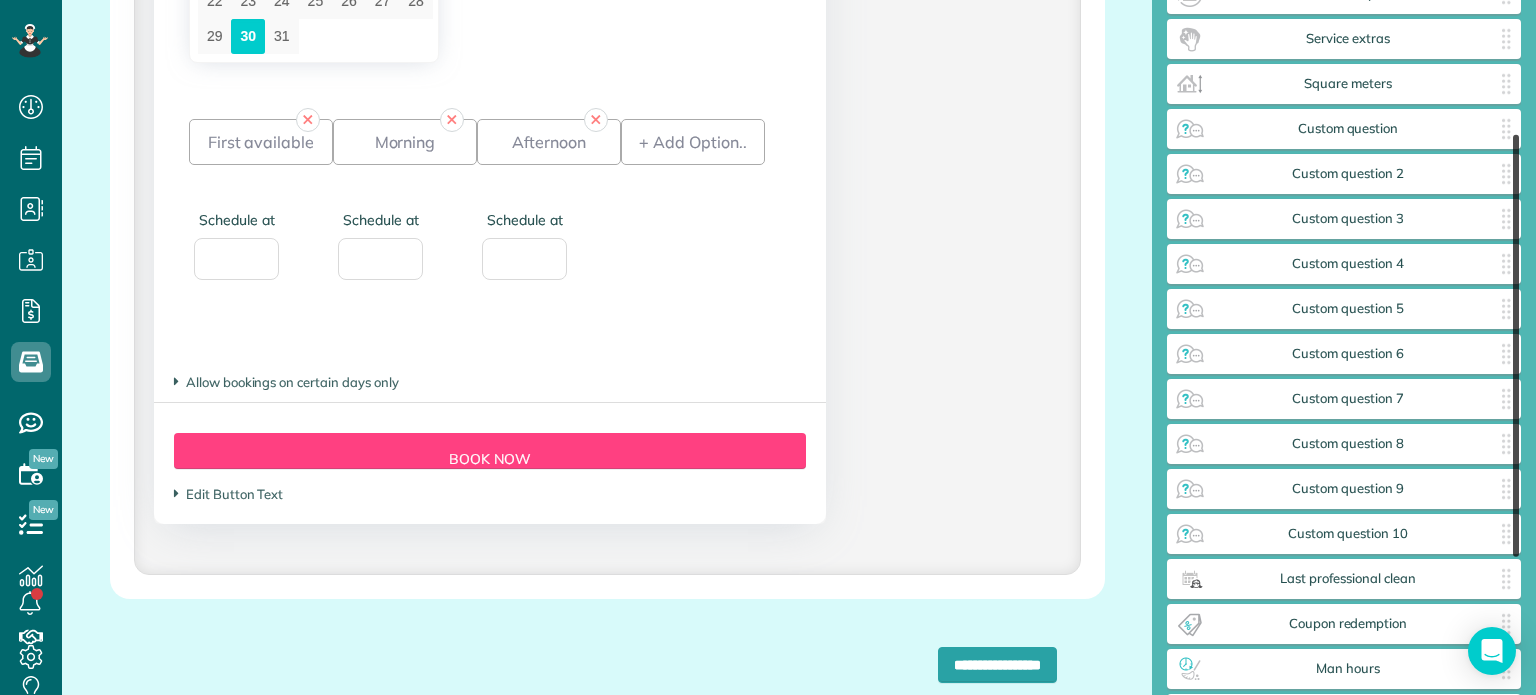 drag, startPoint x: 1506, startPoint y: 443, endPoint x: 849, endPoint y: 306, distance: 671.1319 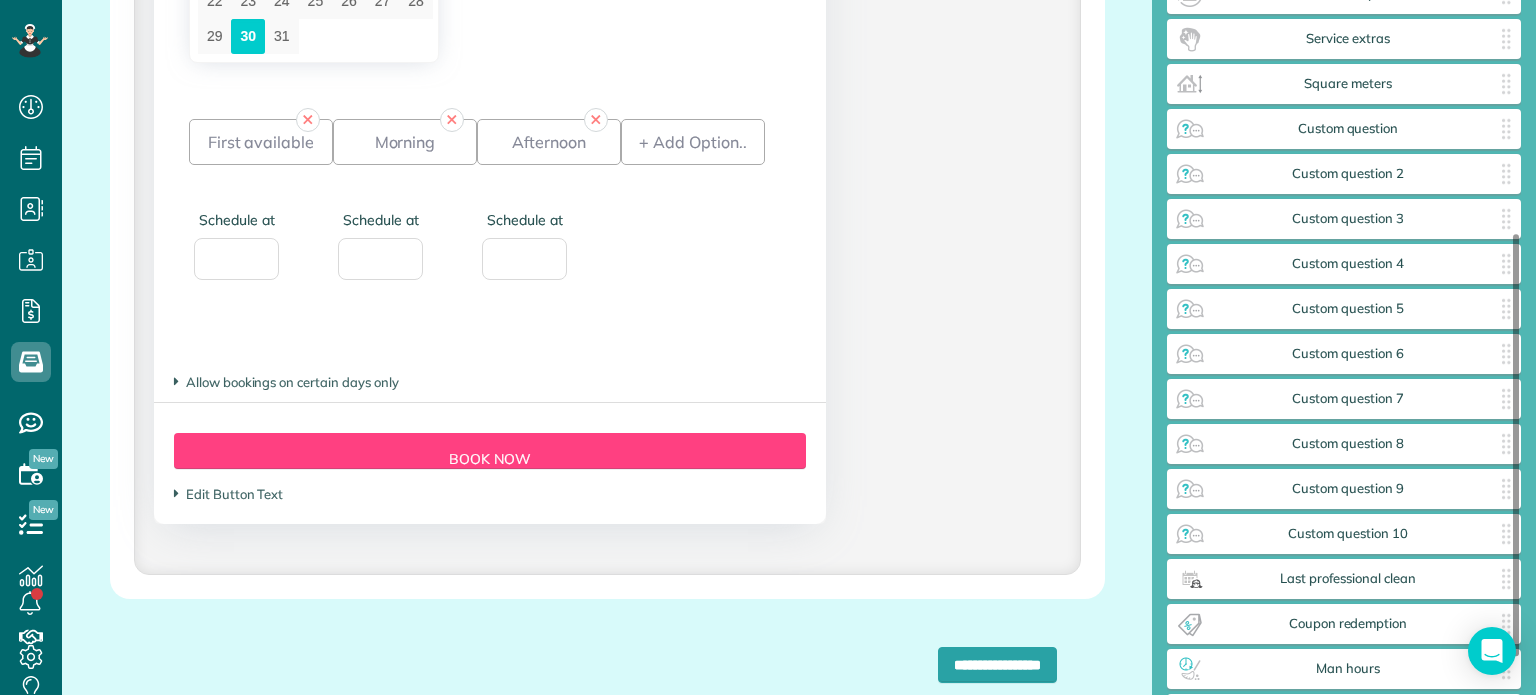 scroll, scrollTop: 443, scrollLeft: 0, axis: vertical 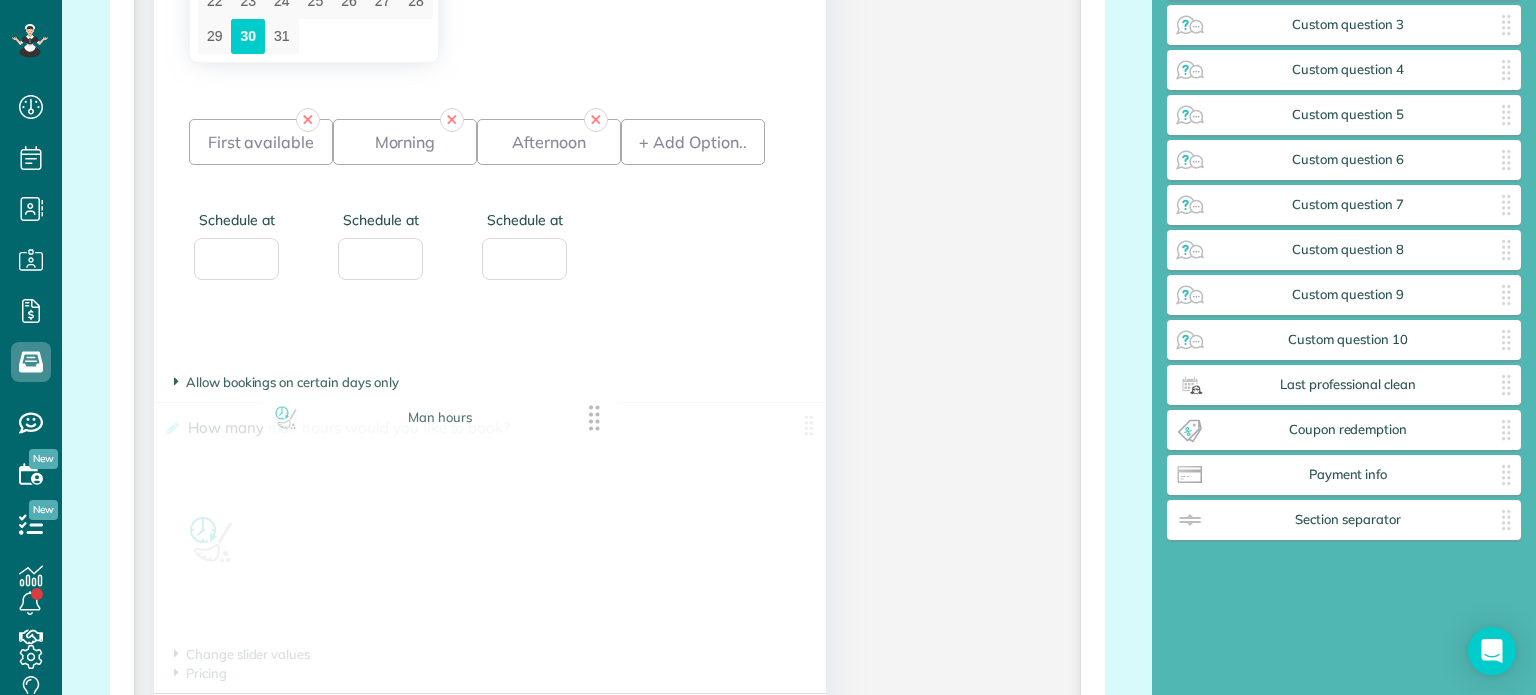 drag, startPoint x: 1502, startPoint y: 428, endPoint x: 551, endPoint y: 421, distance: 951.02576 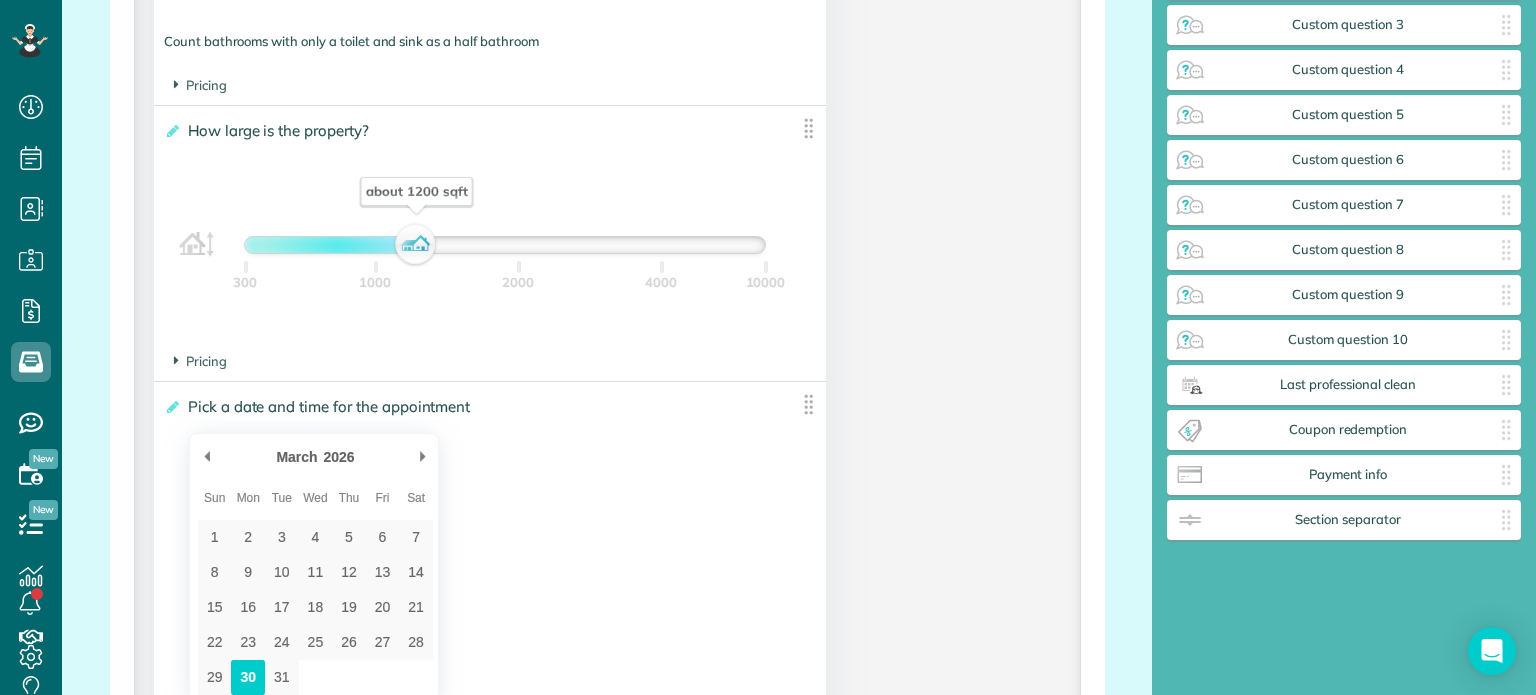 scroll, scrollTop: 3068, scrollLeft: 0, axis: vertical 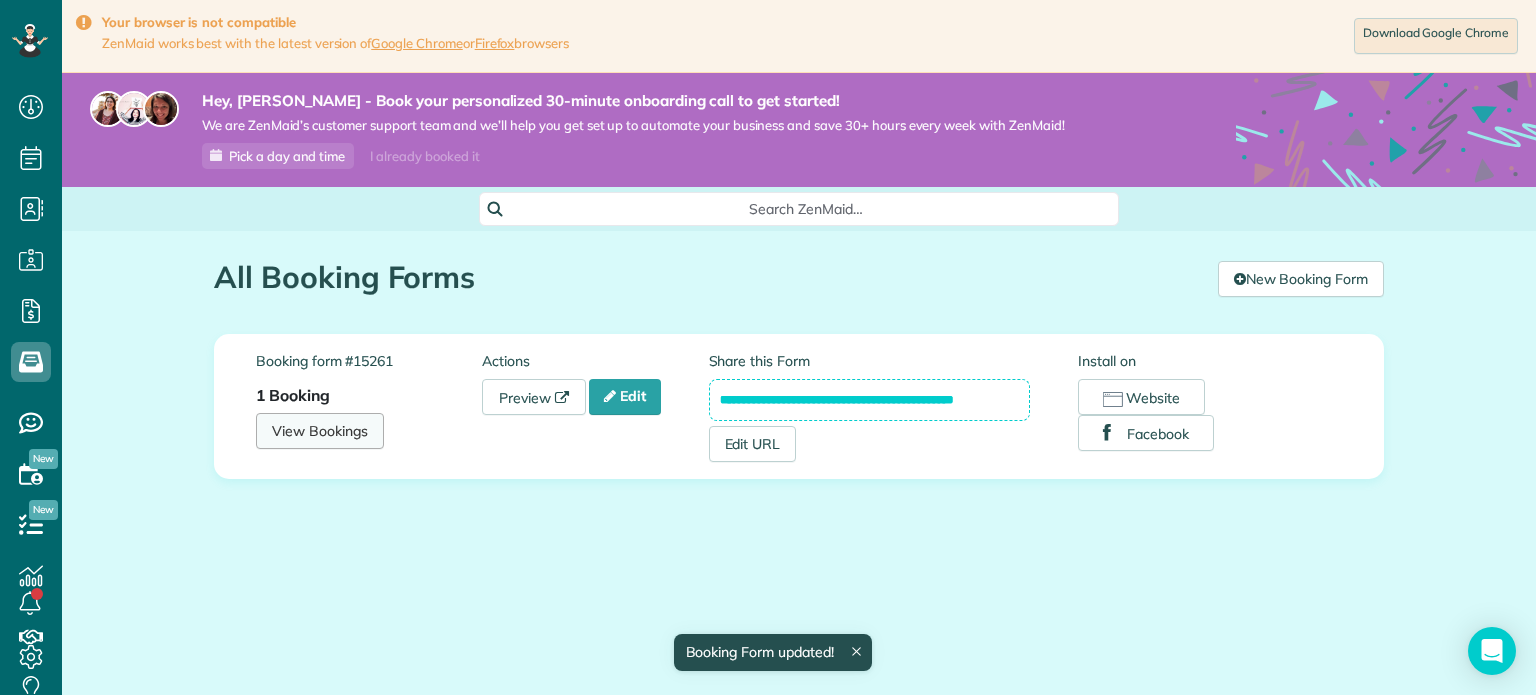 click on "View Bookings" at bounding box center [320, 431] 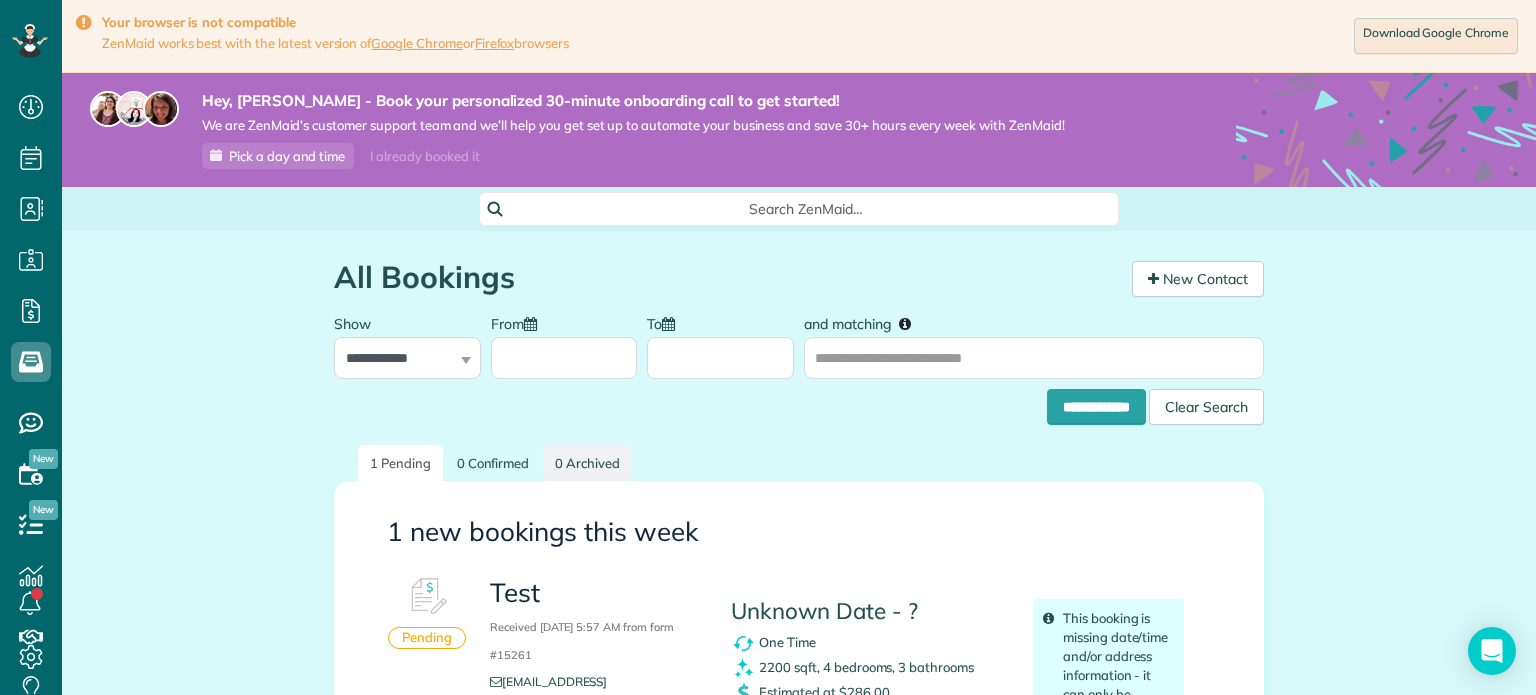 scroll, scrollTop: 0, scrollLeft: 0, axis: both 